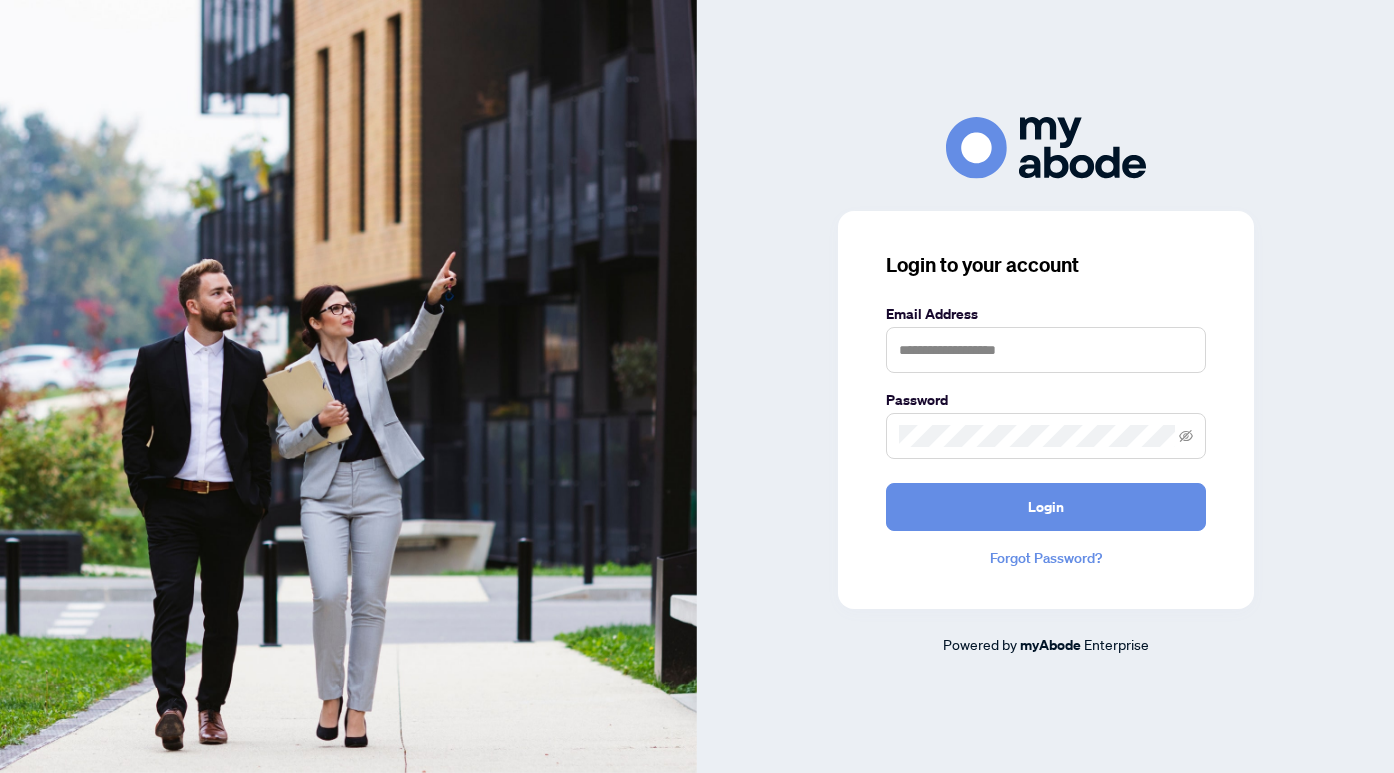 scroll, scrollTop: 0, scrollLeft: 0, axis: both 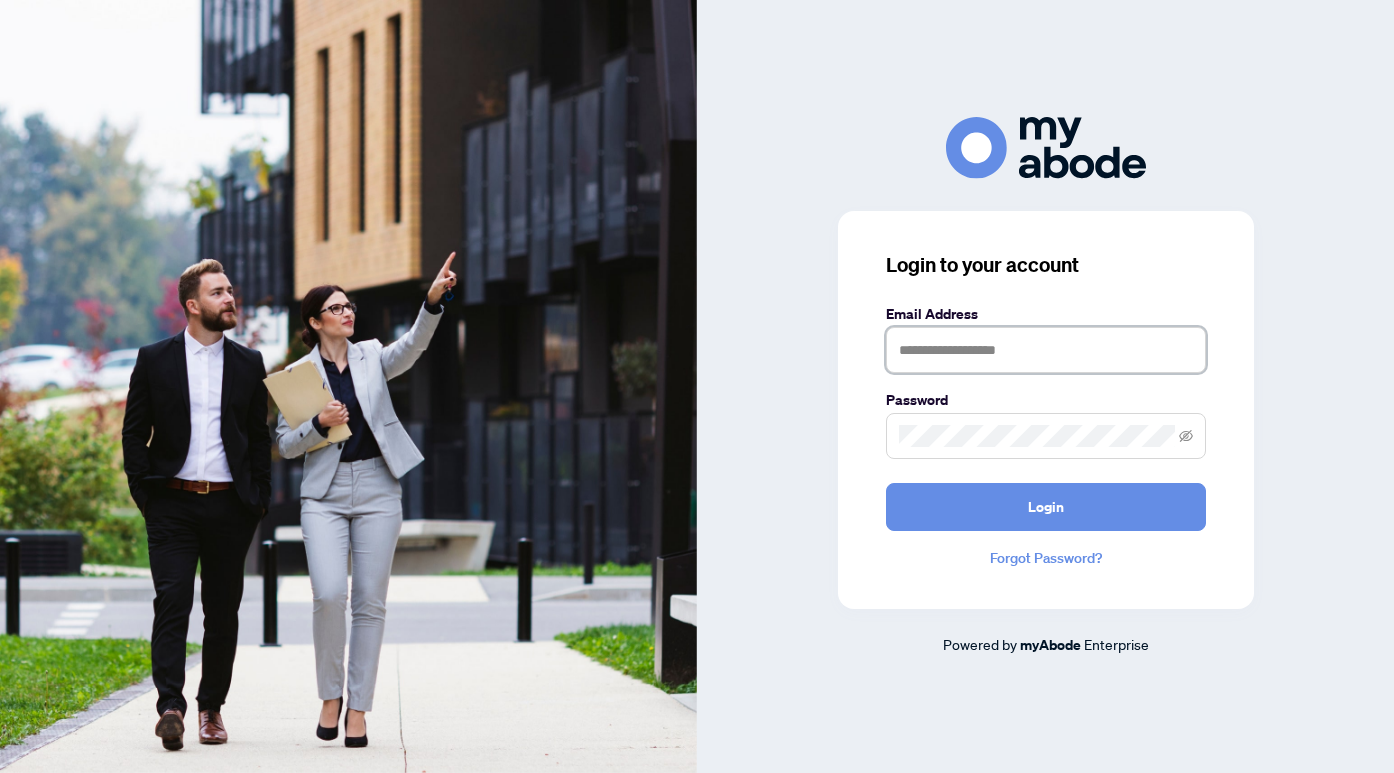 click at bounding box center (1046, 350) 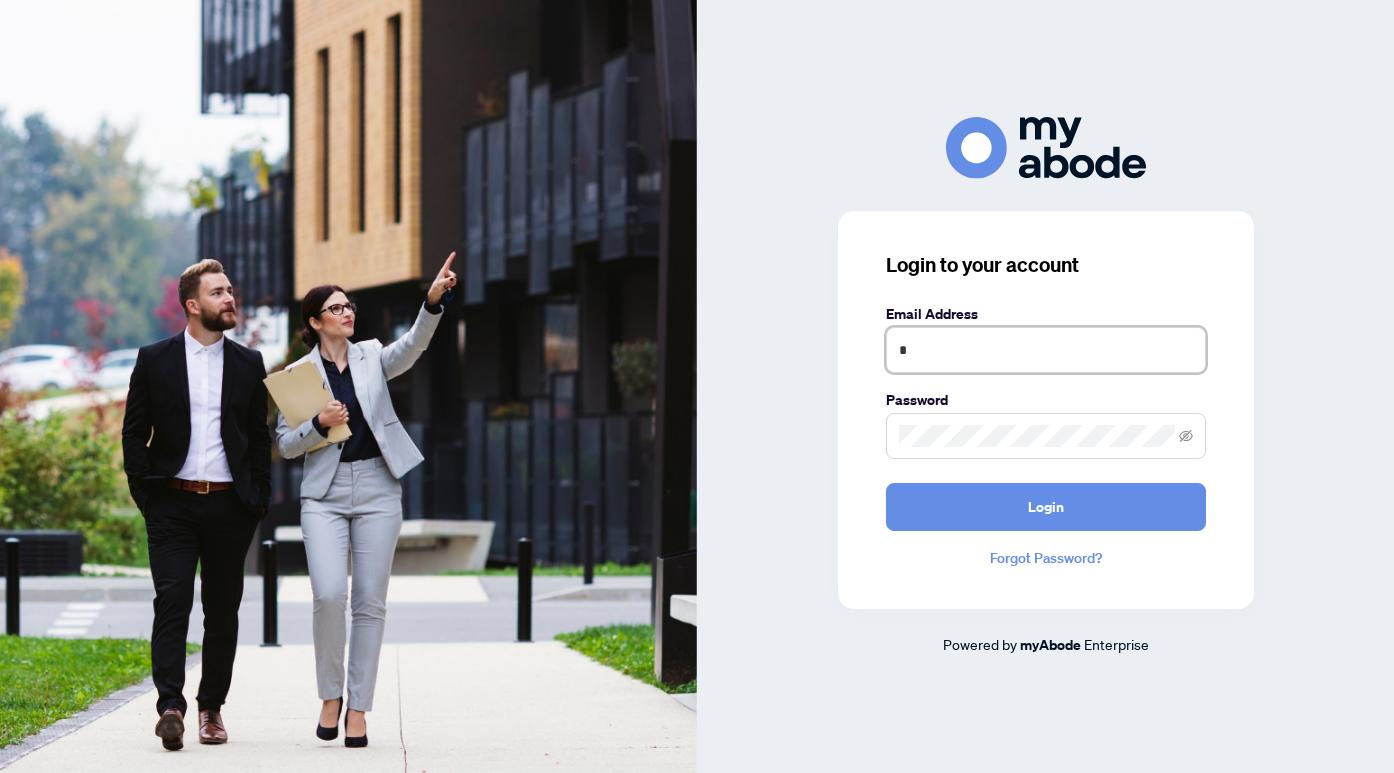 type on "**********" 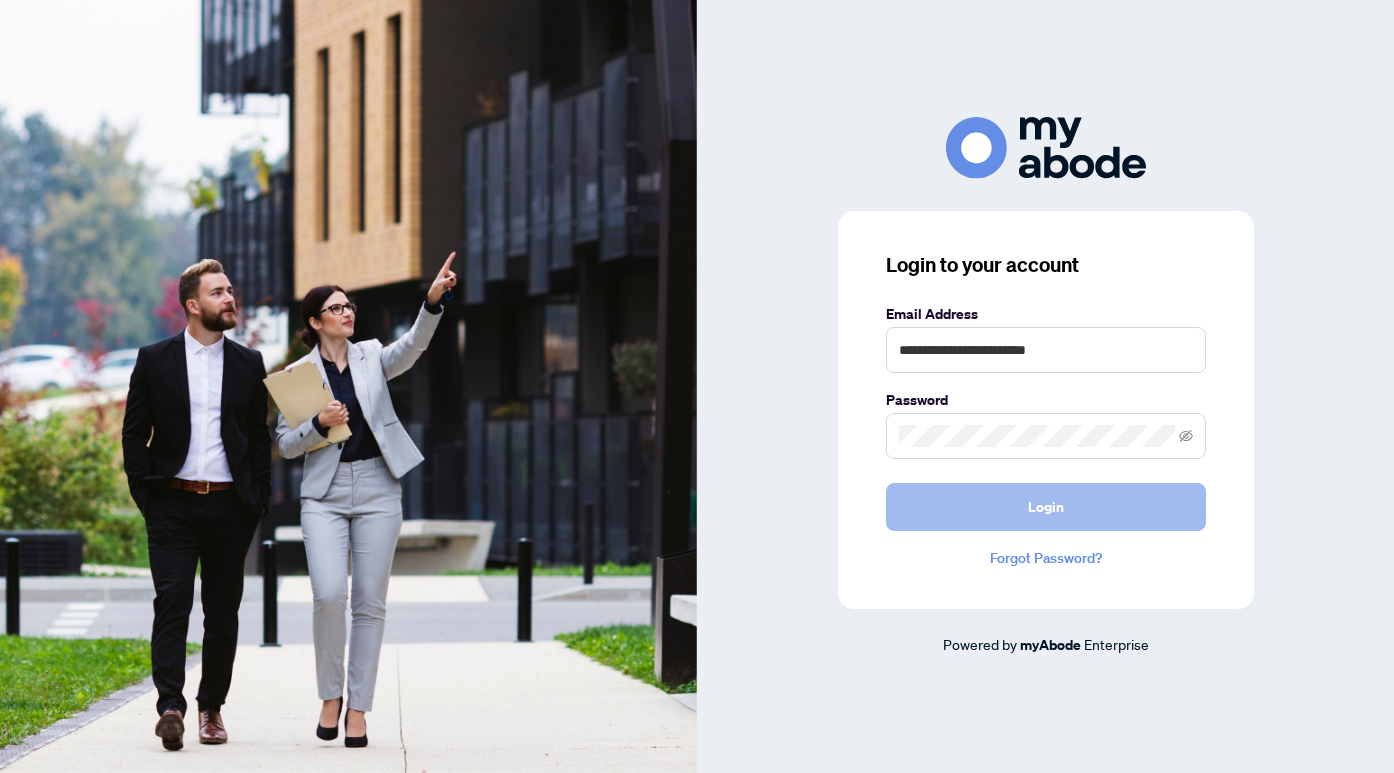 click on "Login" at bounding box center [1046, 507] 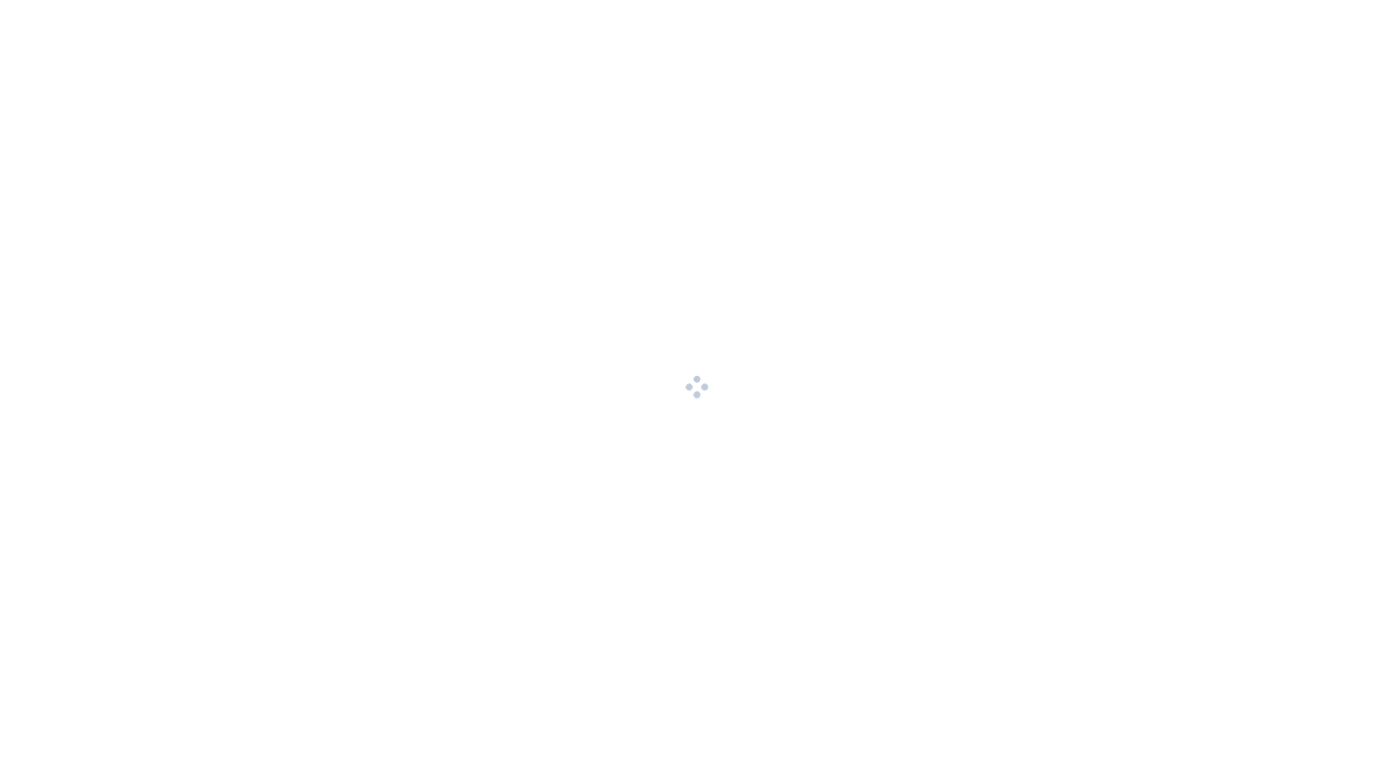 scroll, scrollTop: 0, scrollLeft: 0, axis: both 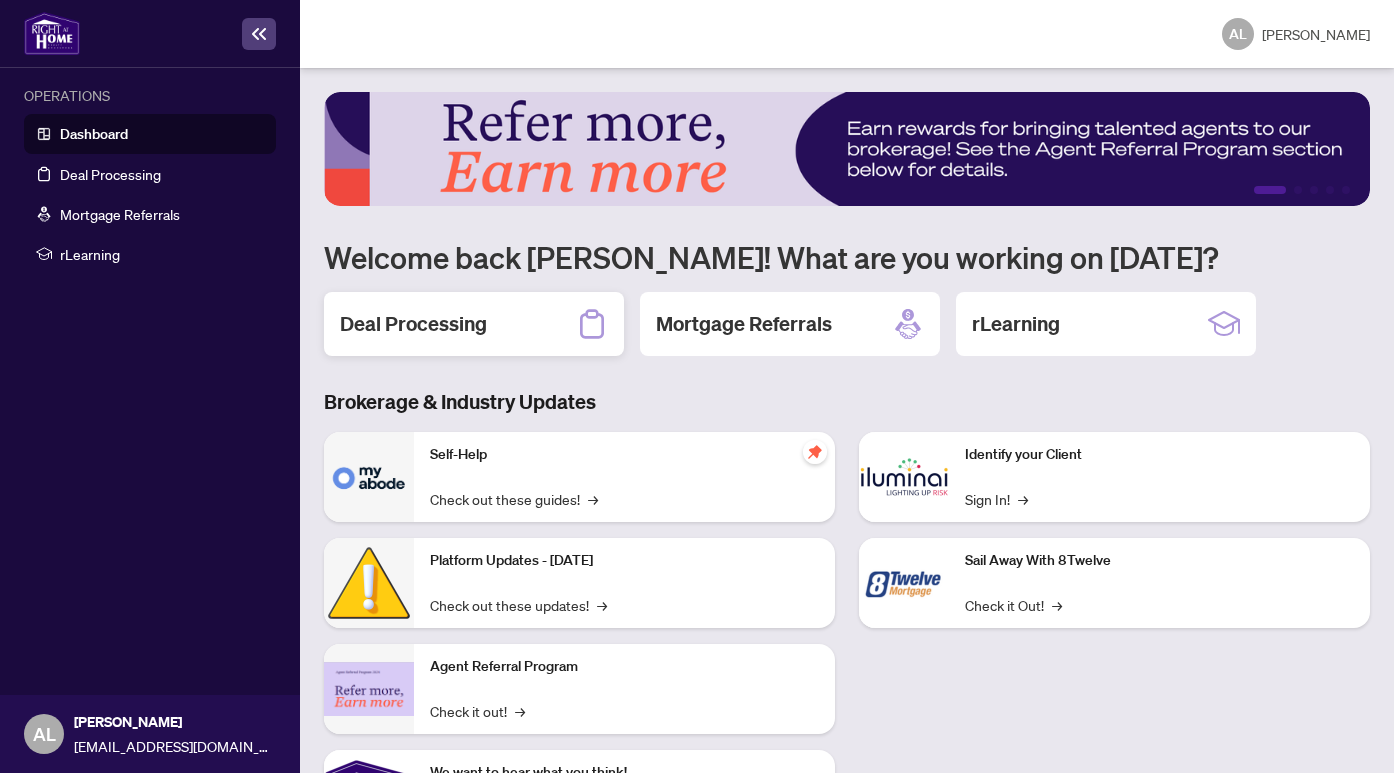 click on "Deal Processing" at bounding box center [474, 324] 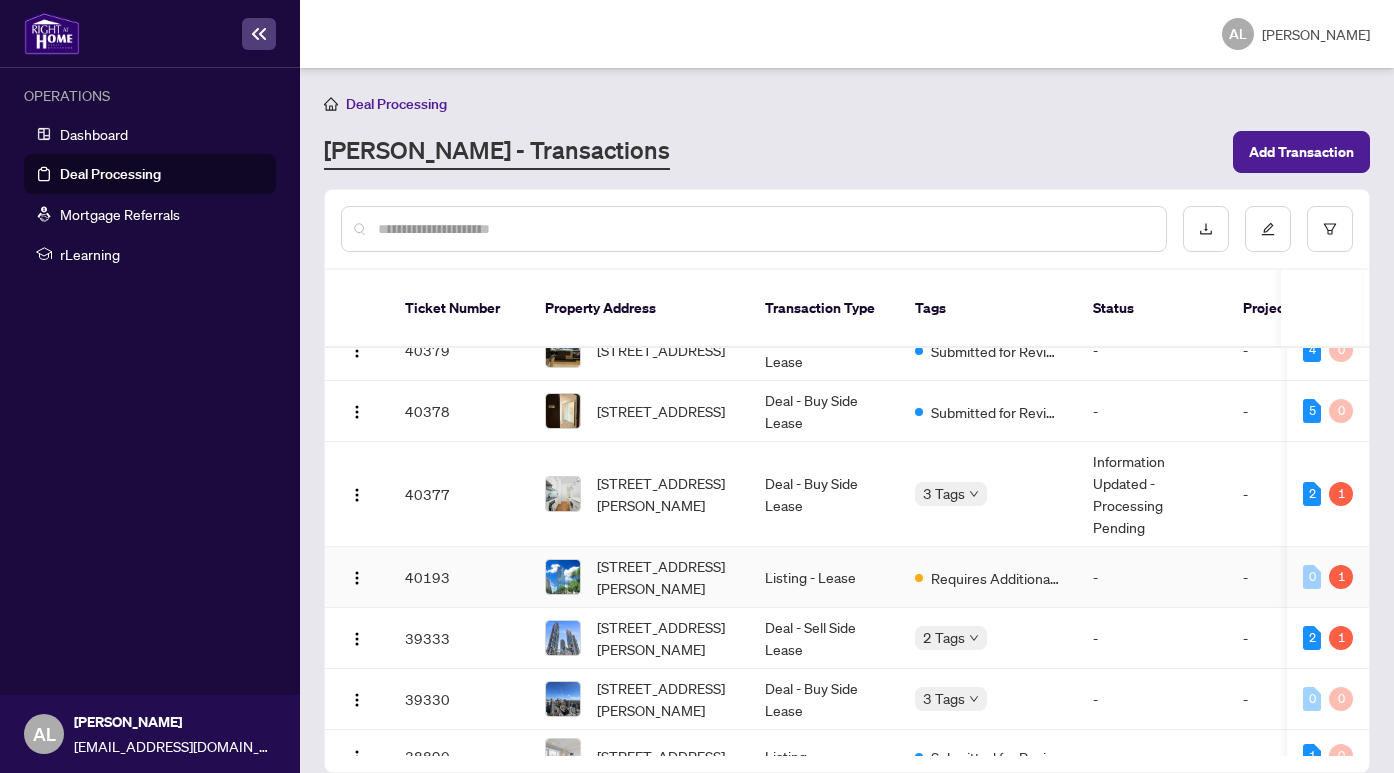 scroll, scrollTop: 243, scrollLeft: 0, axis: vertical 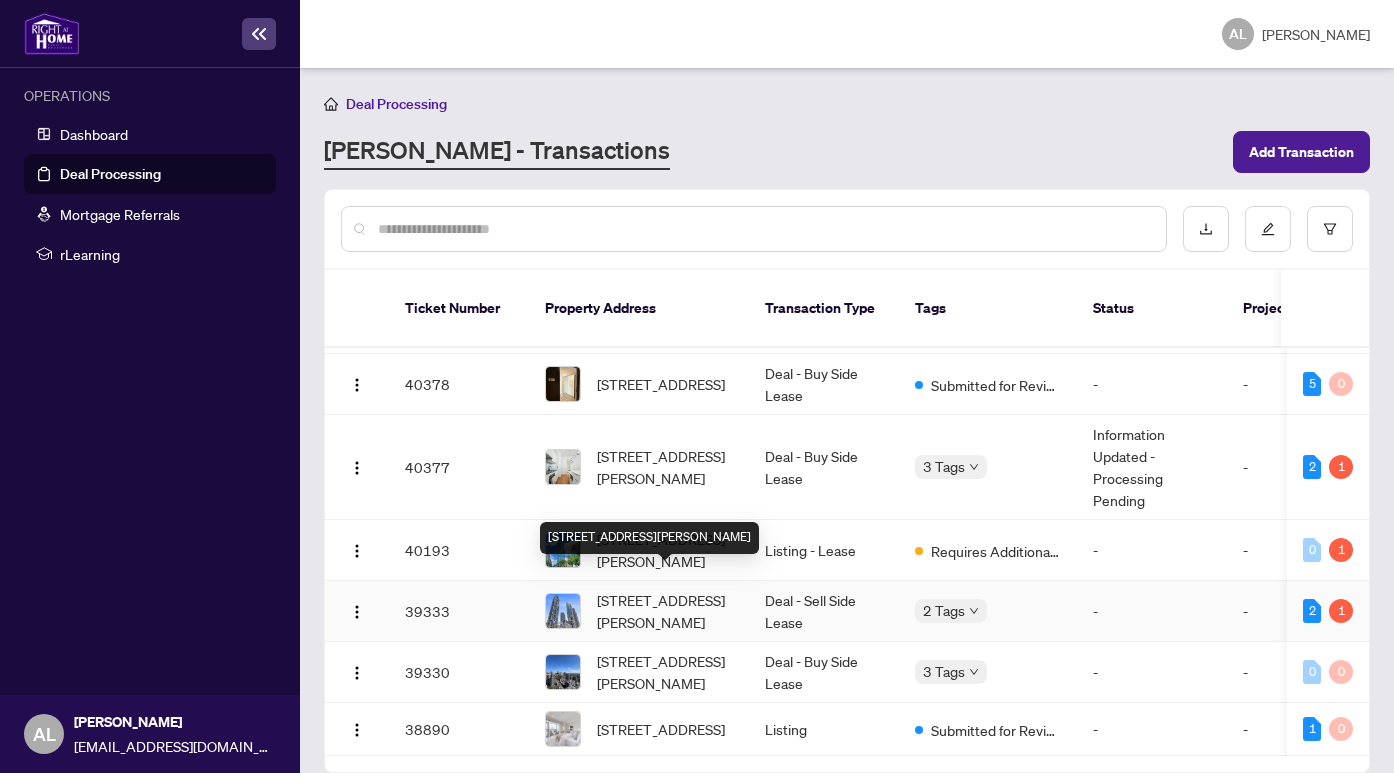 click on "[STREET_ADDRESS][PERSON_NAME]" at bounding box center [665, 611] 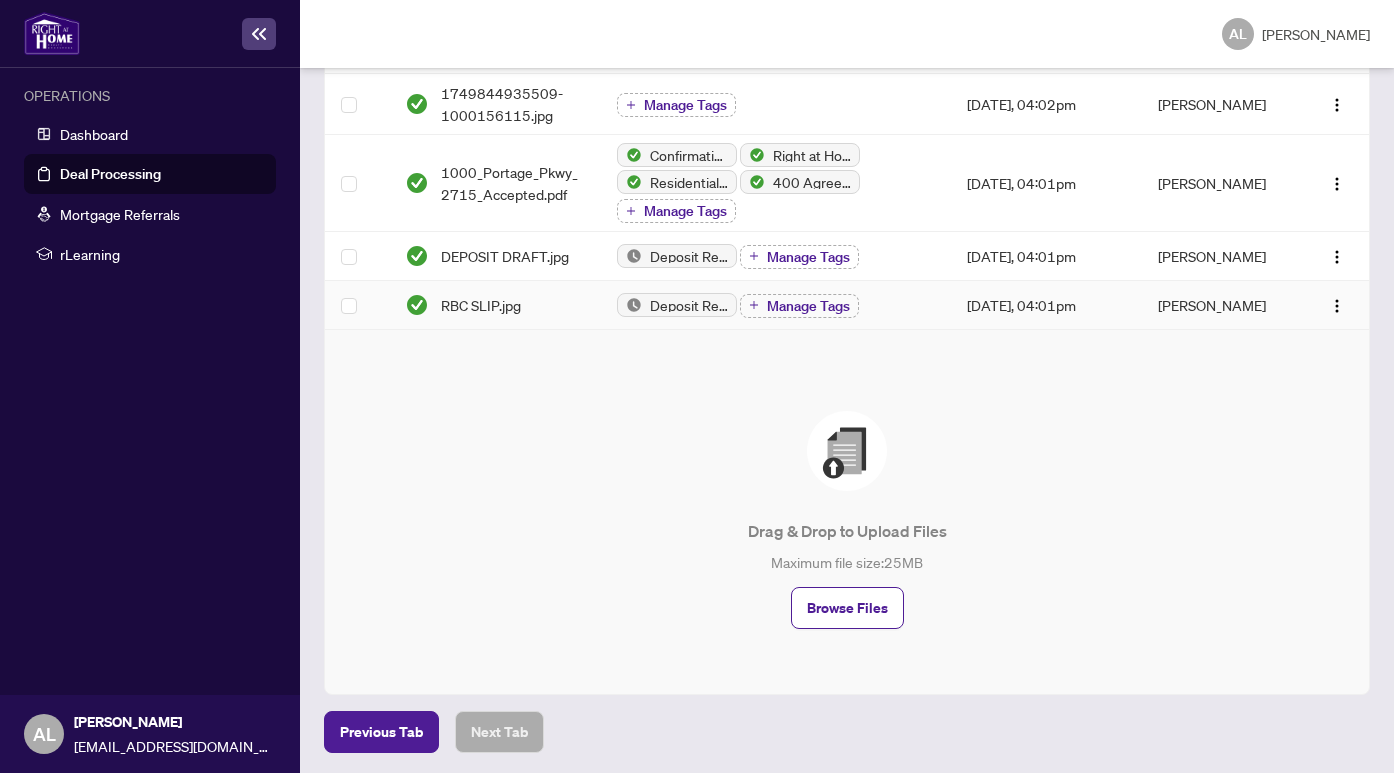 scroll, scrollTop: 0, scrollLeft: 0, axis: both 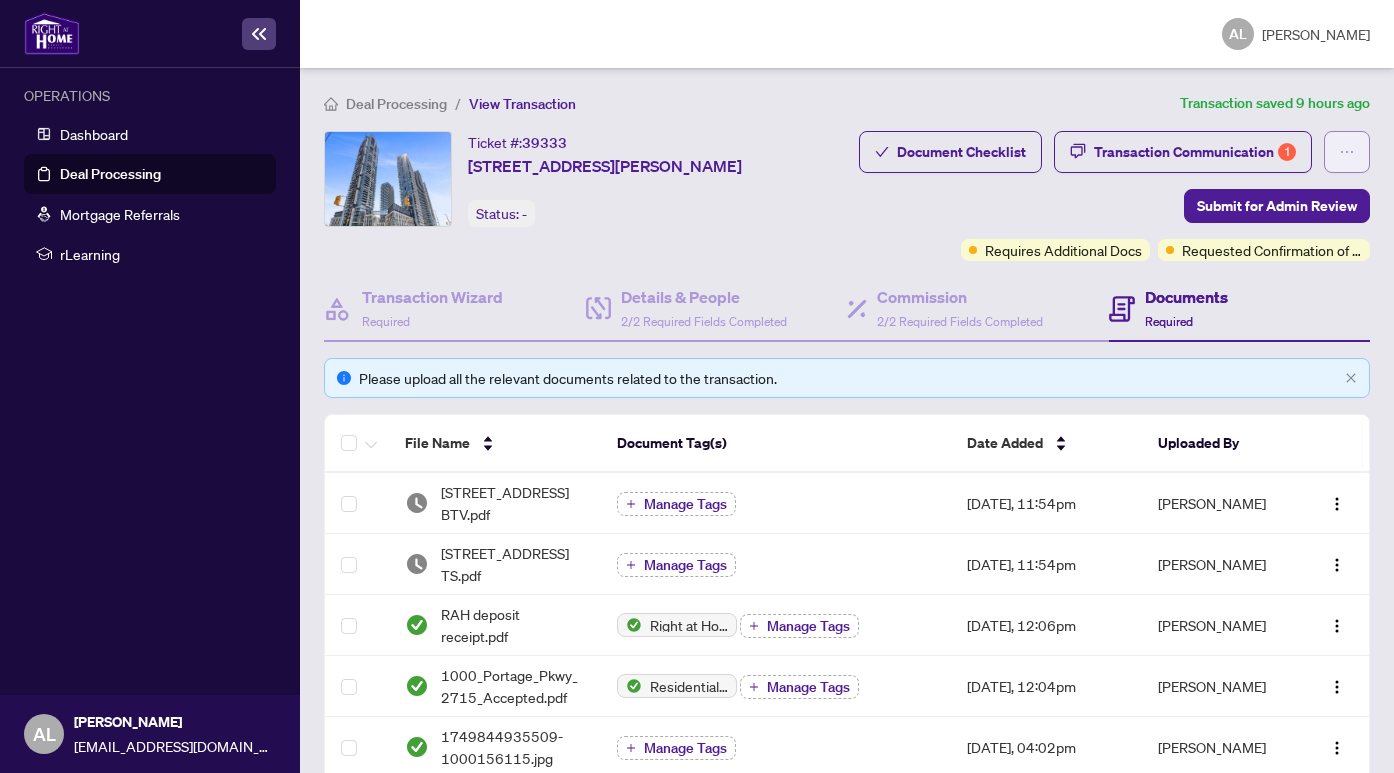 click 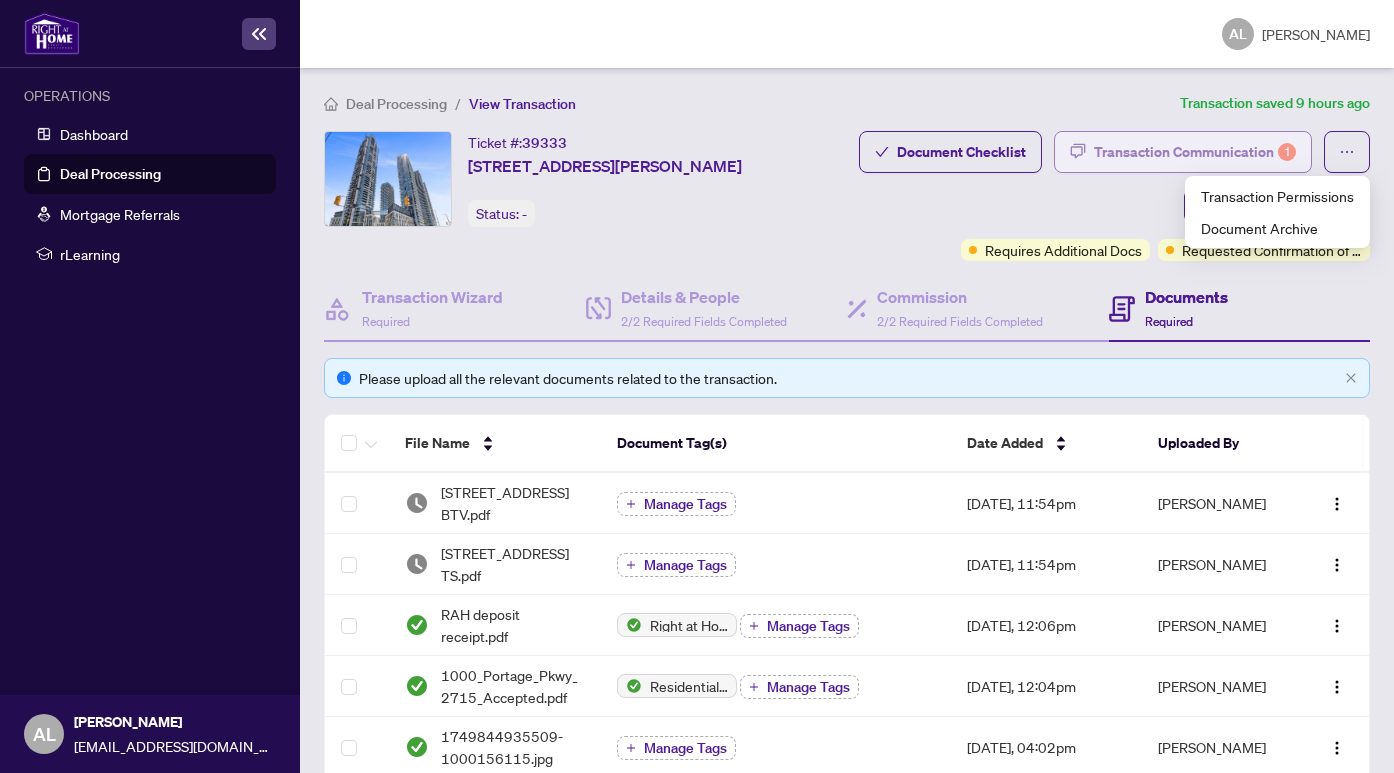 click on "Transaction Communication 1" at bounding box center (1195, 152) 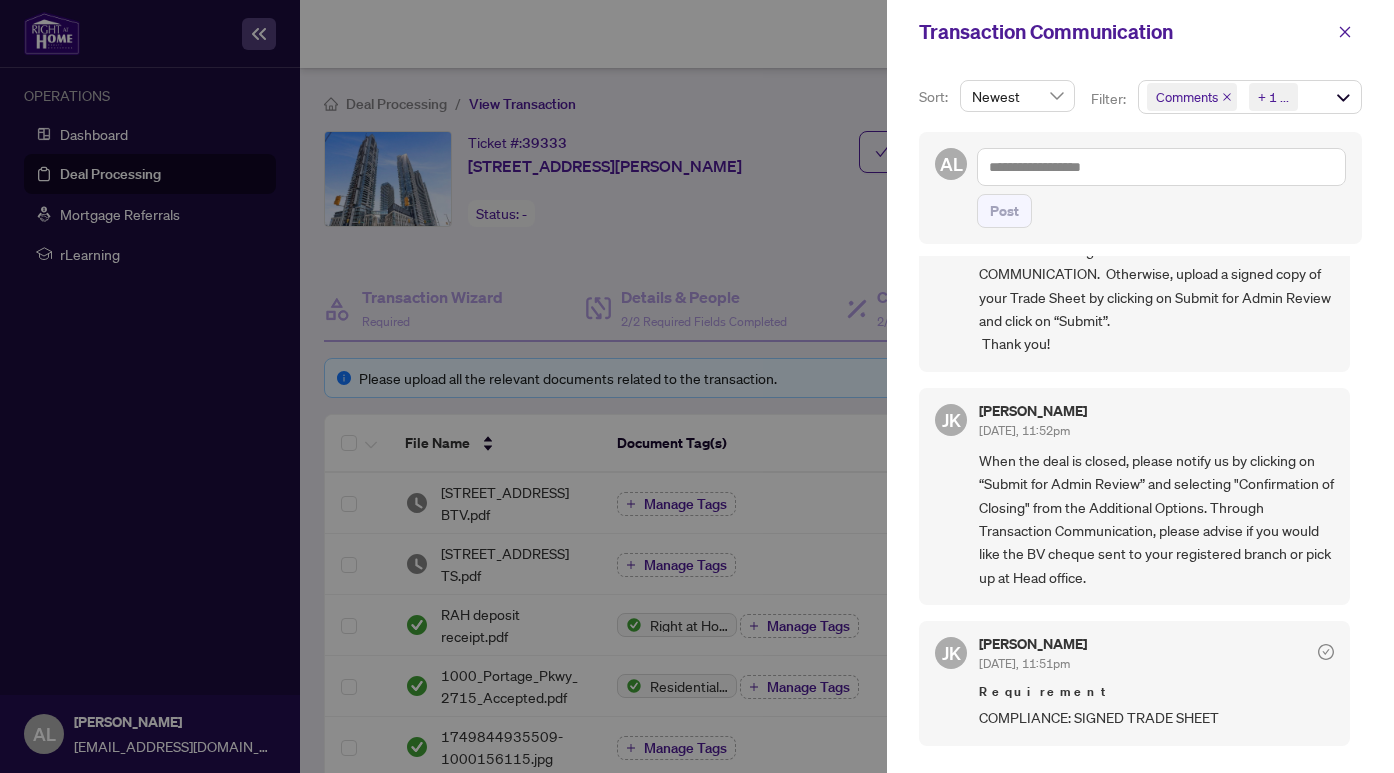 scroll, scrollTop: 210, scrollLeft: 0, axis: vertical 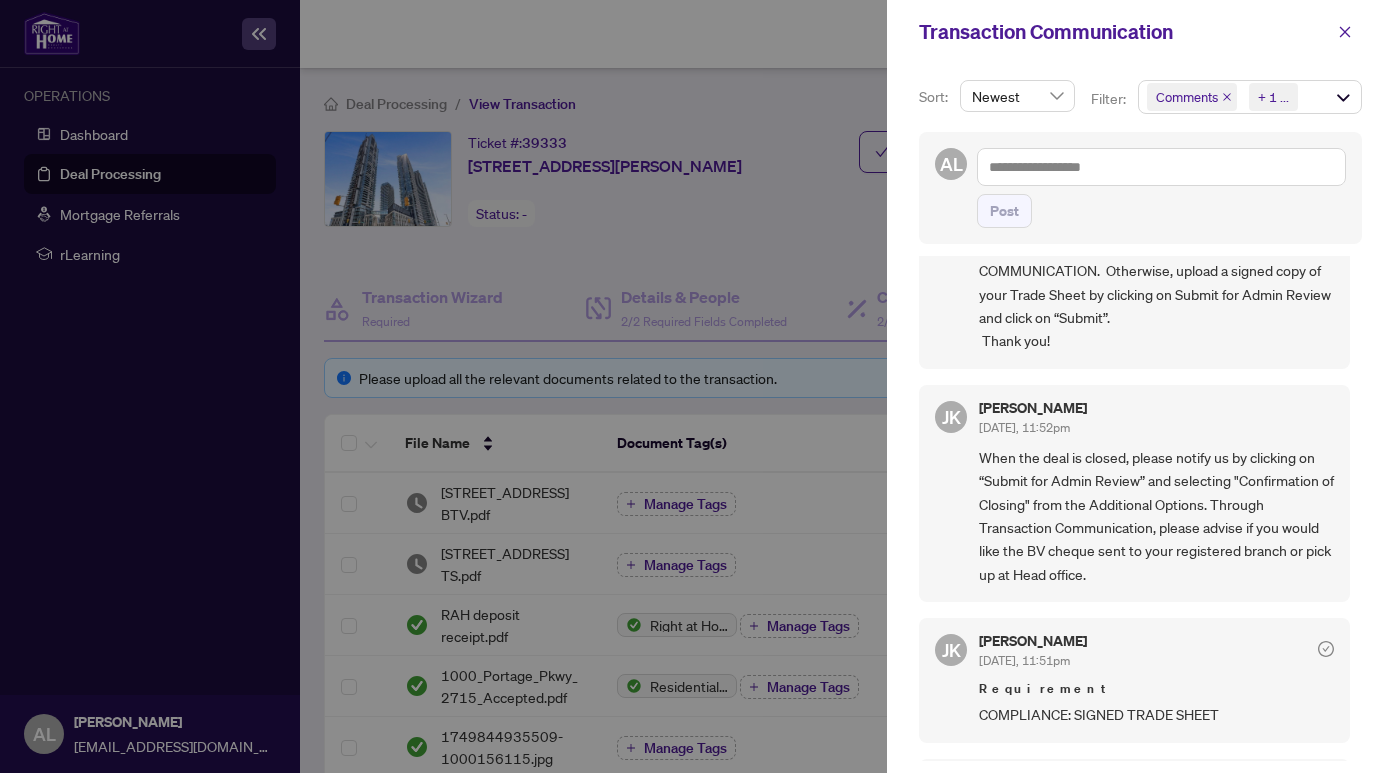 click at bounding box center (697, 386) 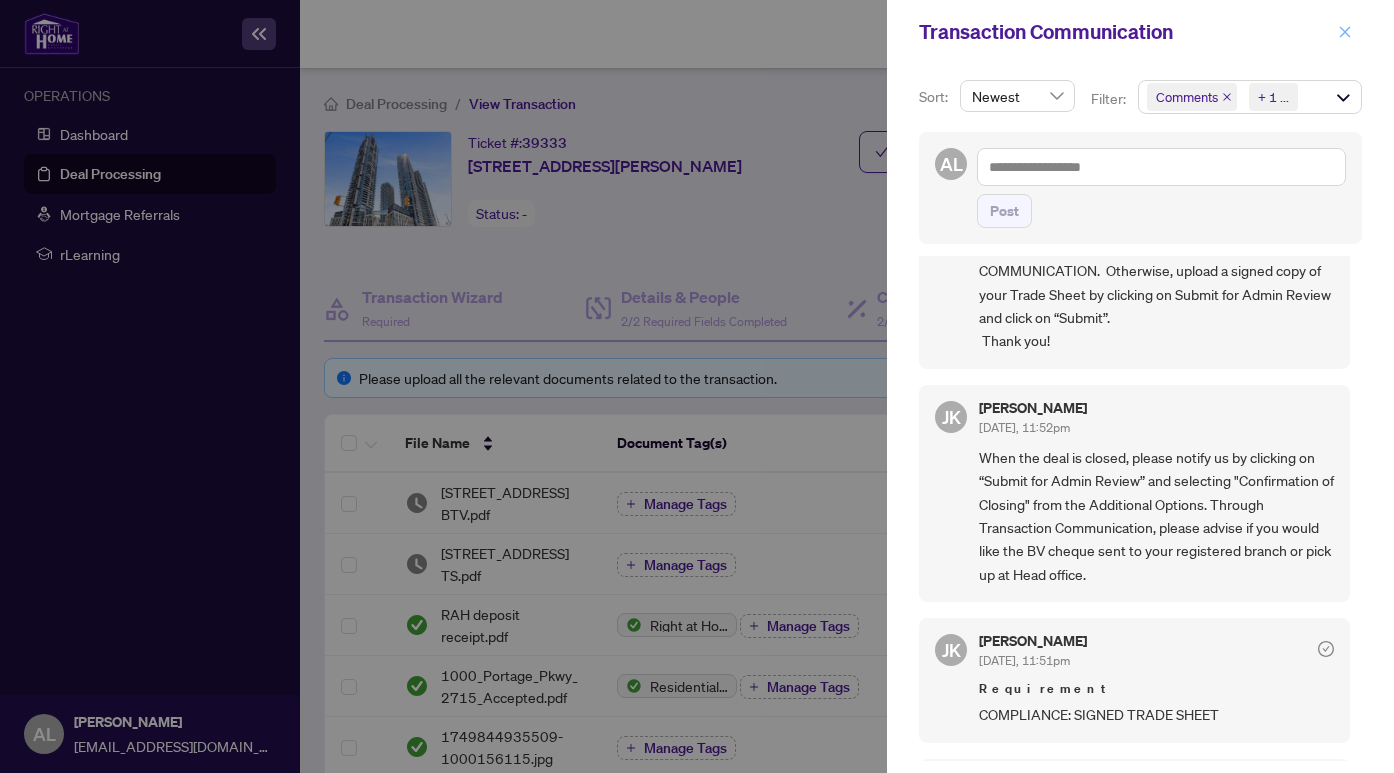 click 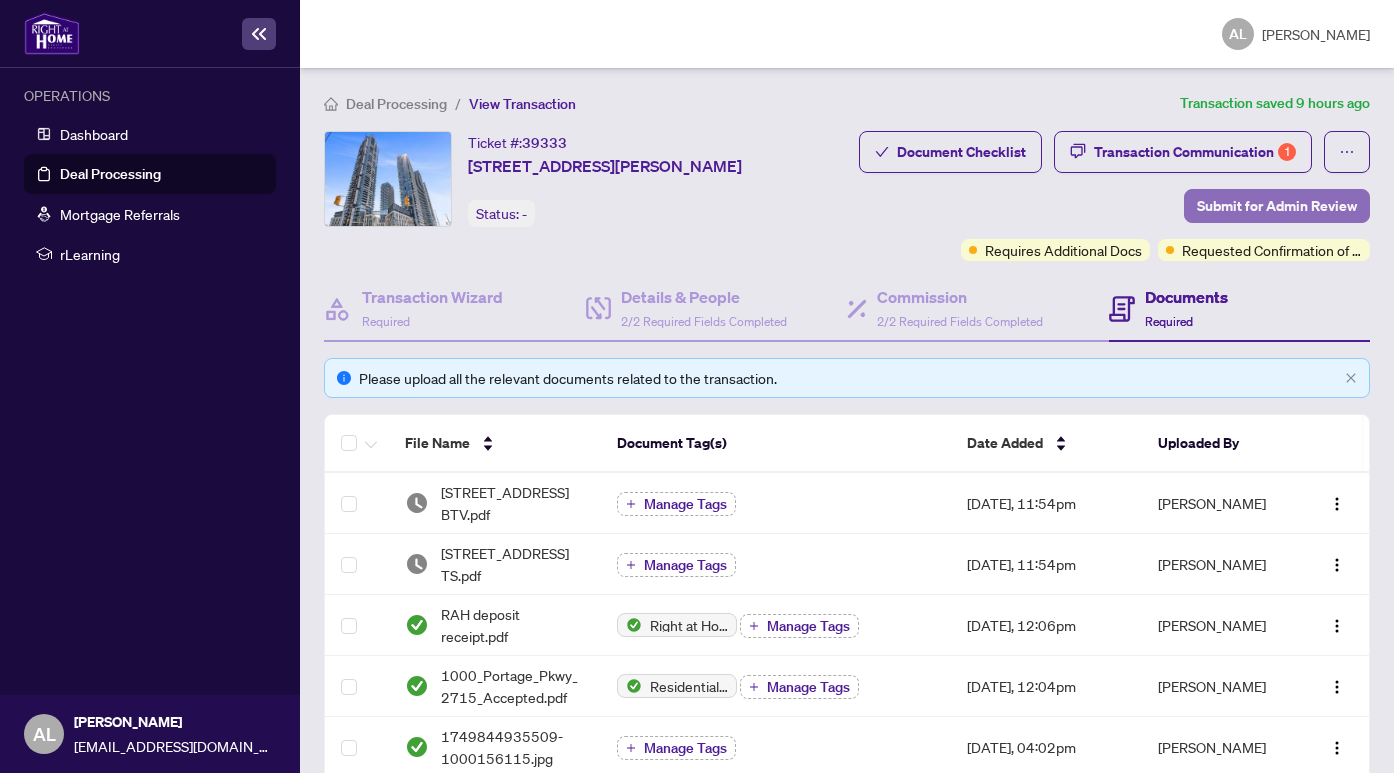 click on "Submit for Admin Review" at bounding box center [1277, 206] 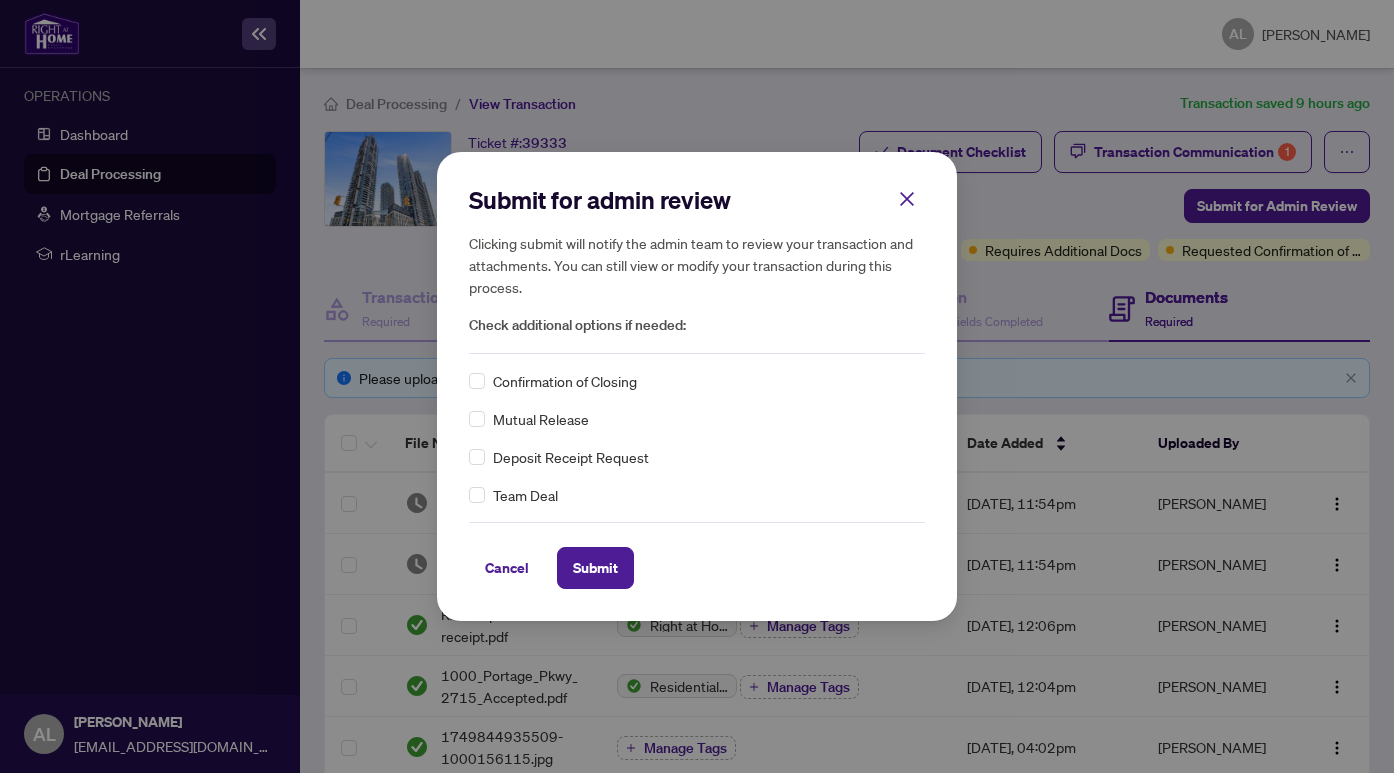 click on "Confirmation of Closing" at bounding box center [565, 381] 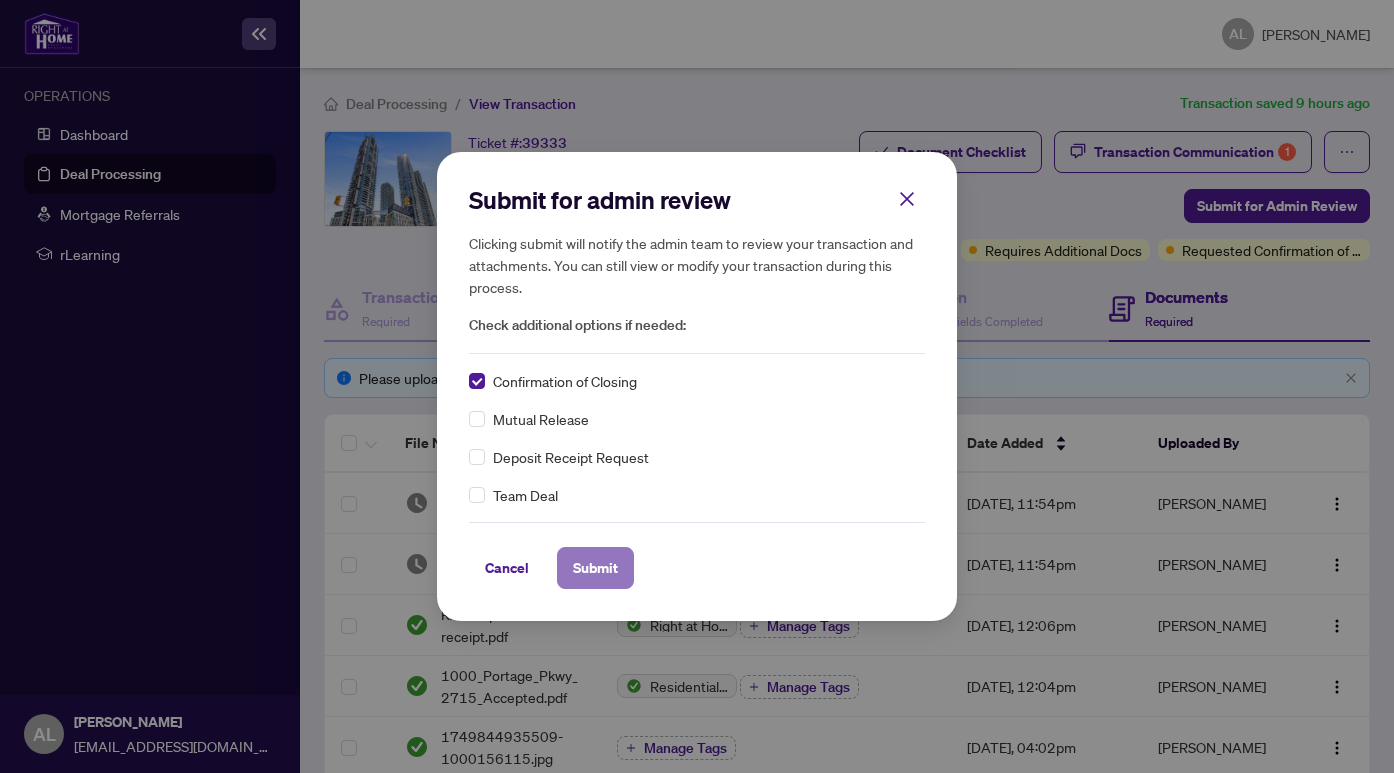 click on "Submit" at bounding box center (595, 568) 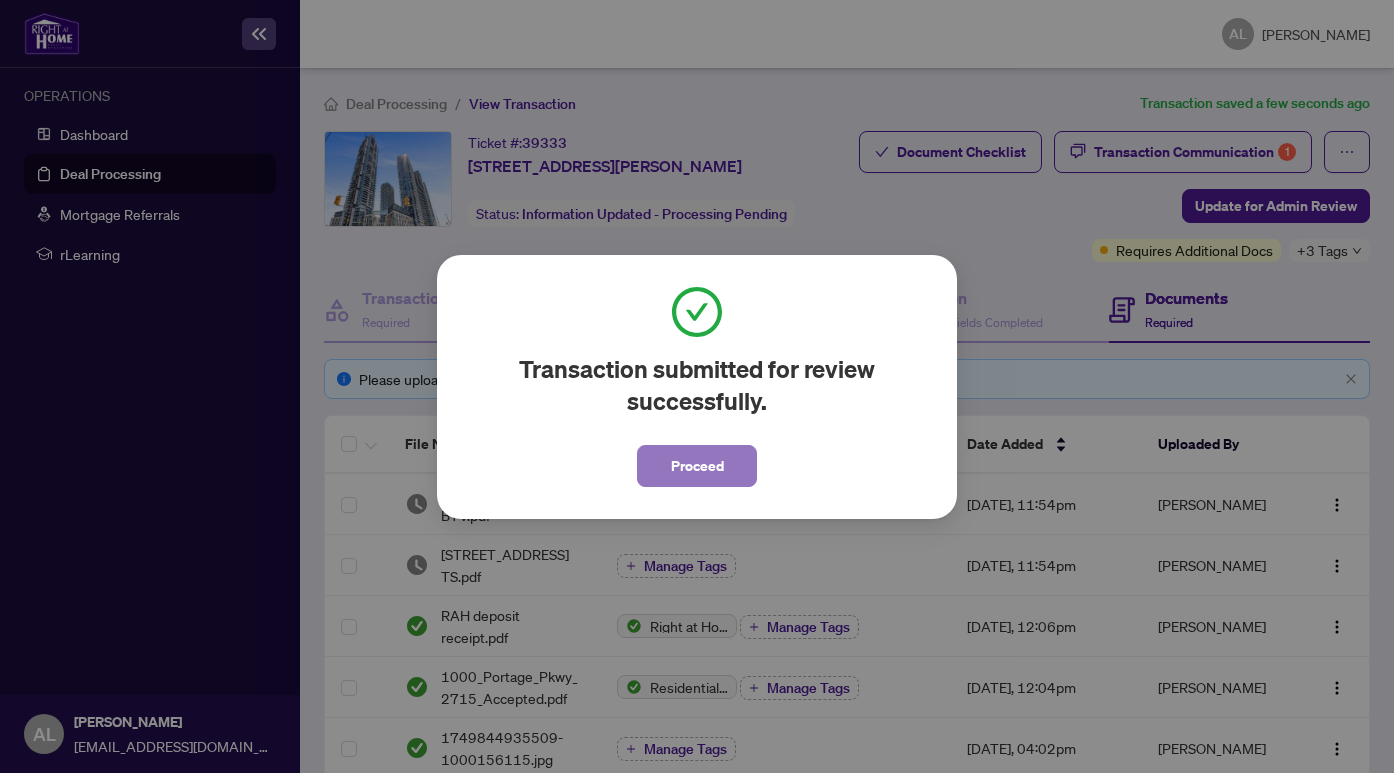 click on "Proceed" at bounding box center (697, 466) 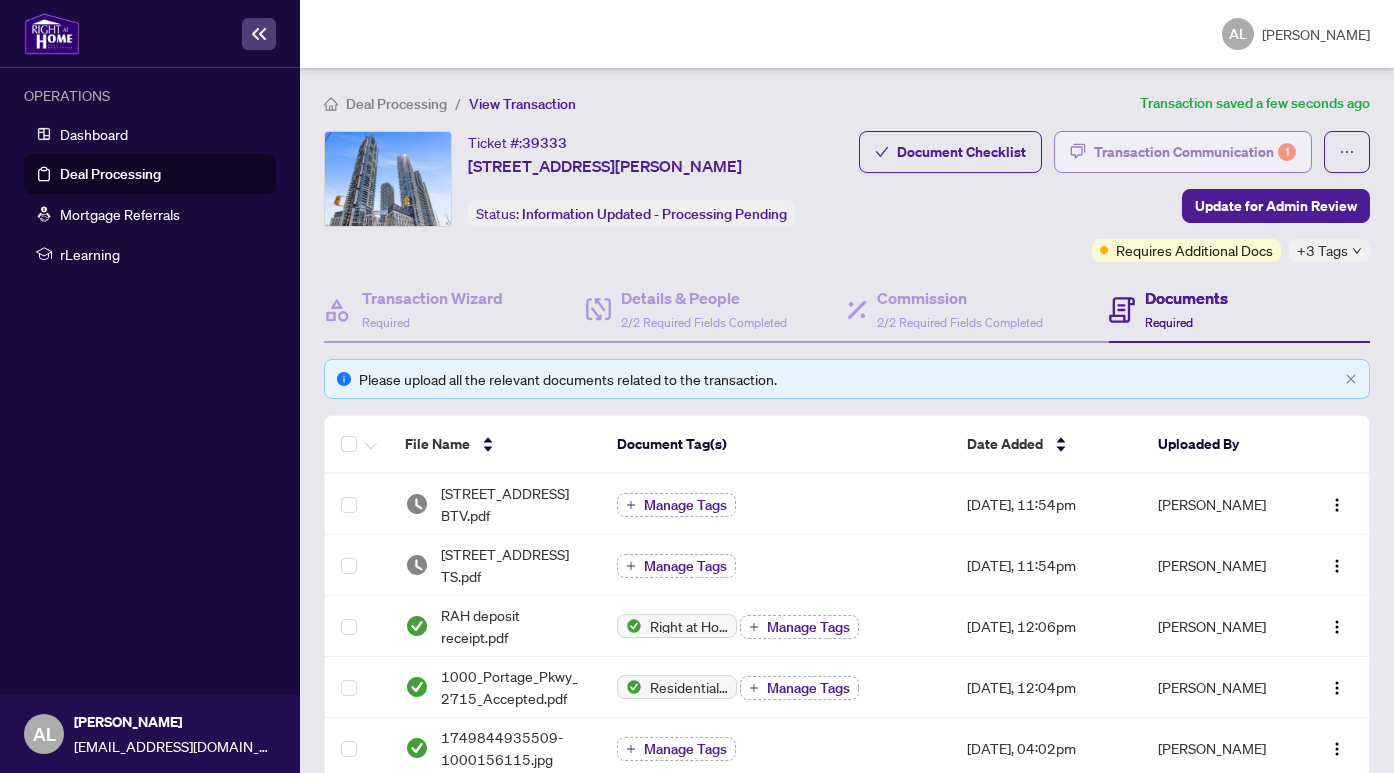 click on "Transaction Communication 1" at bounding box center [1195, 152] 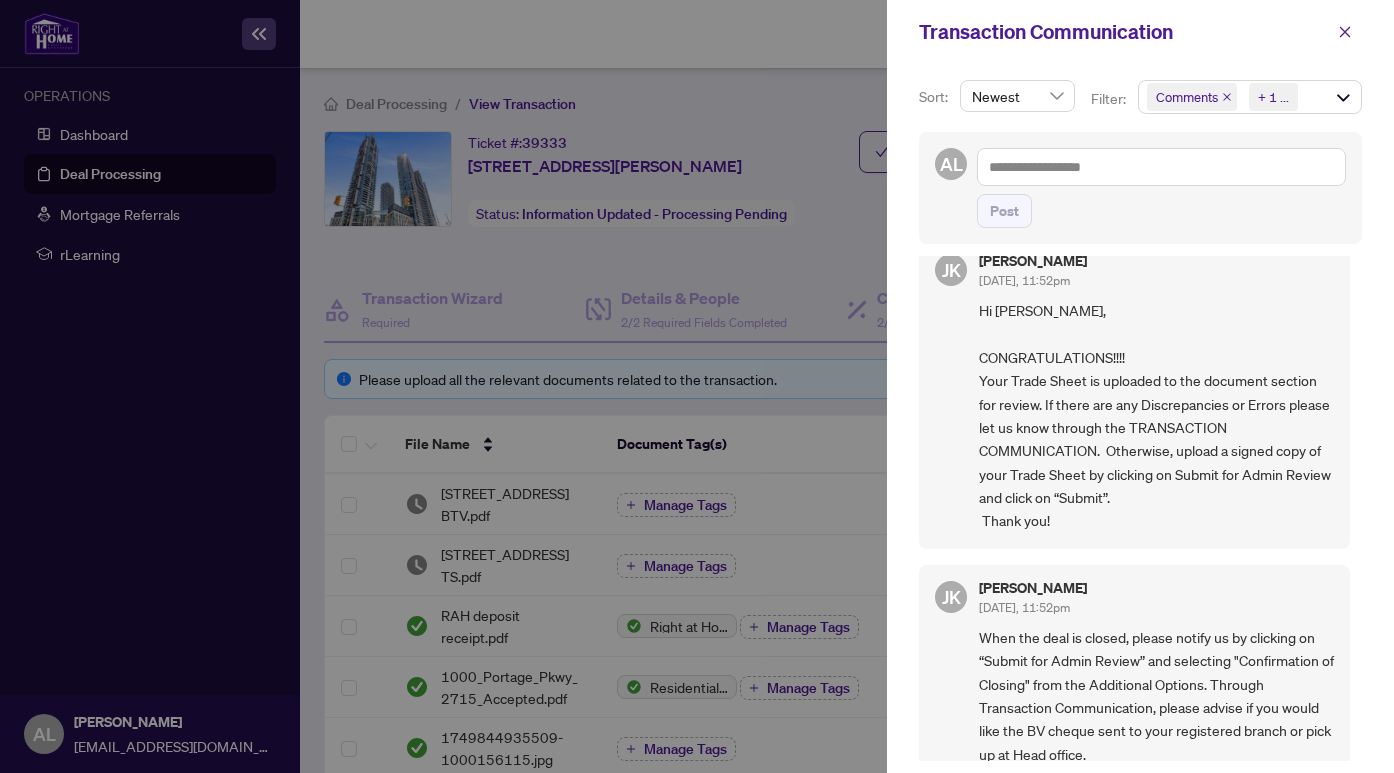 scroll, scrollTop: 0, scrollLeft: 0, axis: both 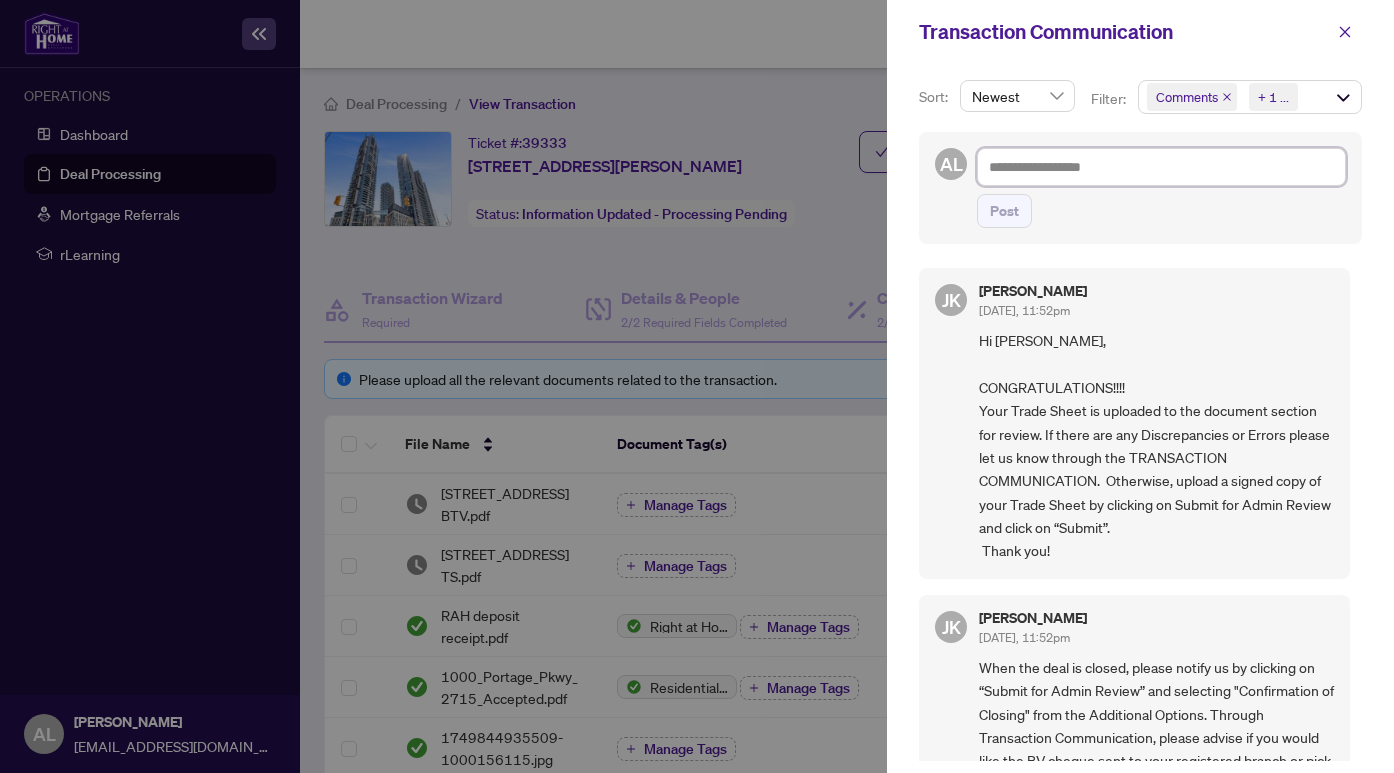 click at bounding box center (1161, 167) 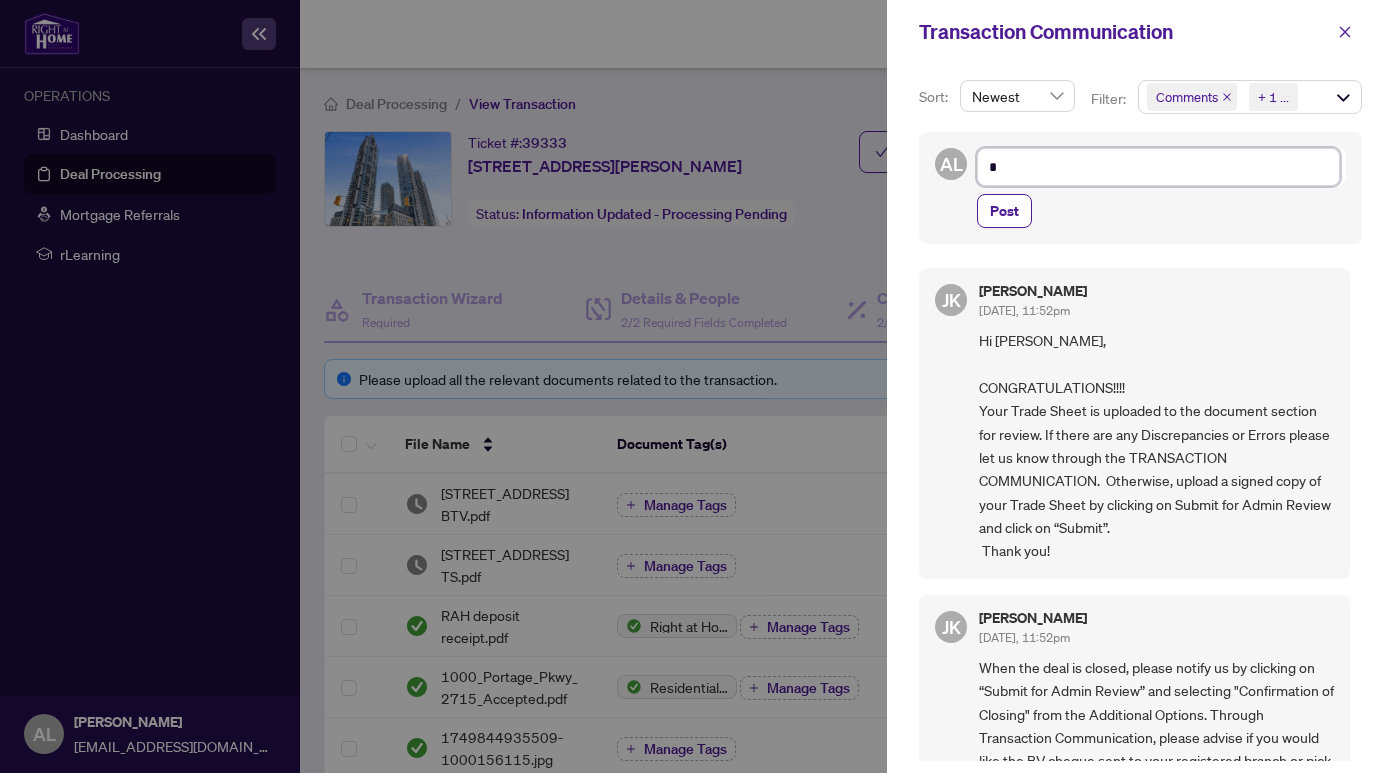 type on "**" 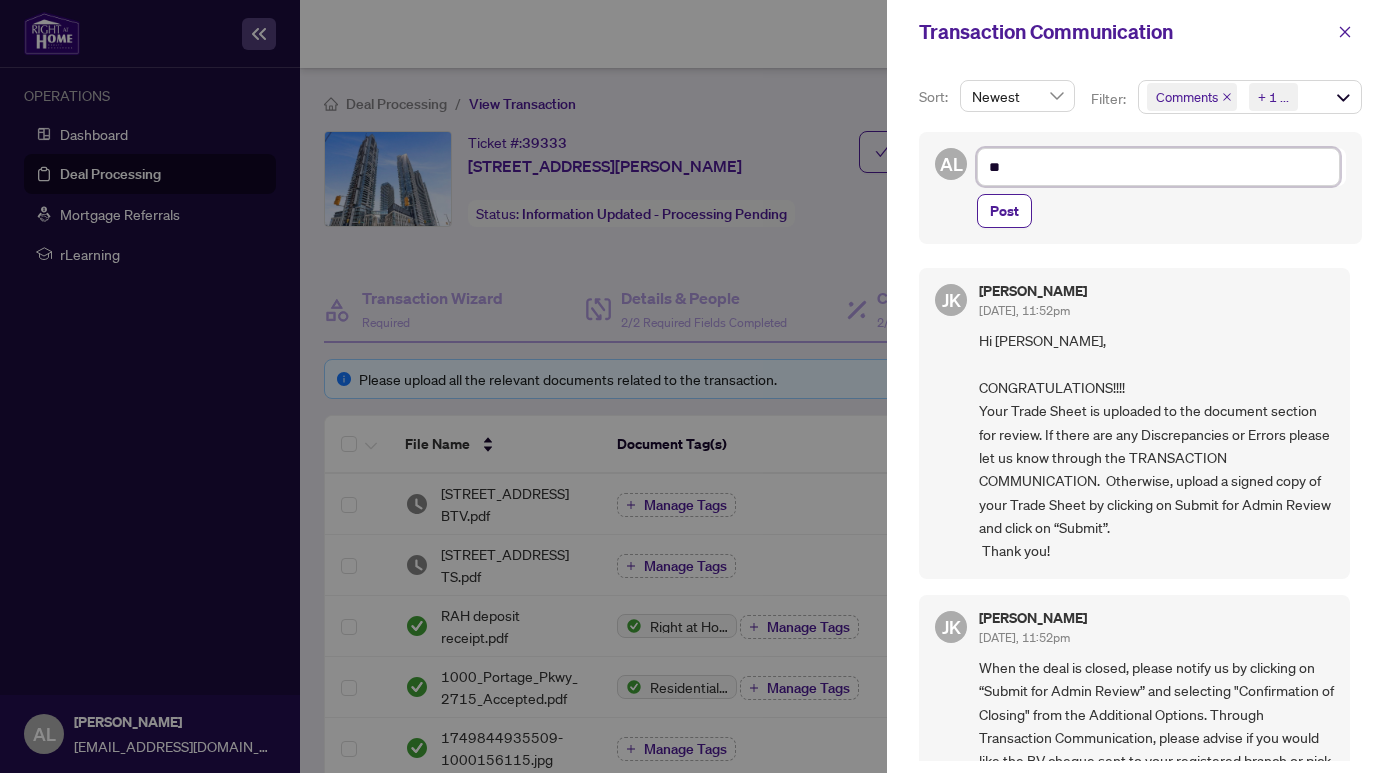 type on "**" 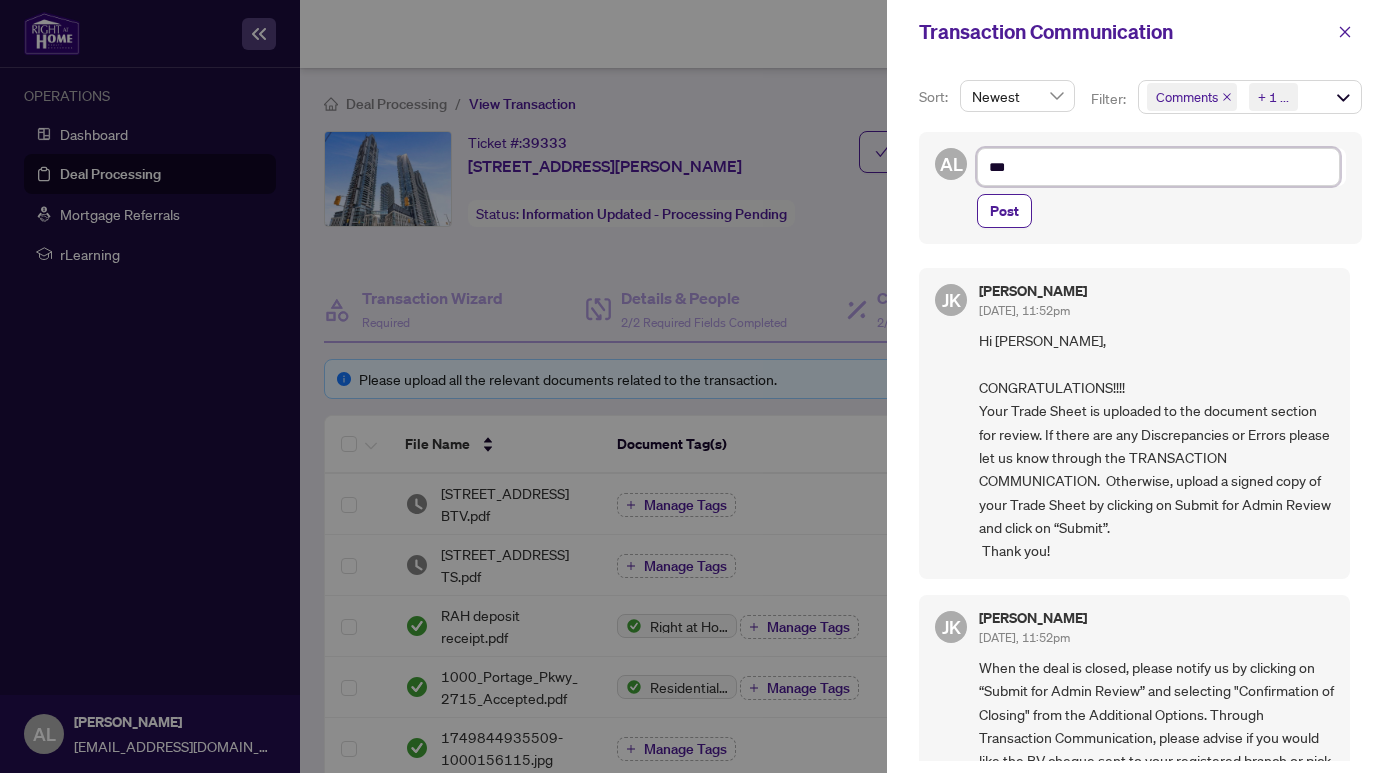 type on "****" 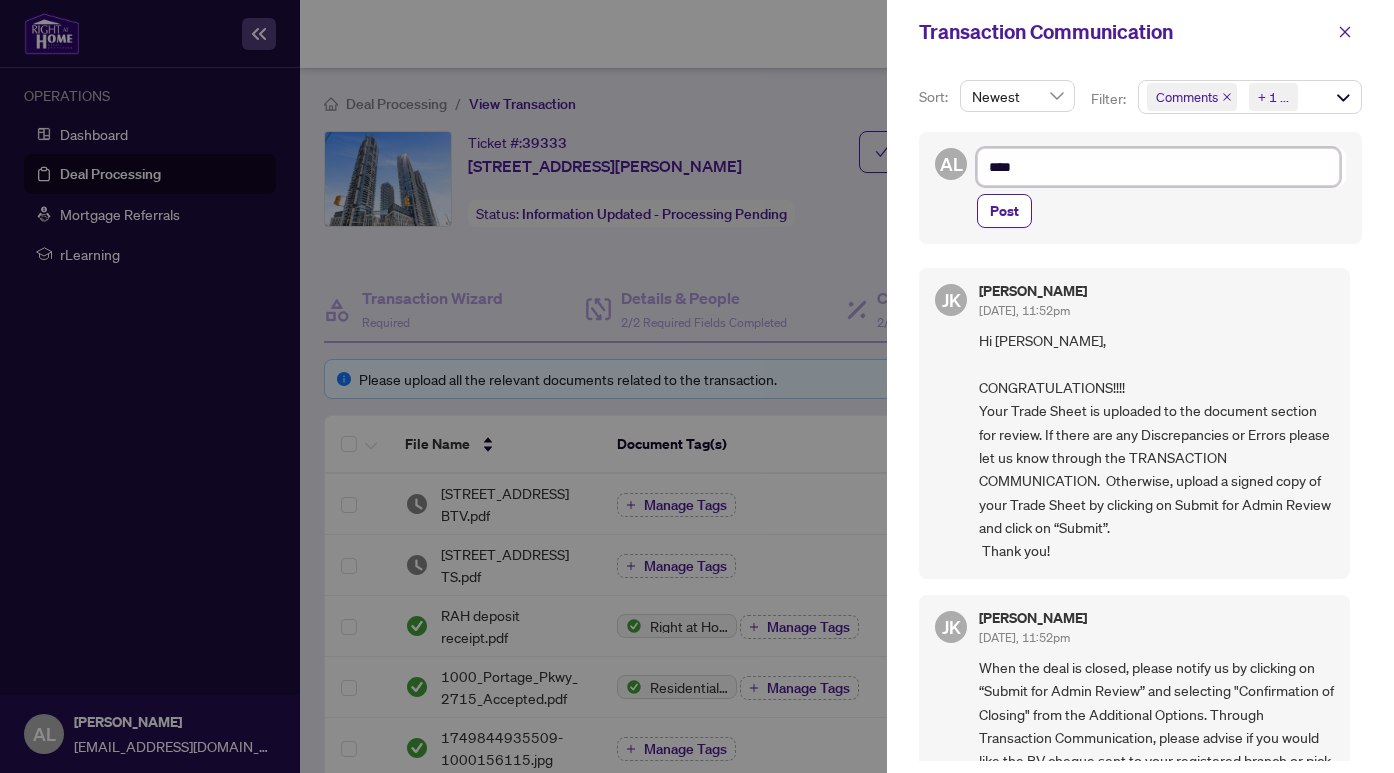 type on "*****" 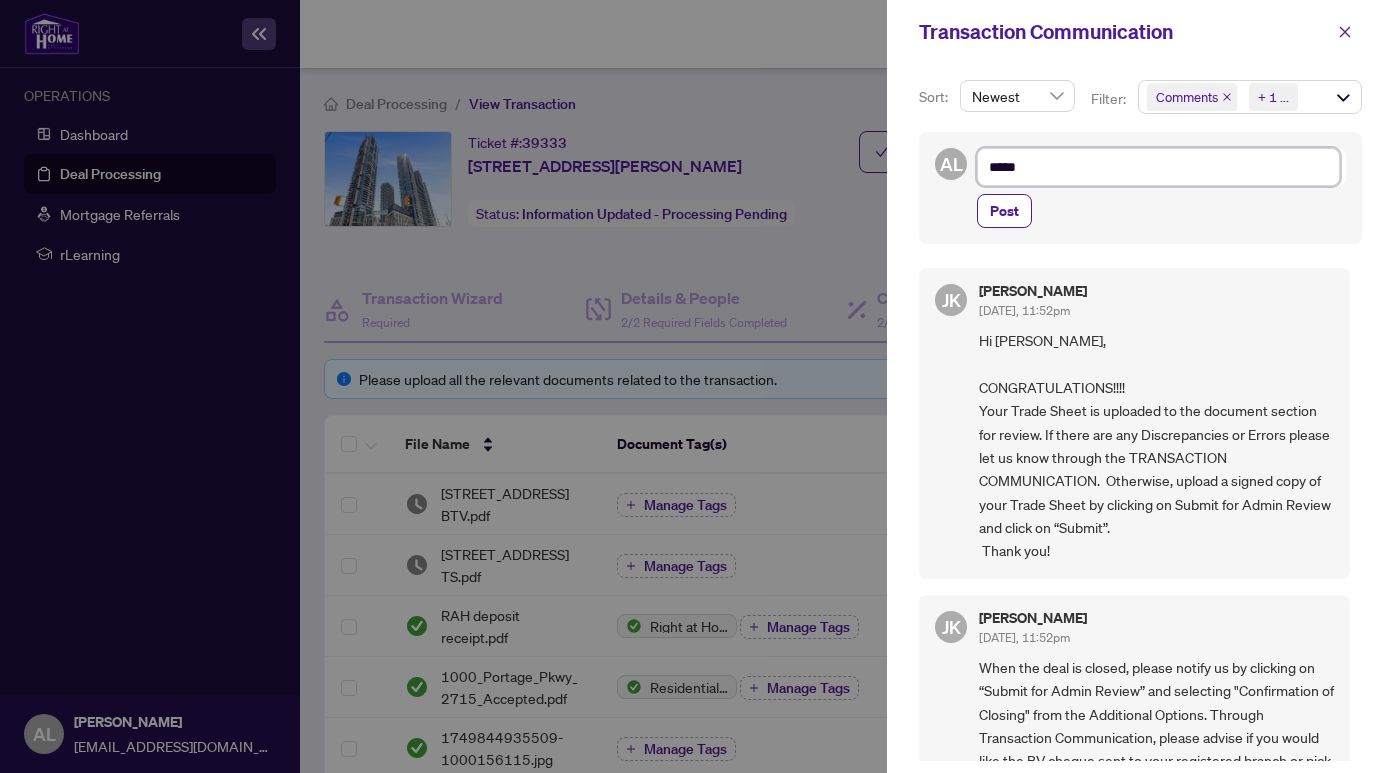type on "******" 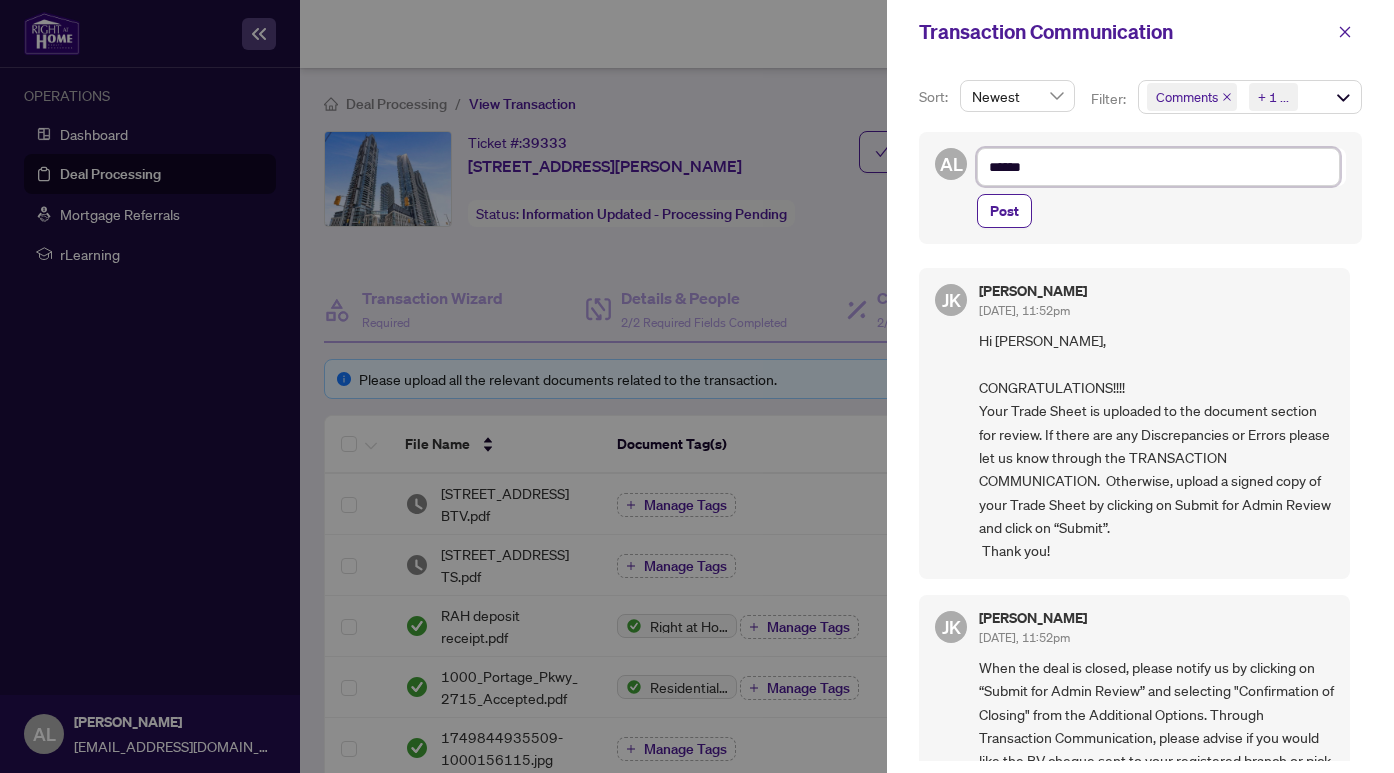 type on "*******" 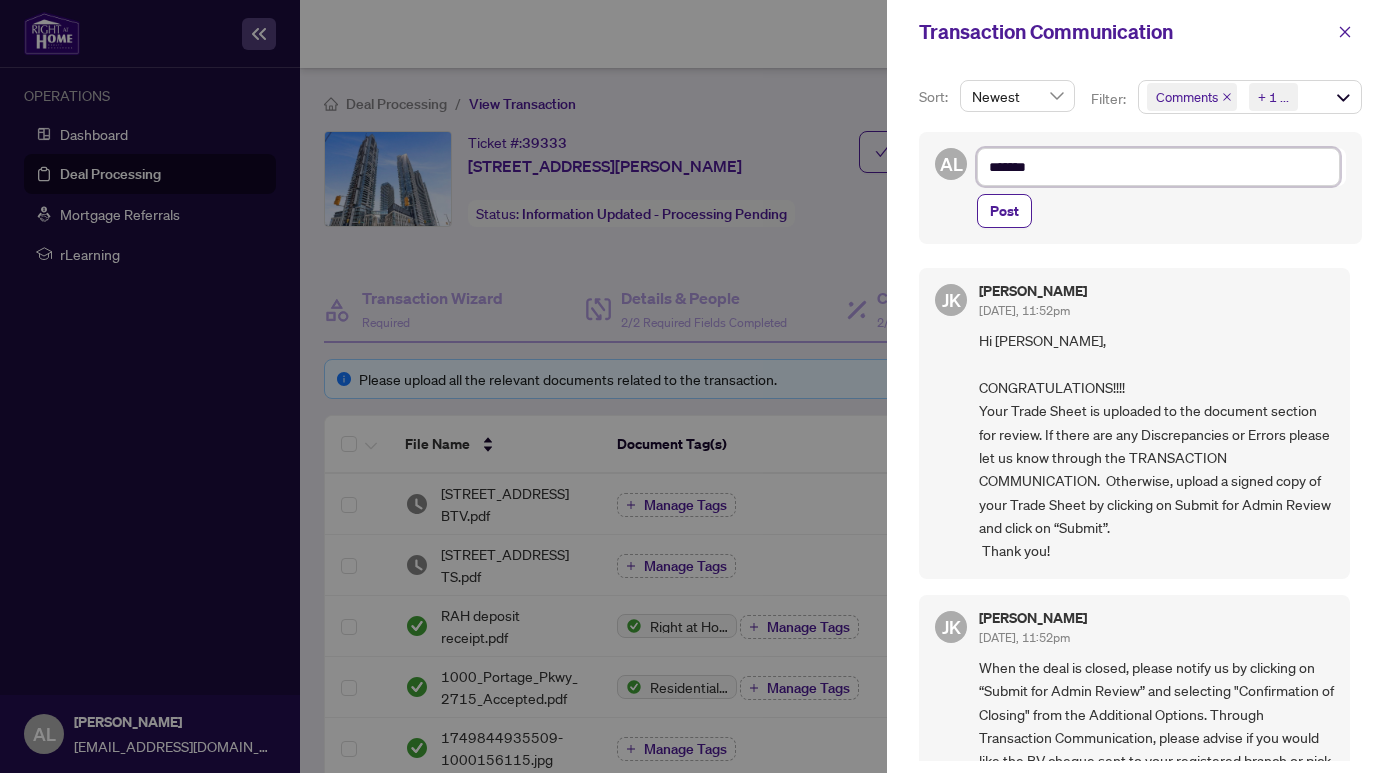 type on "********" 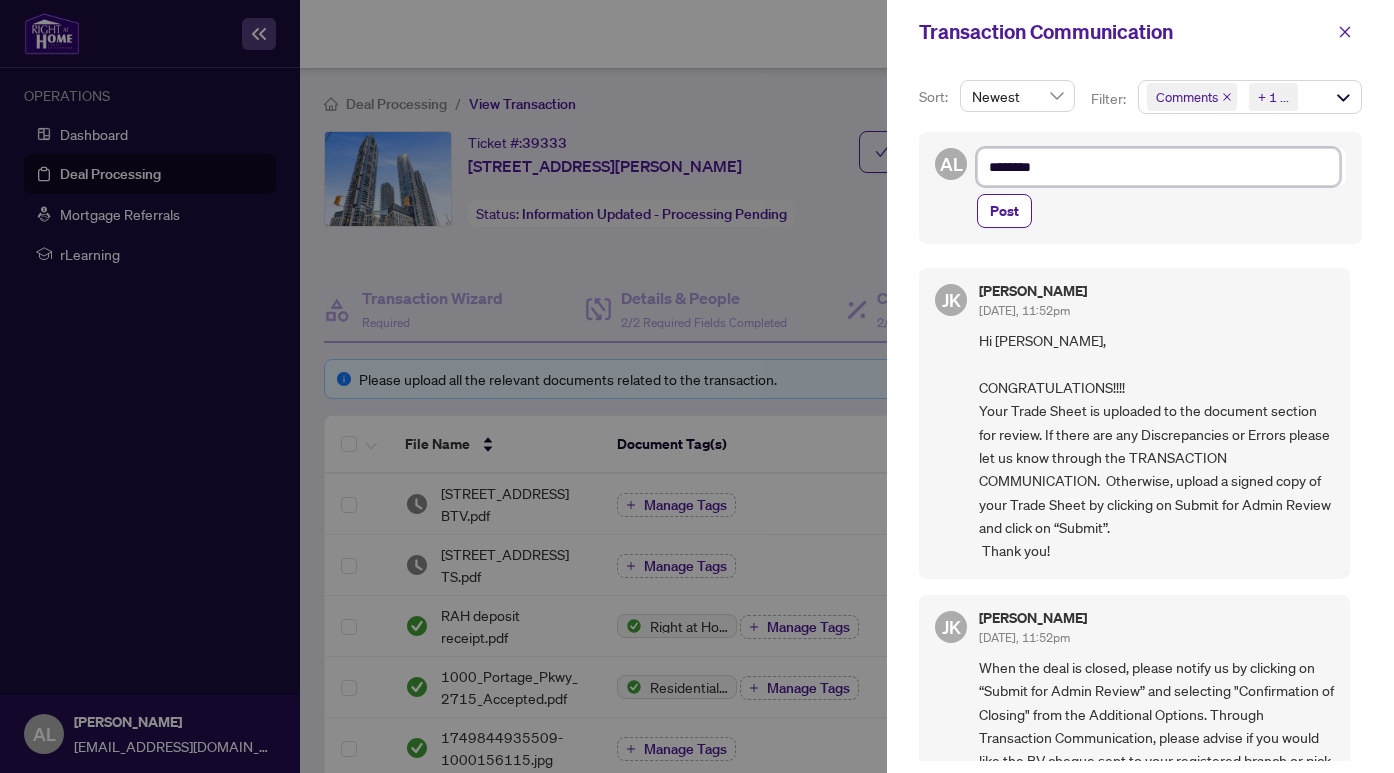 type on "*********" 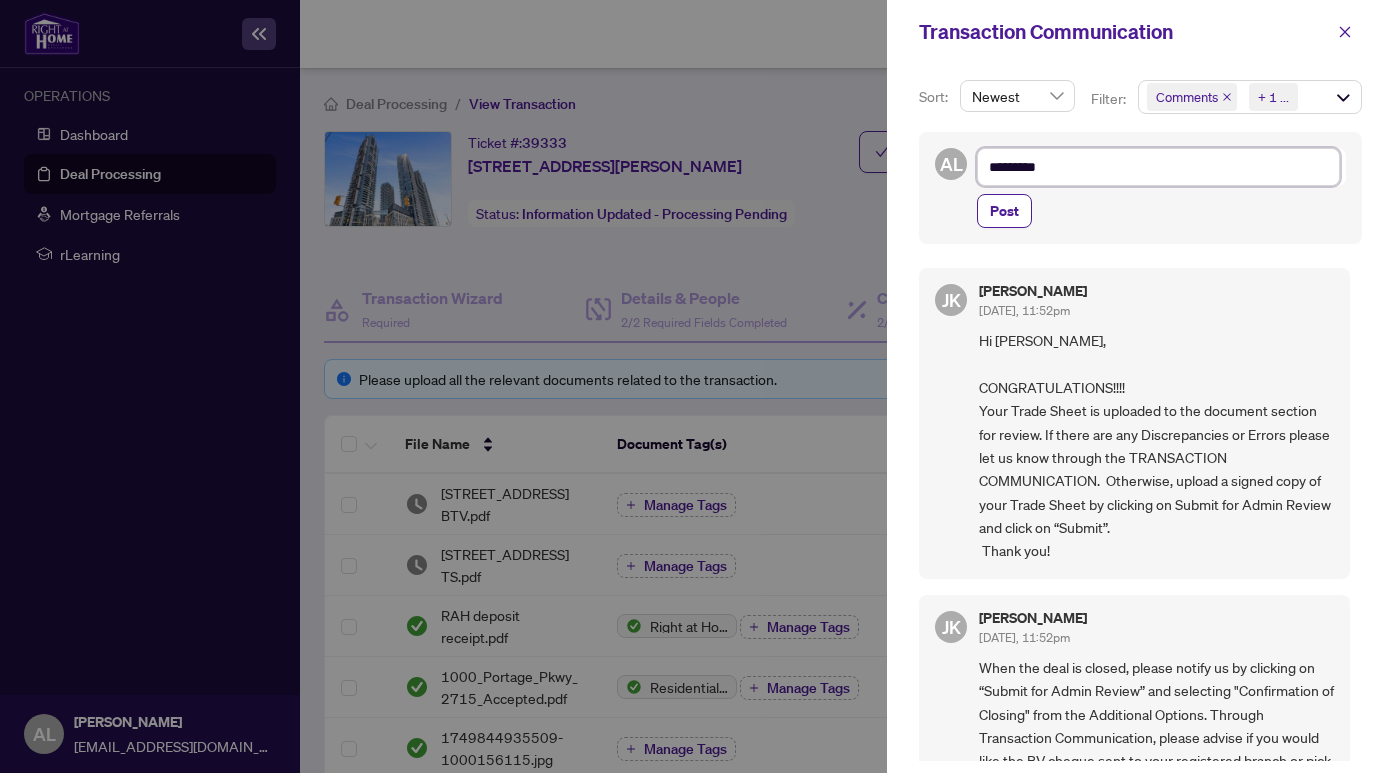 type on "*********" 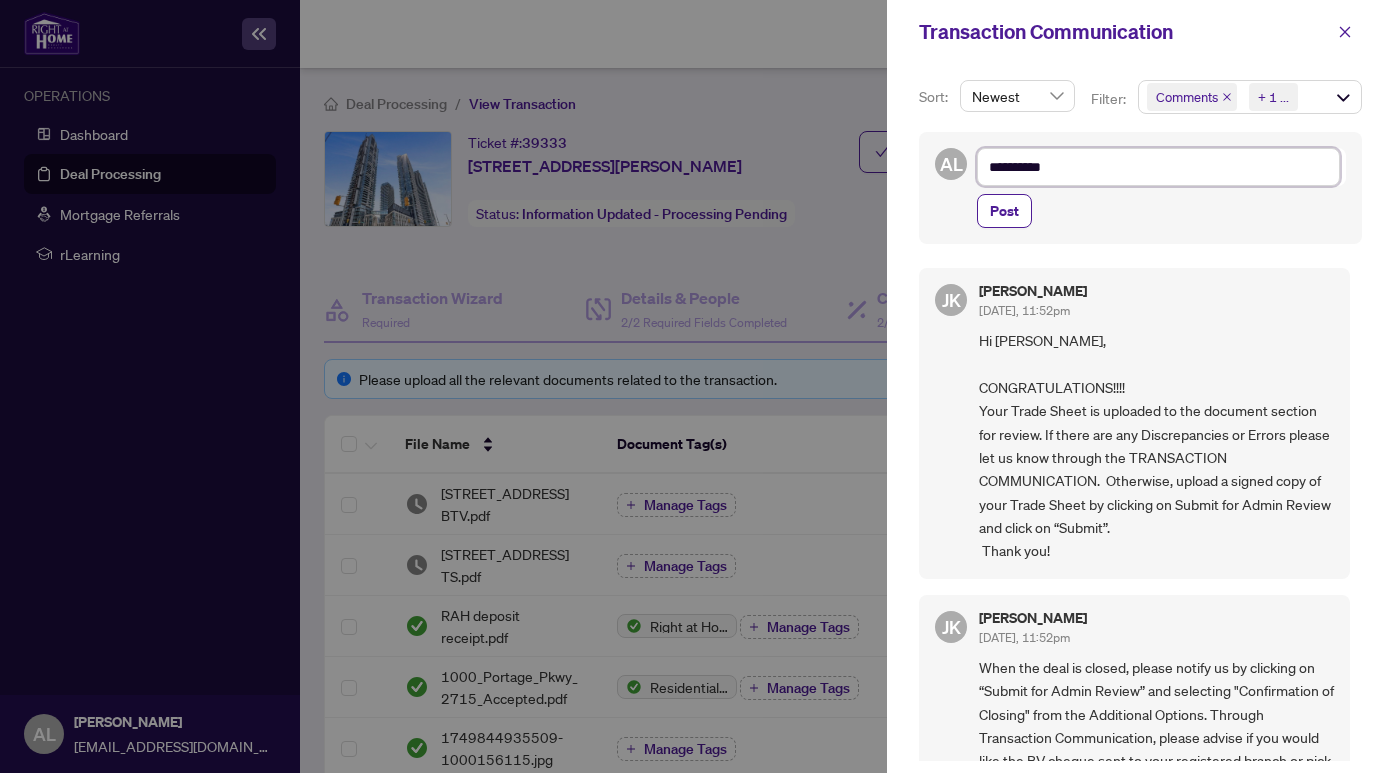 type on "**********" 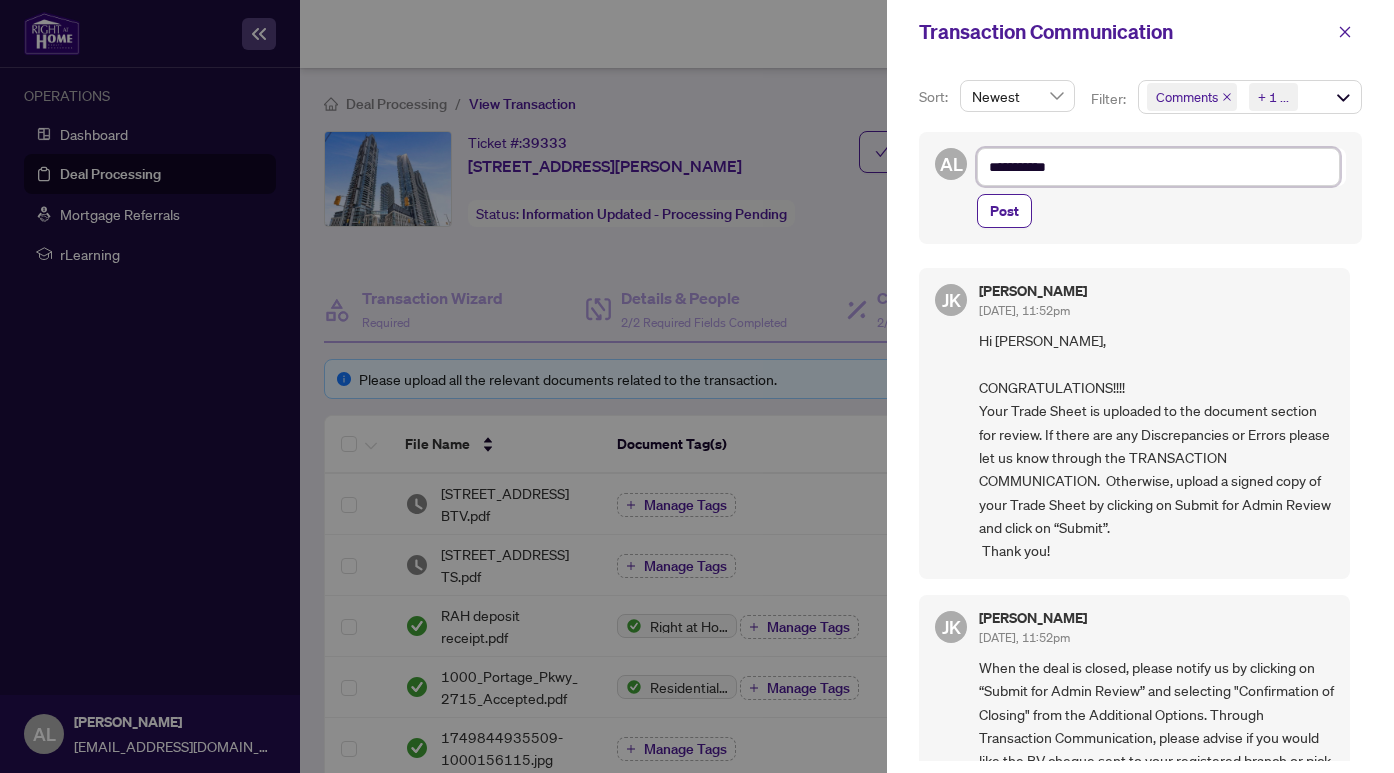 type on "**********" 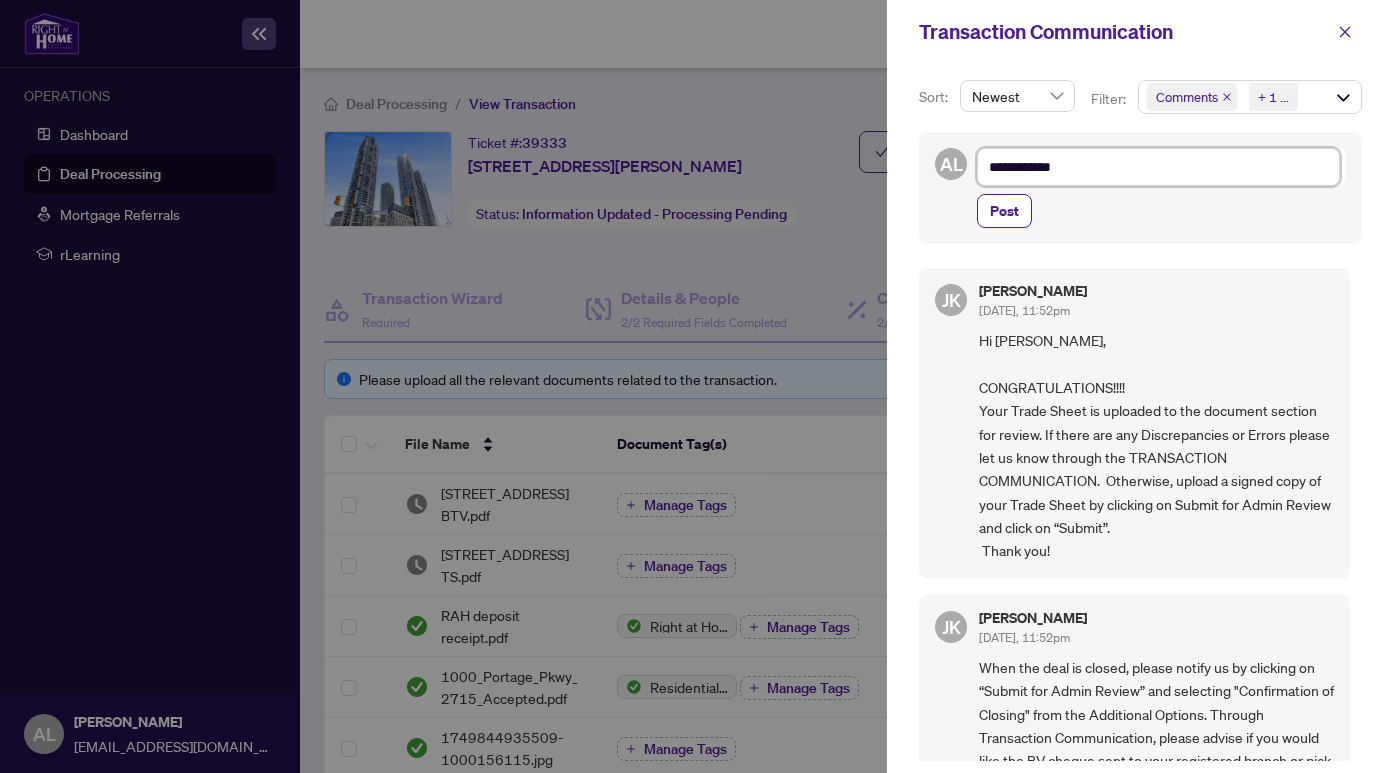 type on "**********" 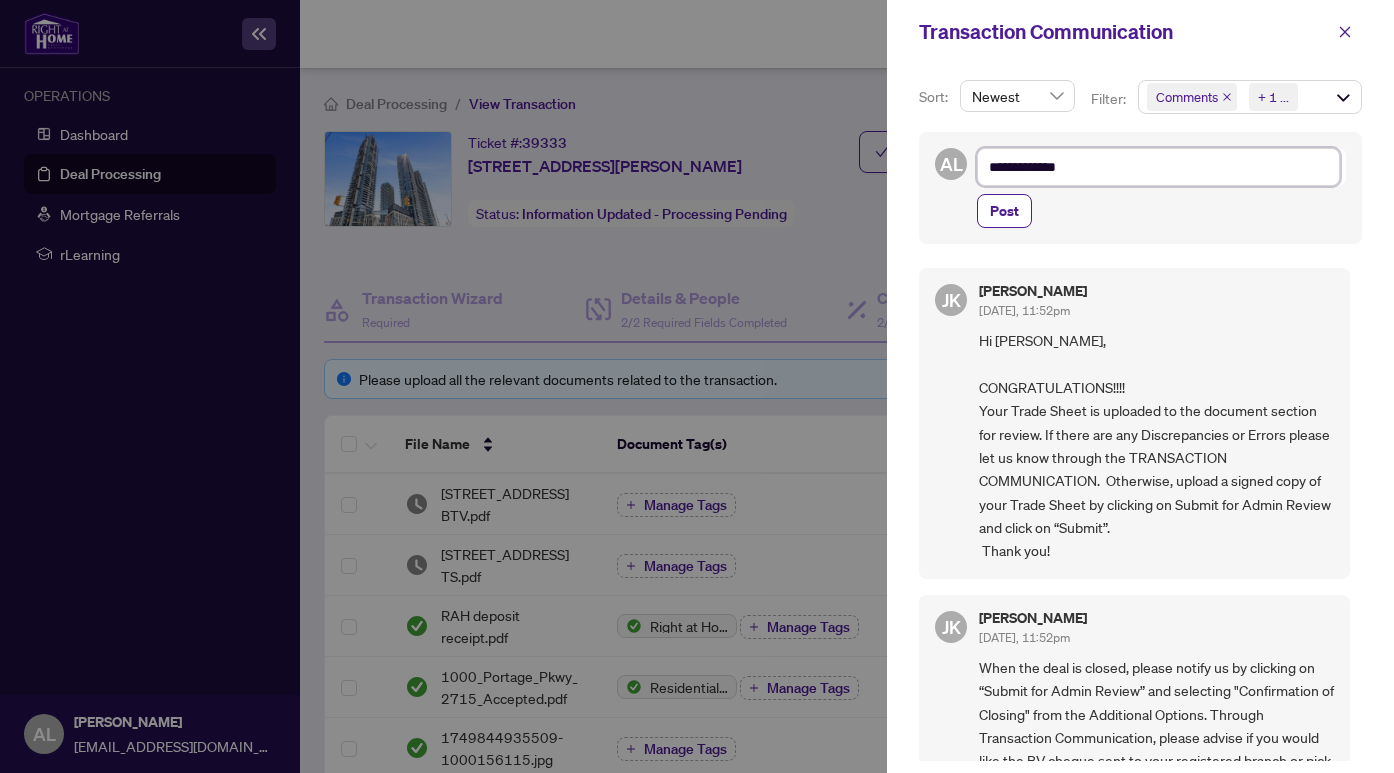 type on "**********" 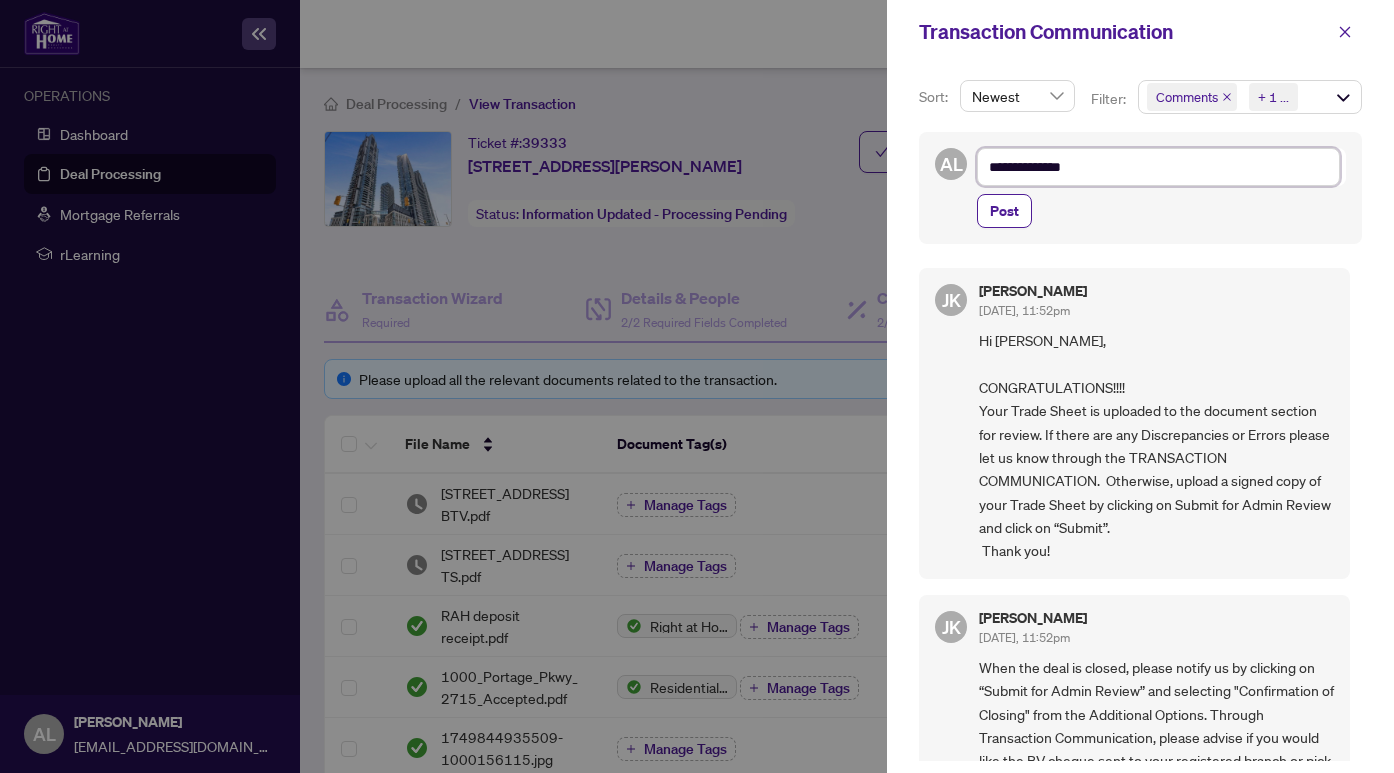 type on "**********" 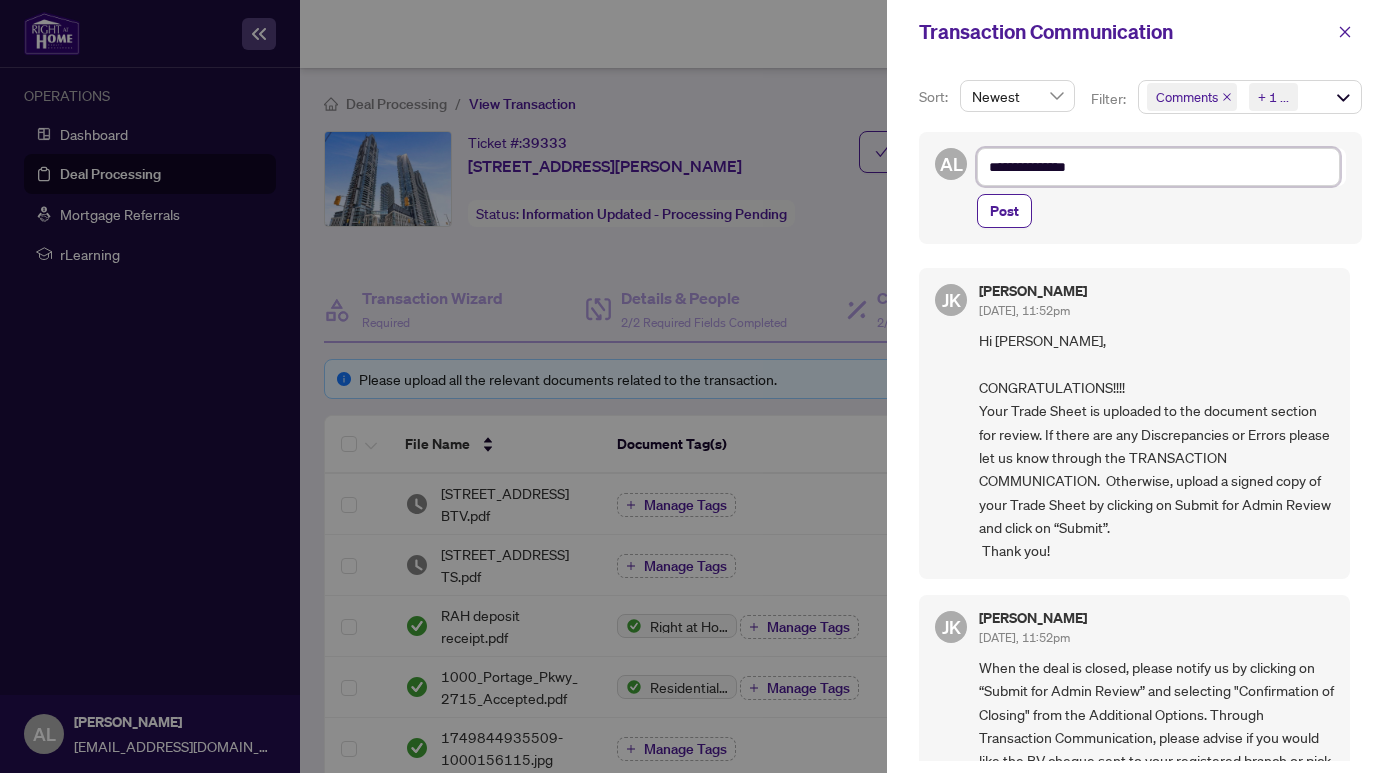 type on "**********" 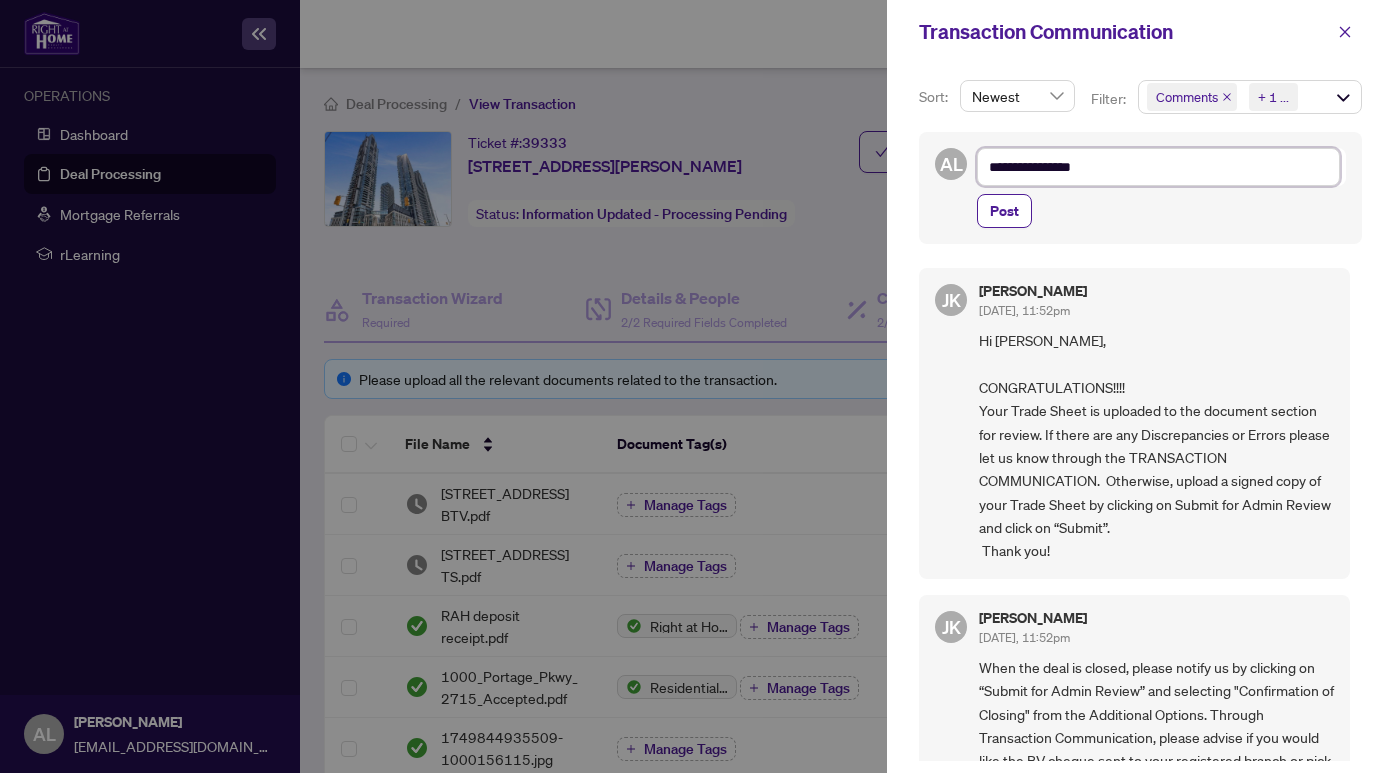 type on "**********" 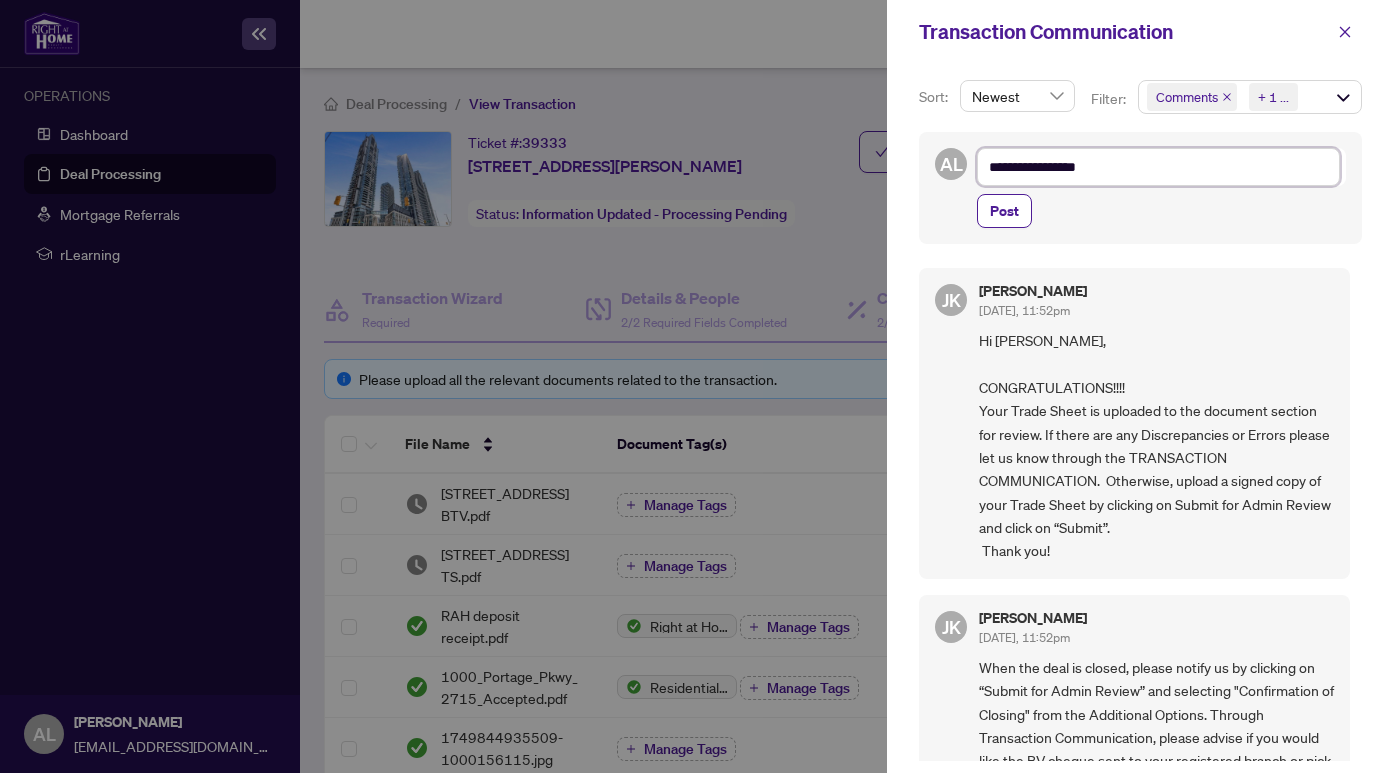 type on "**********" 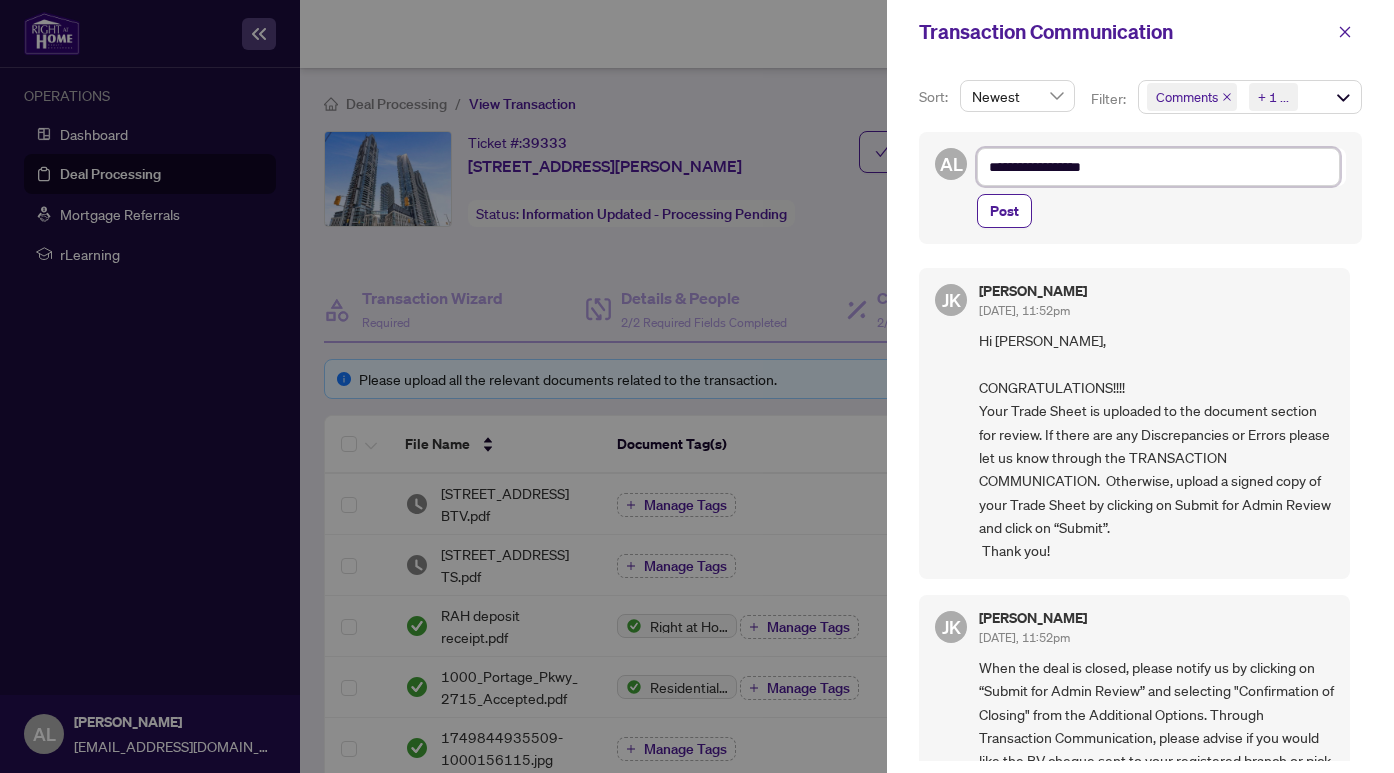 type on "**********" 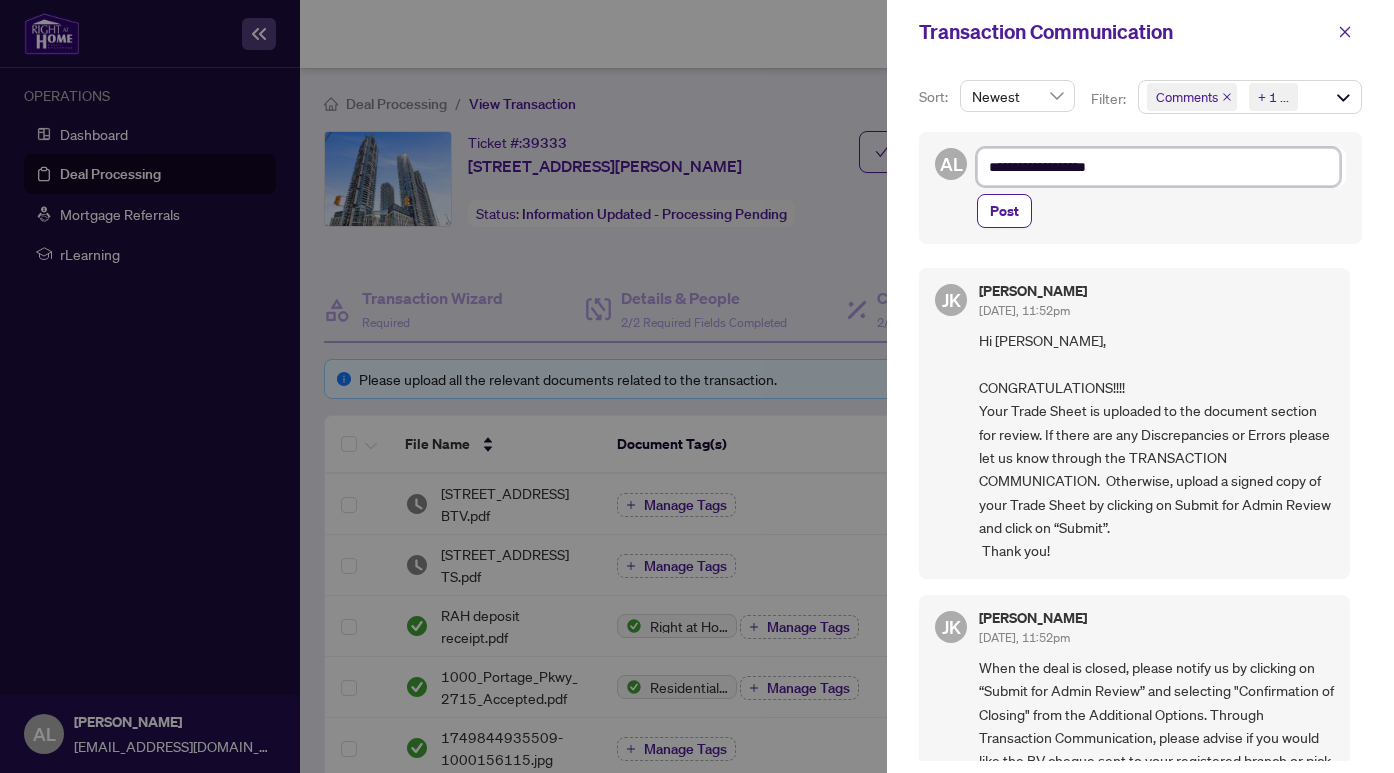 type on "**********" 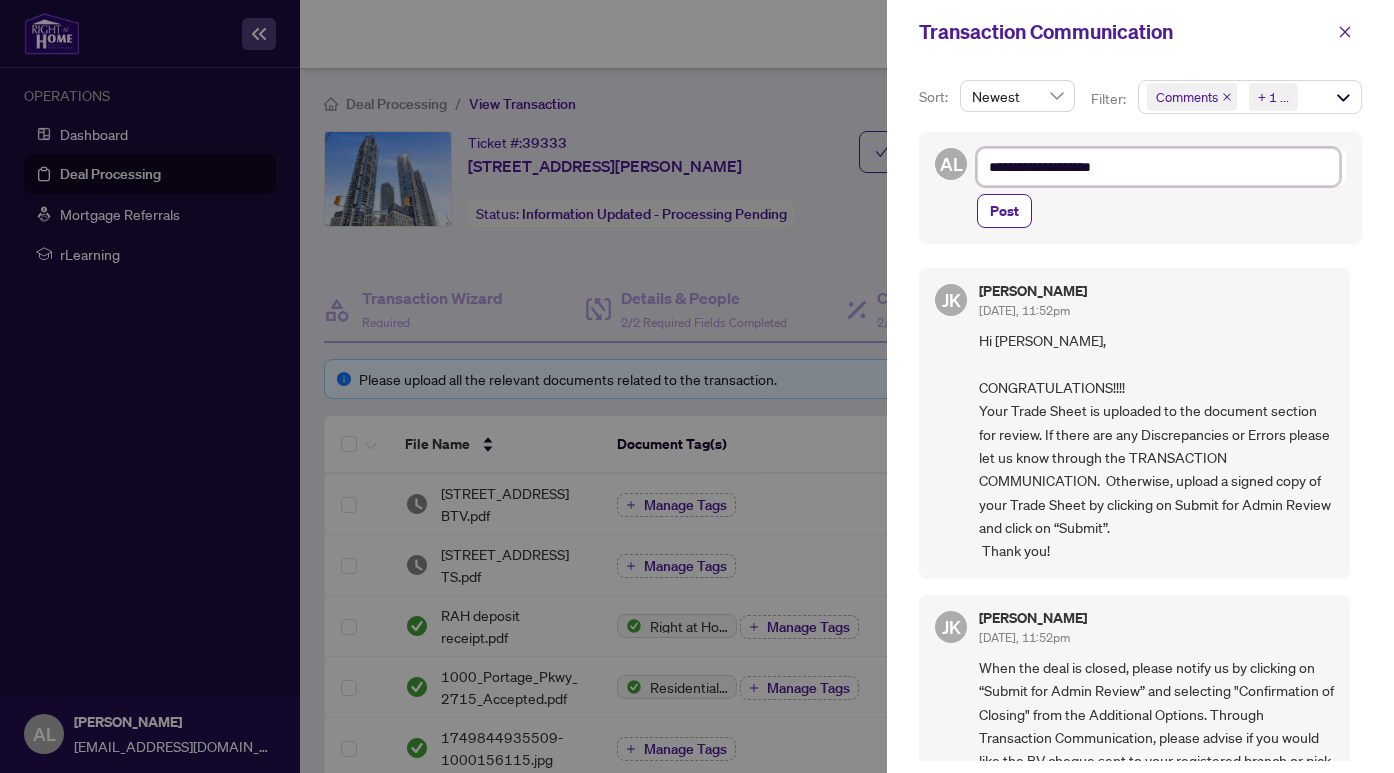 type on "**********" 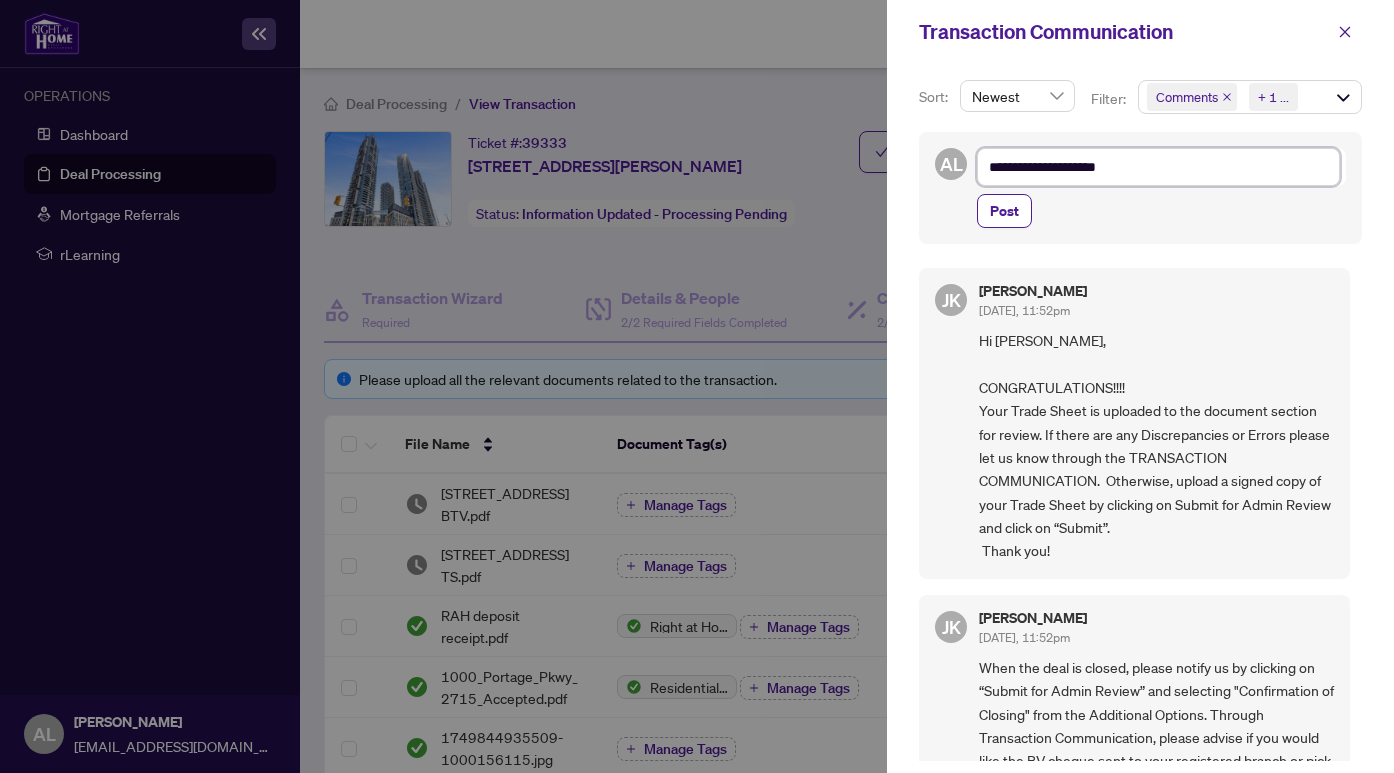 type on "**********" 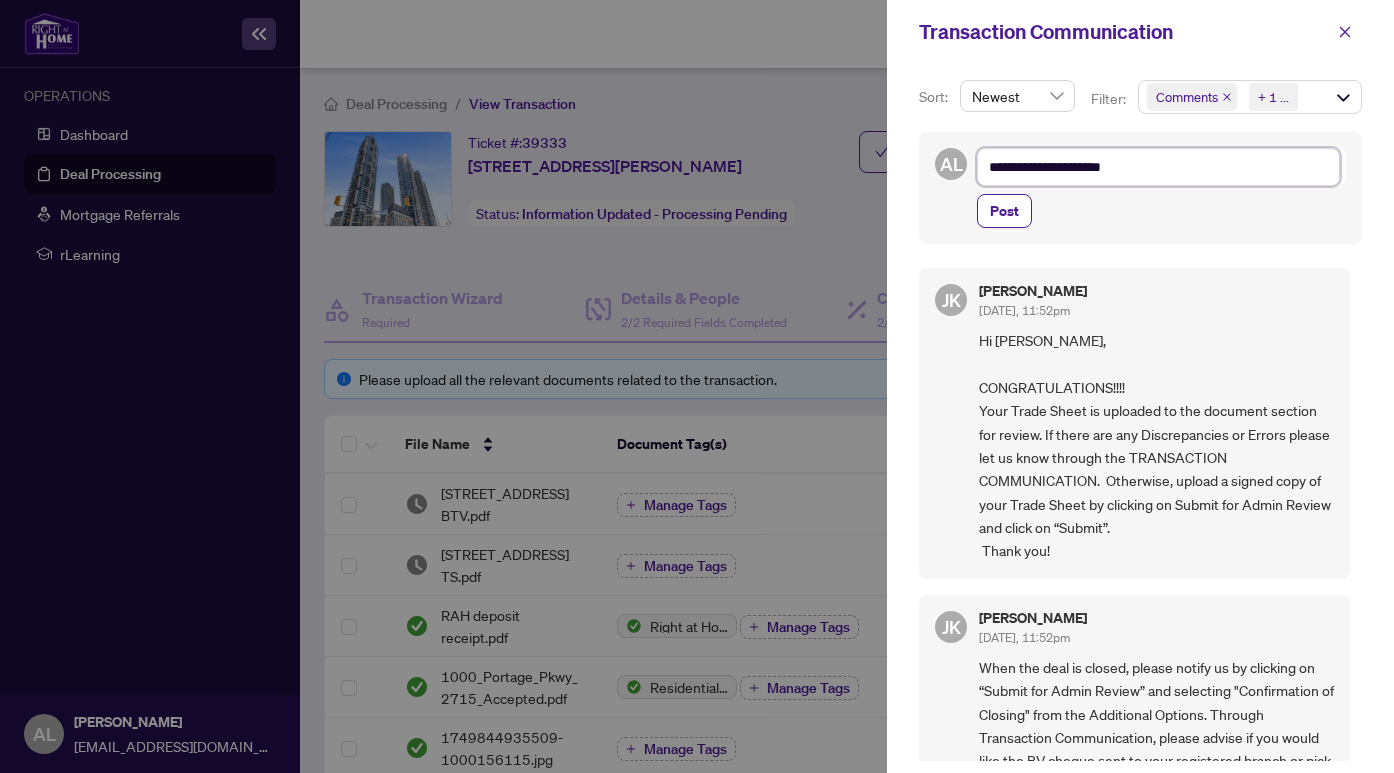 type on "**********" 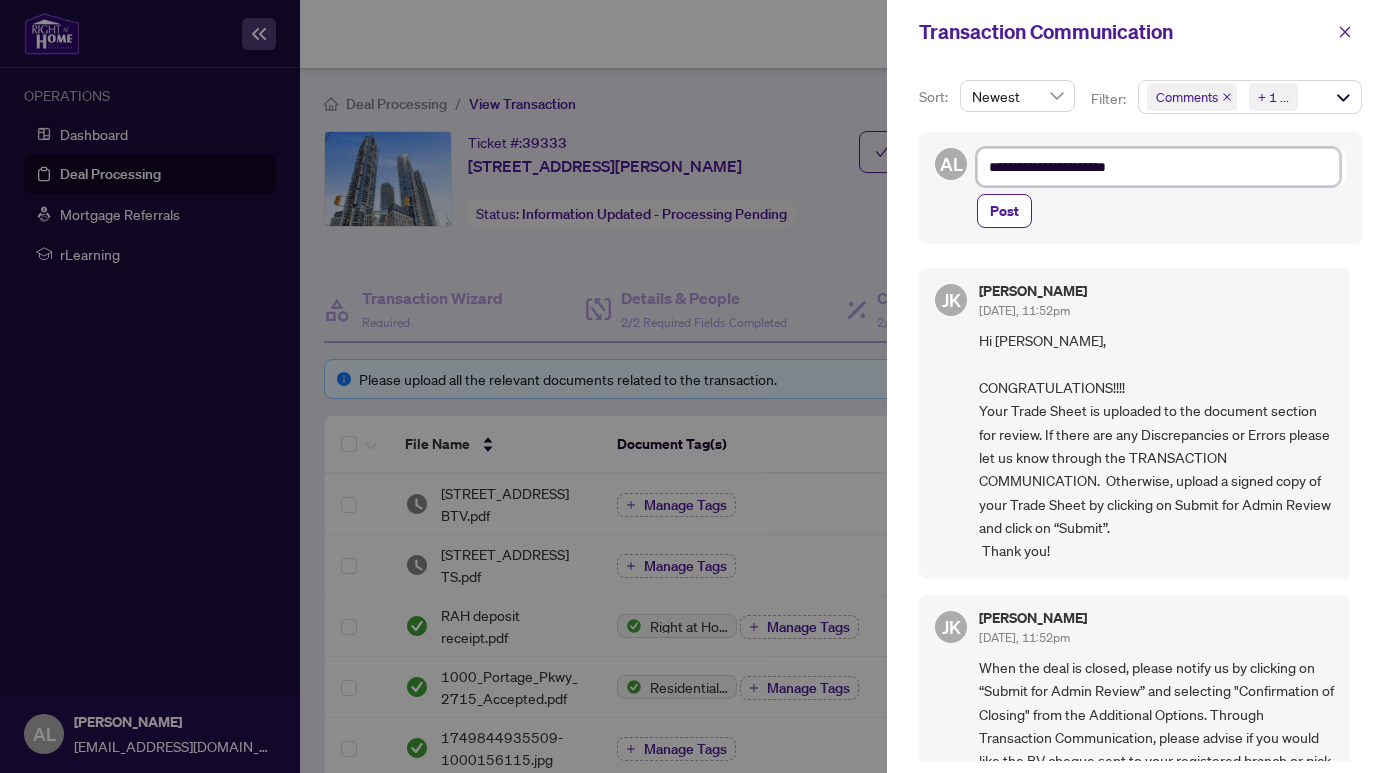 type on "**********" 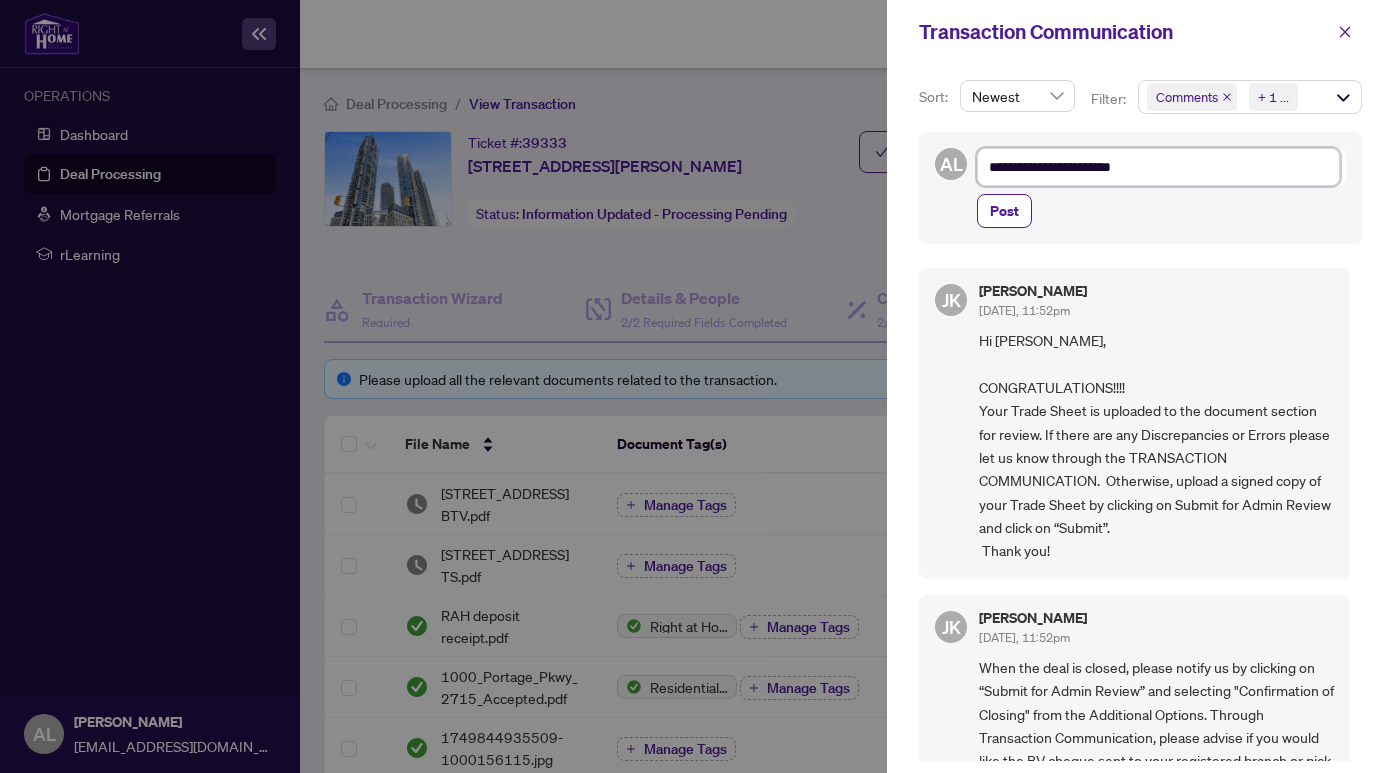 type on "**********" 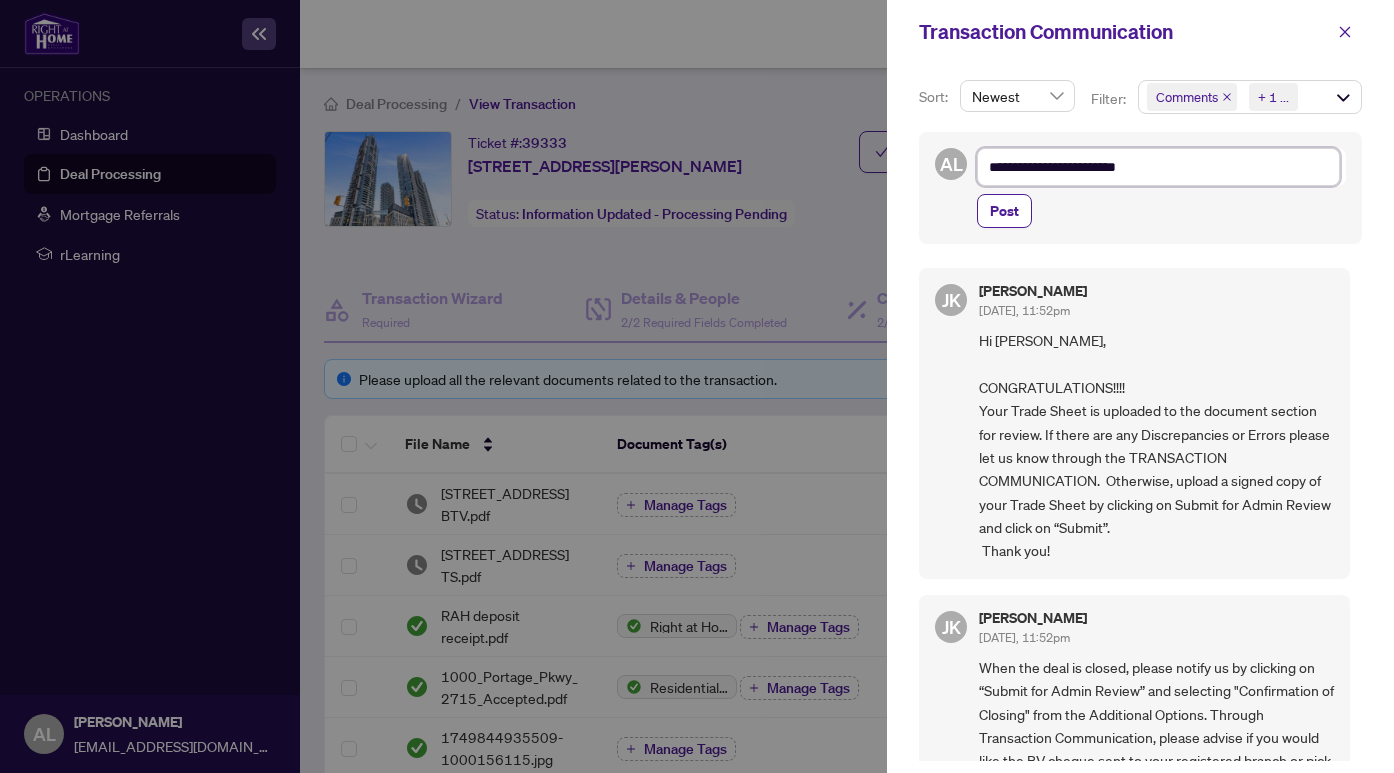 type on "**********" 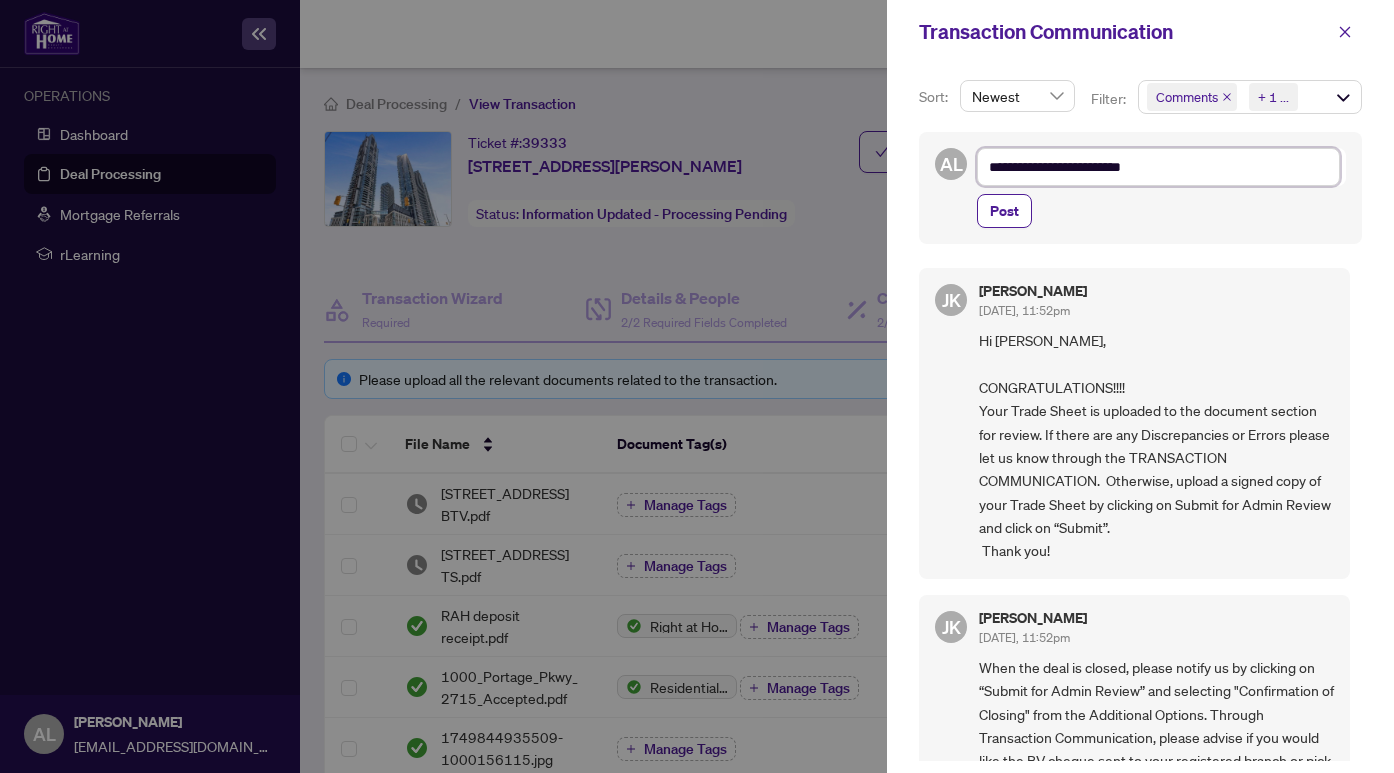 type on "**********" 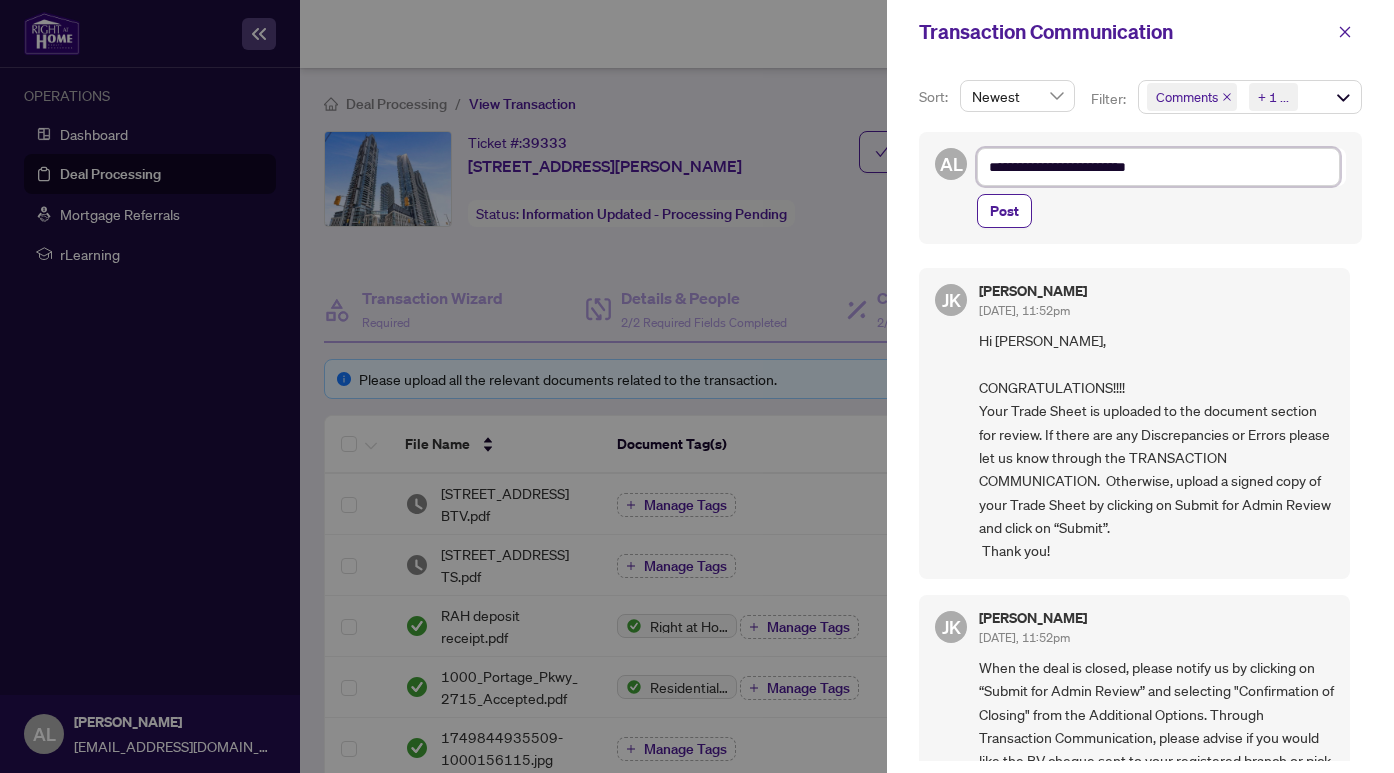 type on "**********" 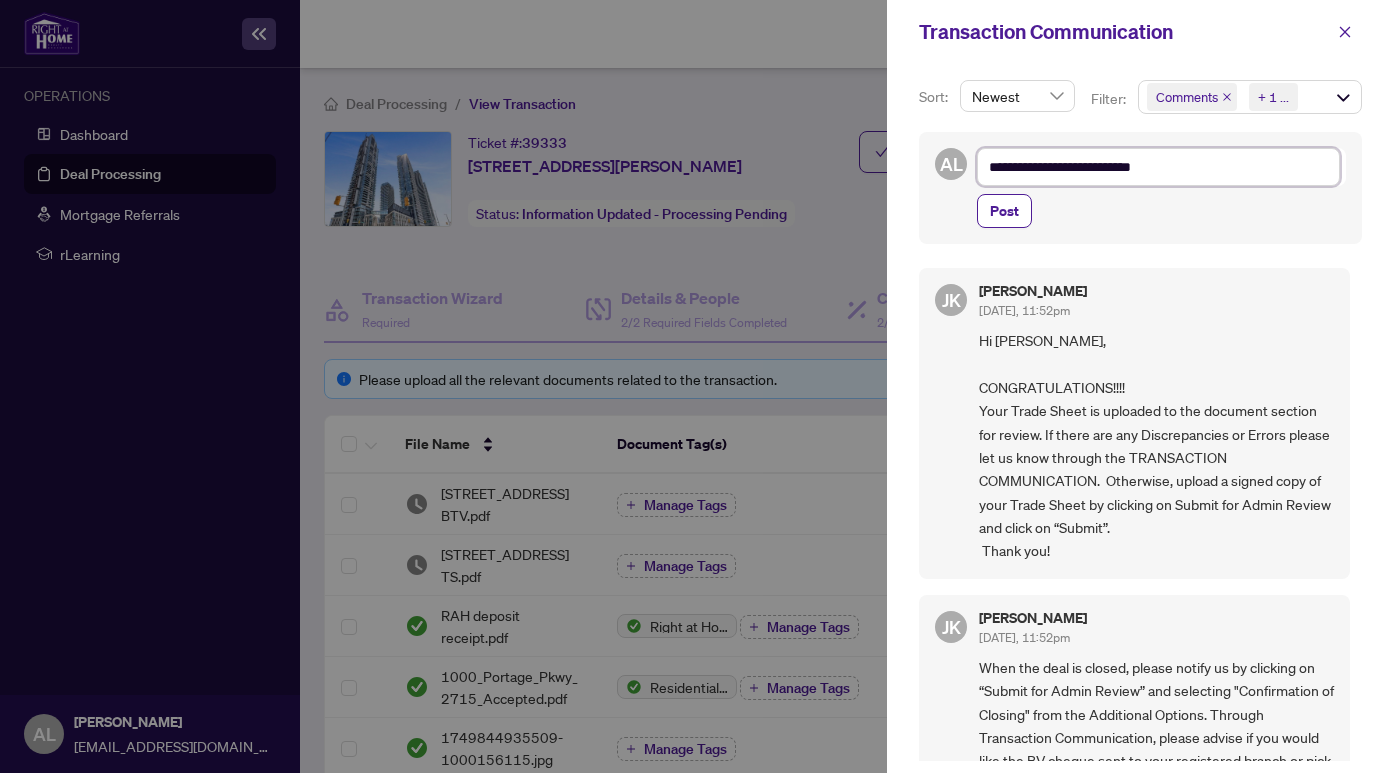 type on "**********" 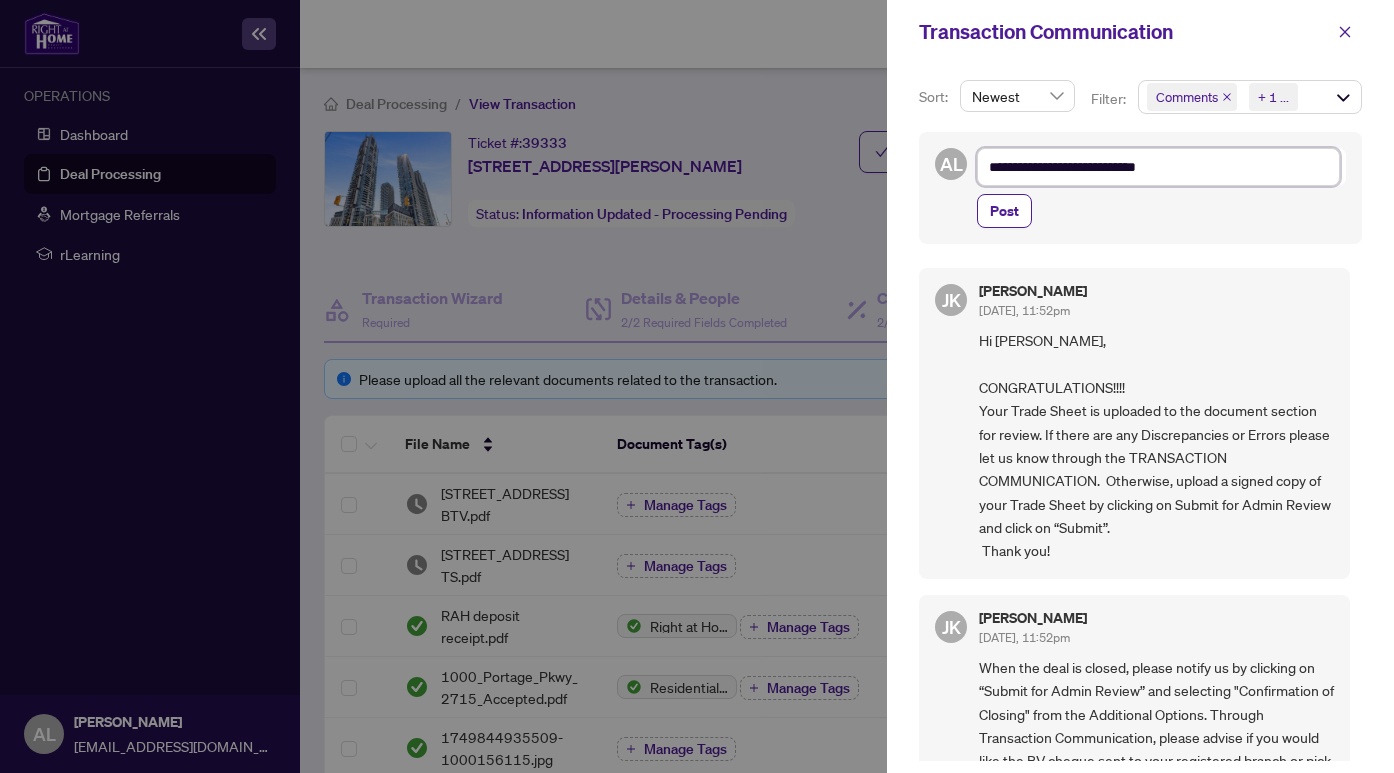 type on "**********" 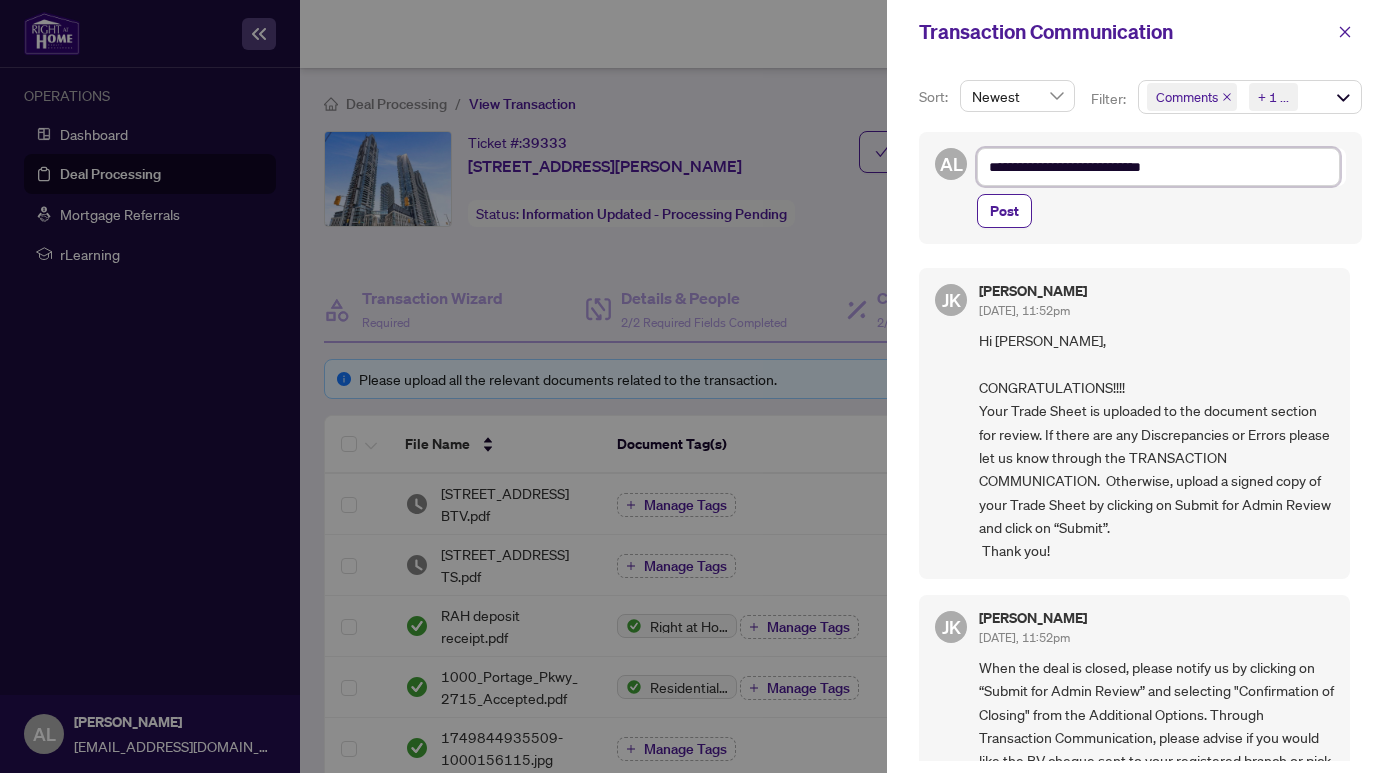 type on "**********" 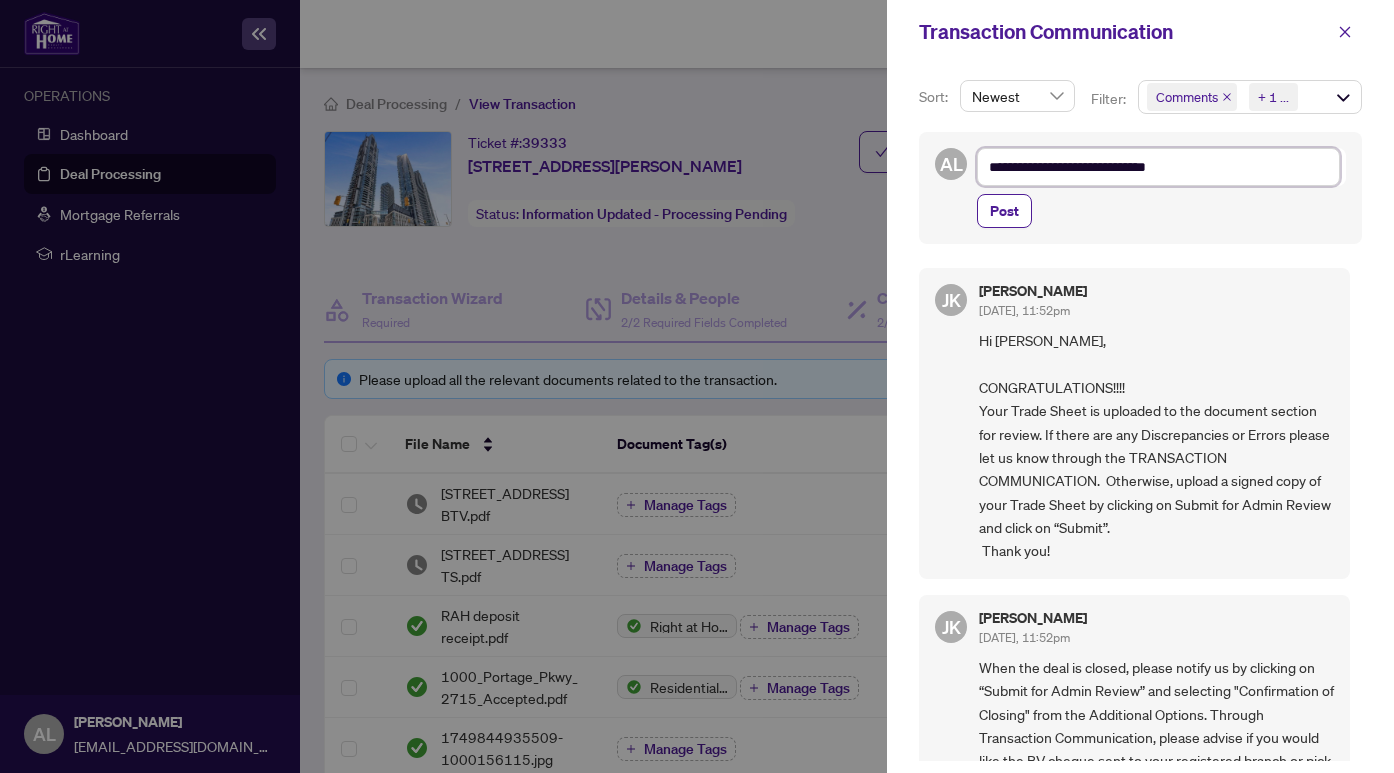 type on "**********" 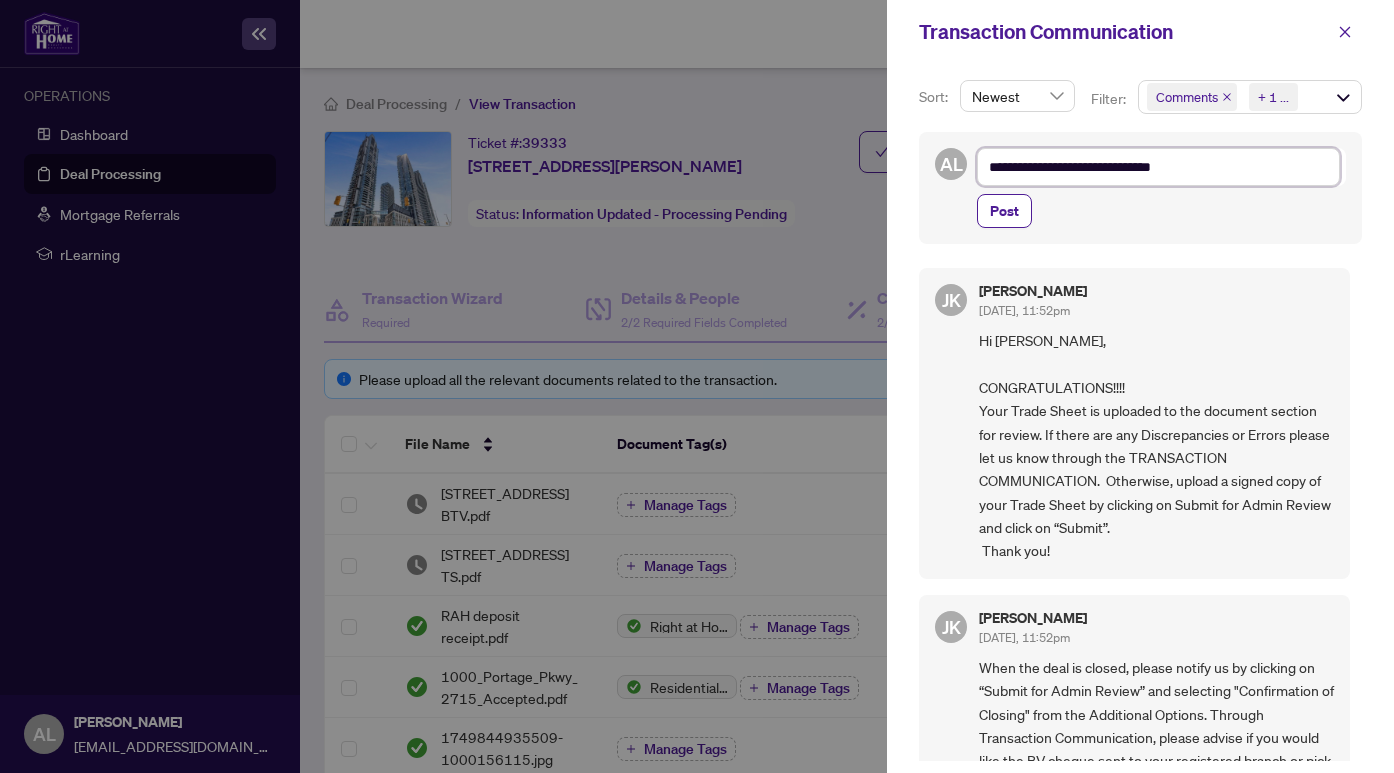 type on "**********" 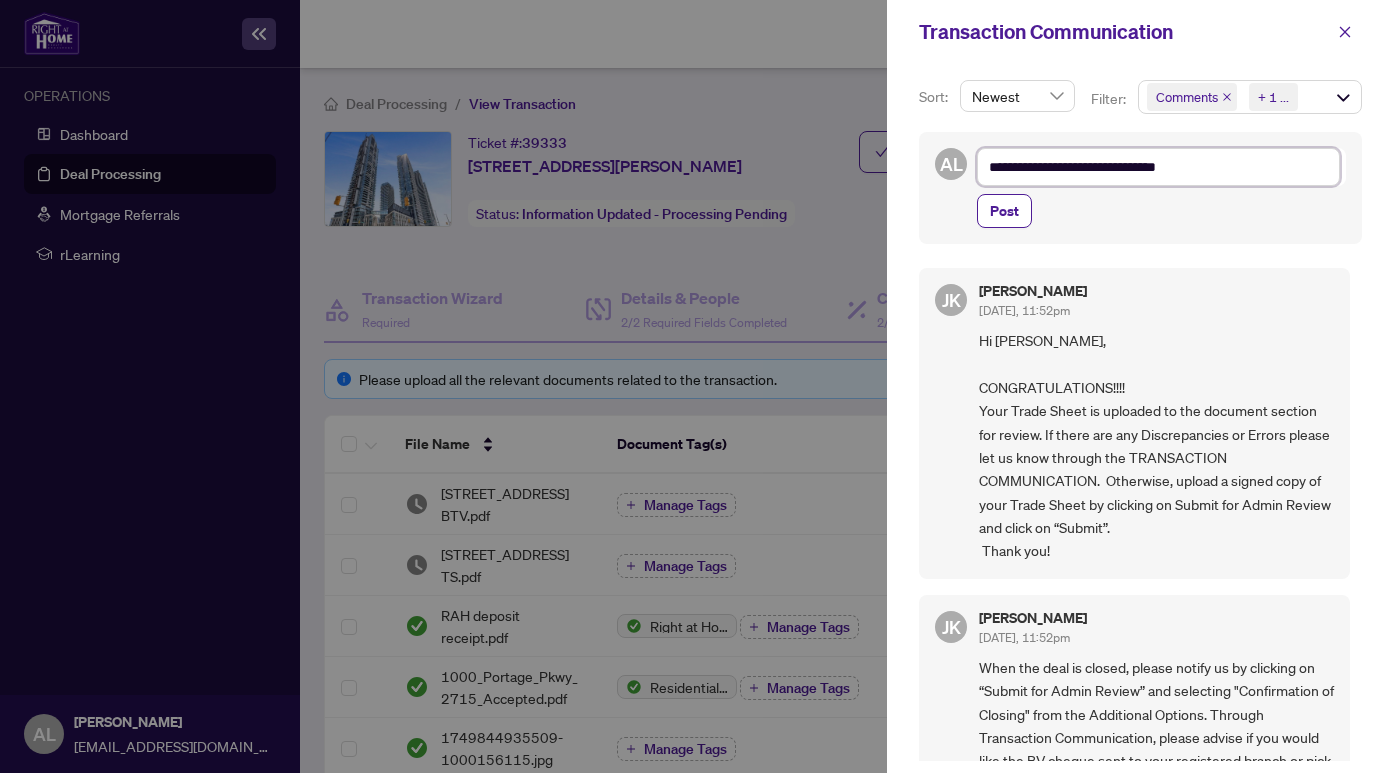 type on "**********" 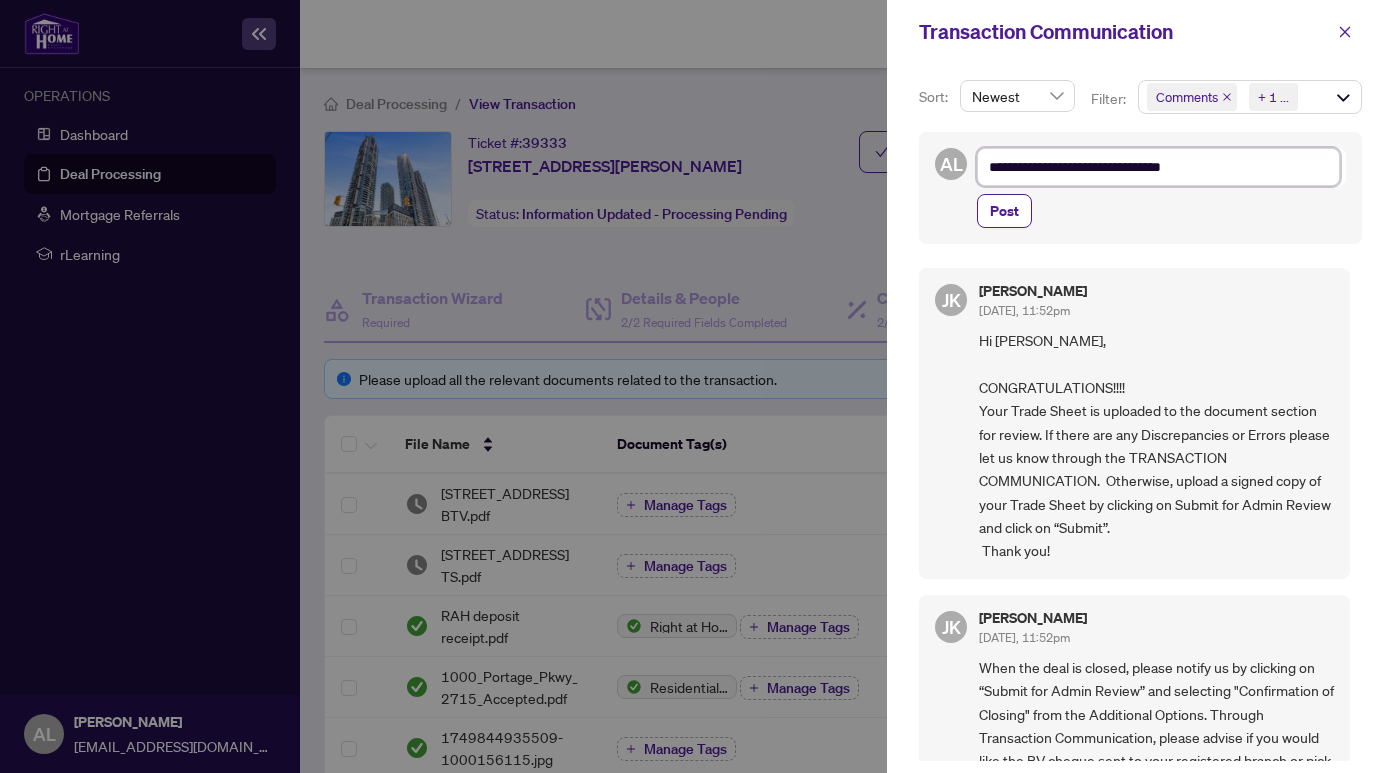 type on "**********" 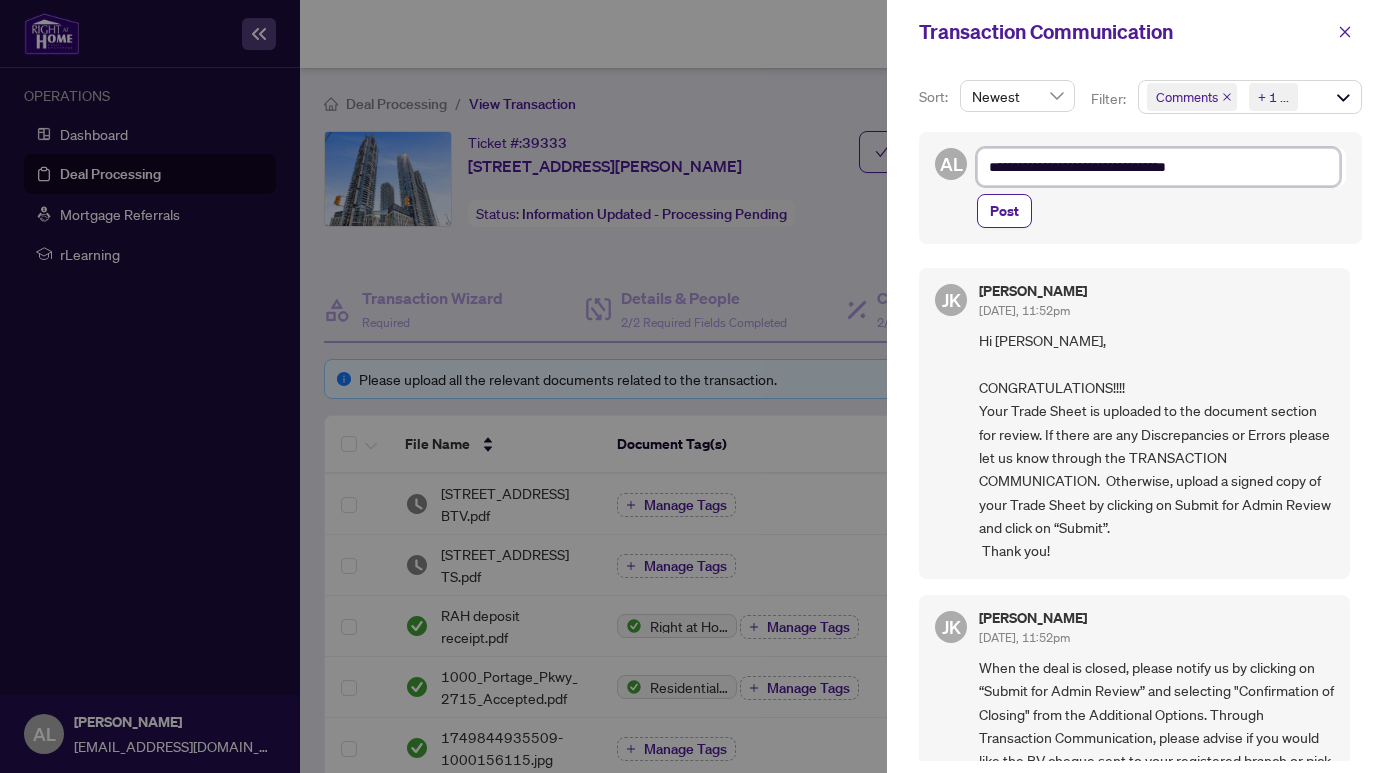 type on "**********" 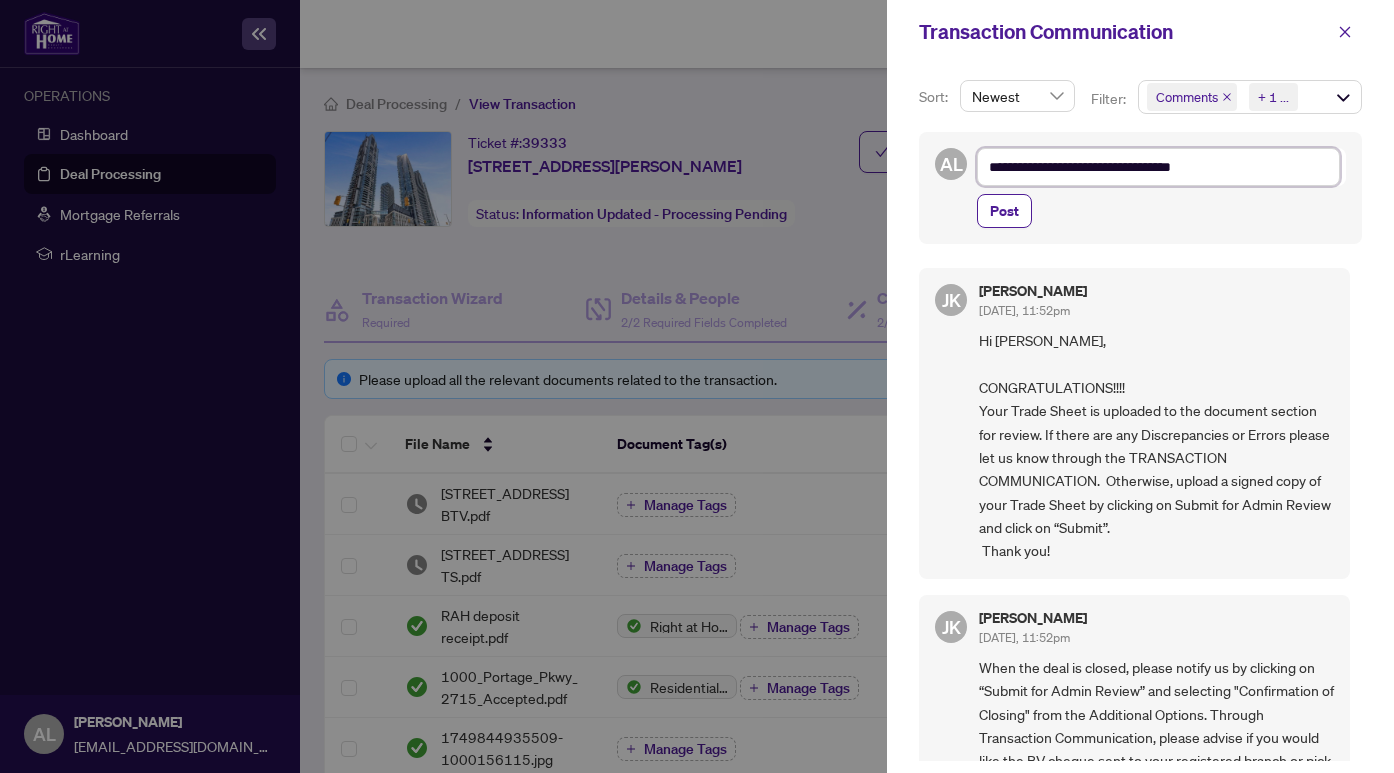 type on "**********" 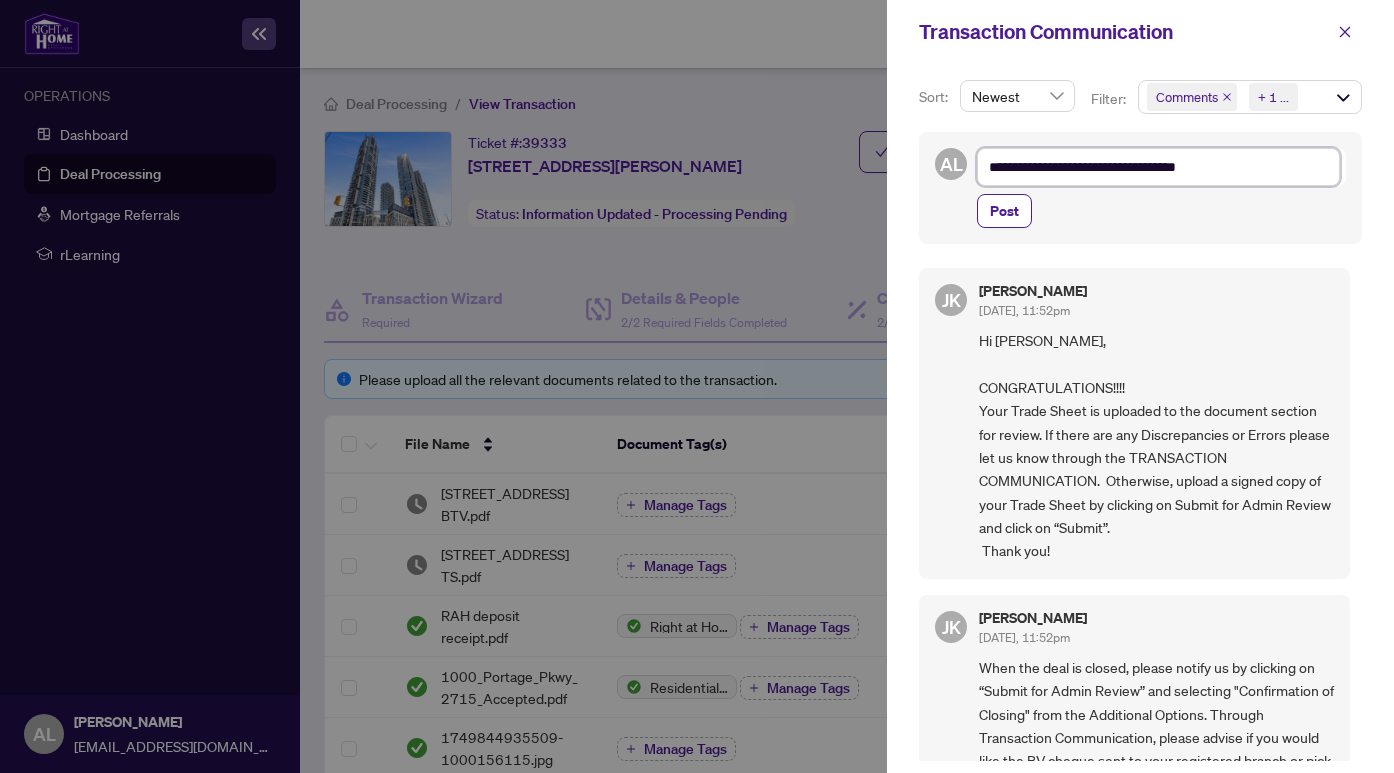 type on "**********" 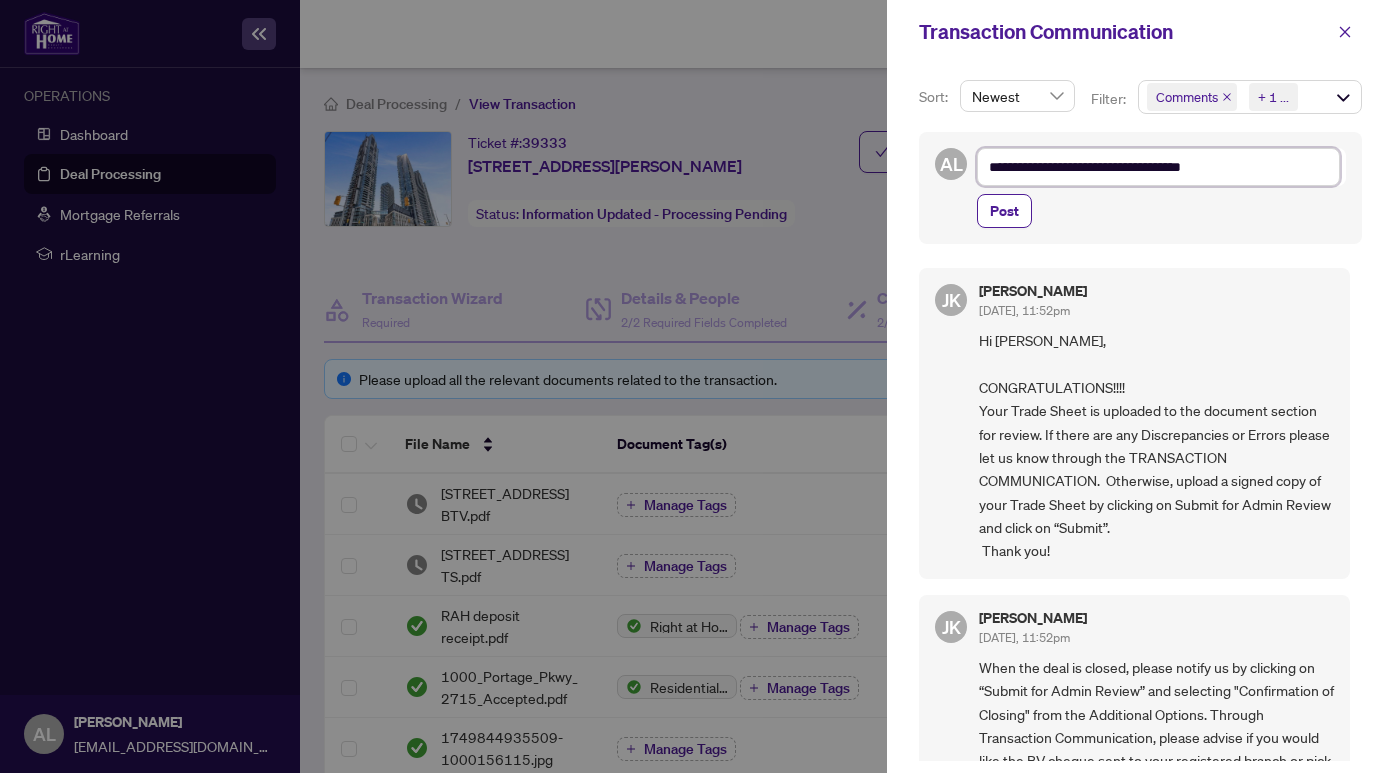 type on "**********" 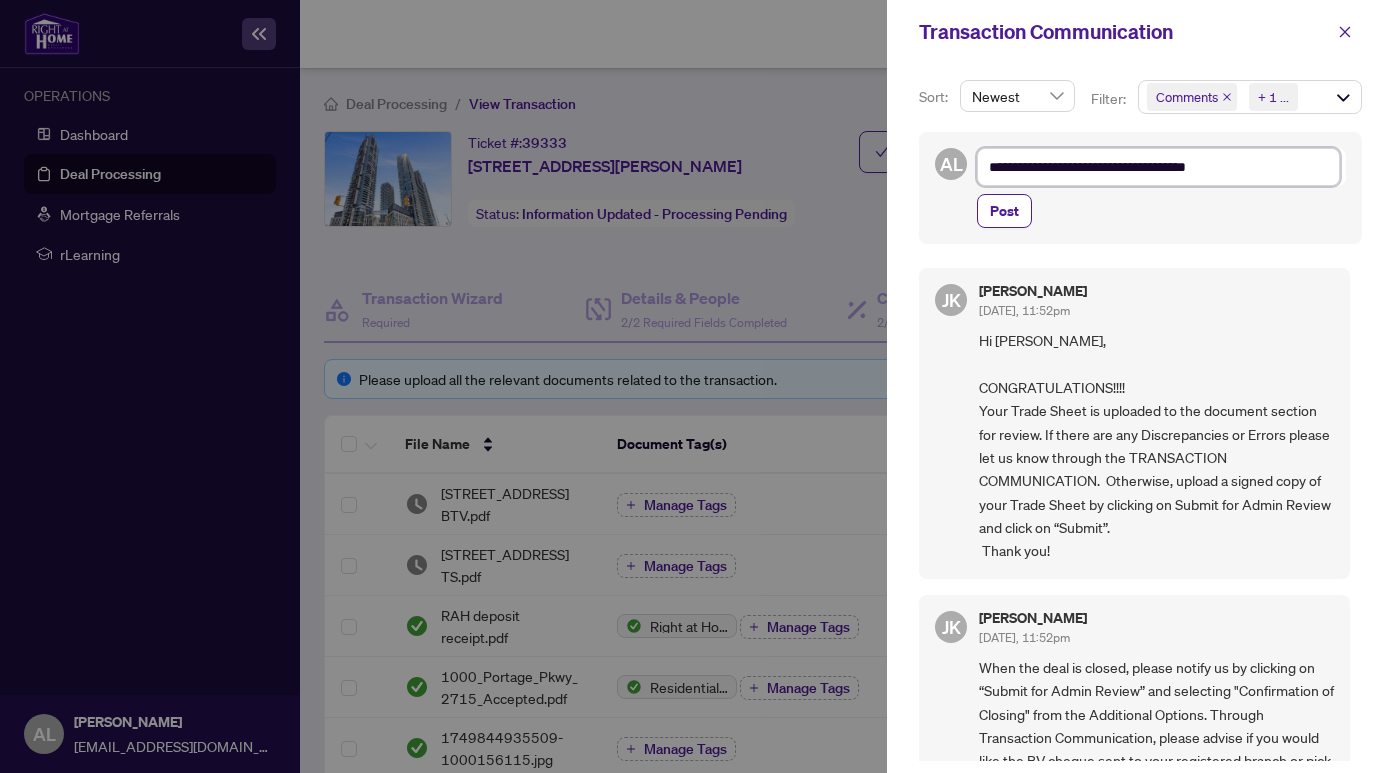 type on "**********" 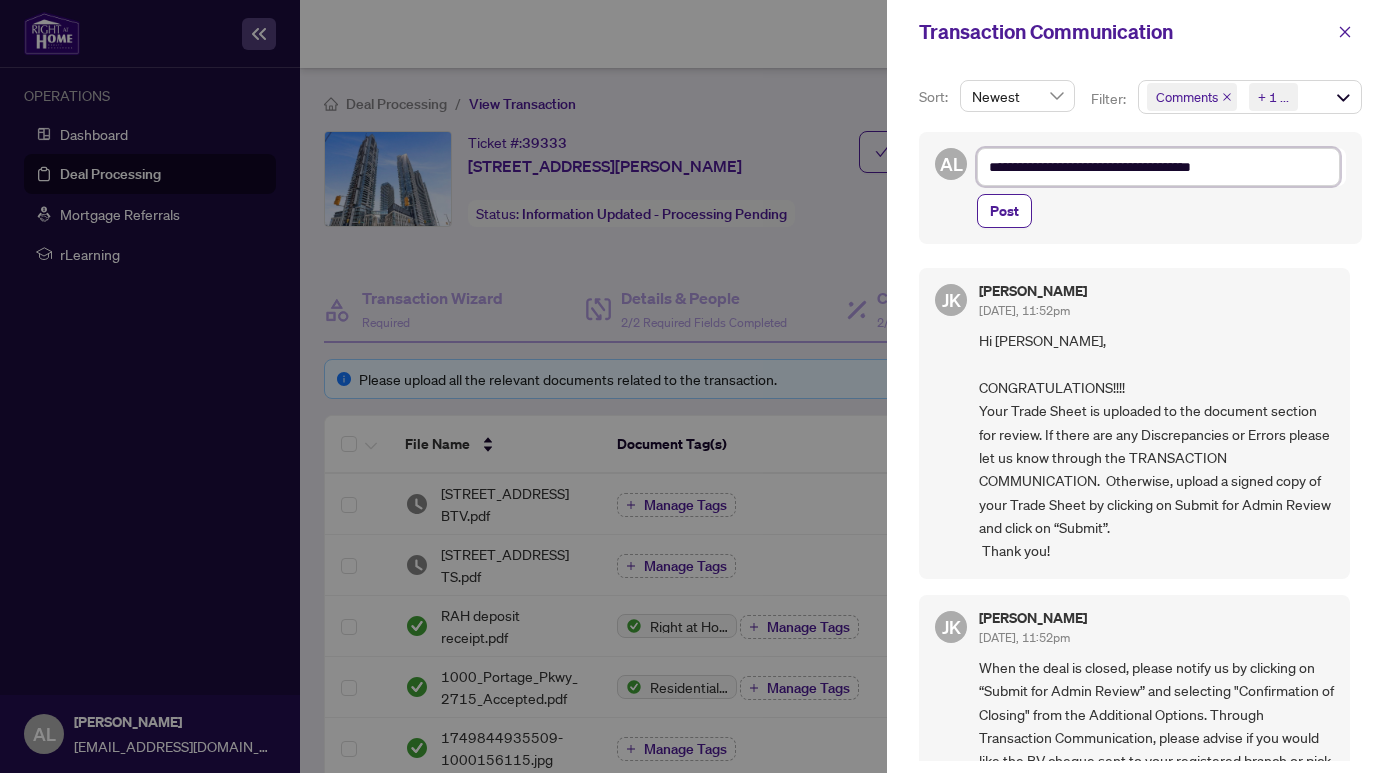 type on "**********" 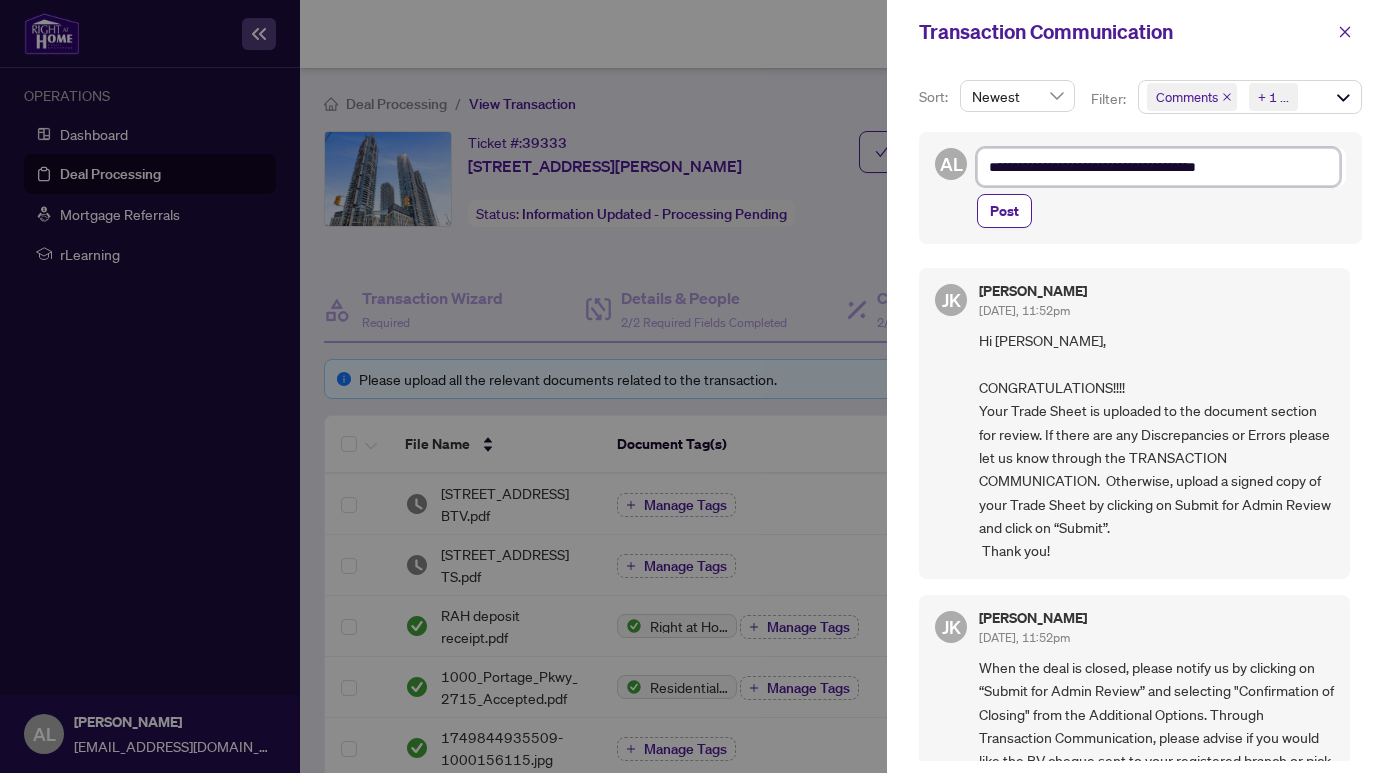 type on "**********" 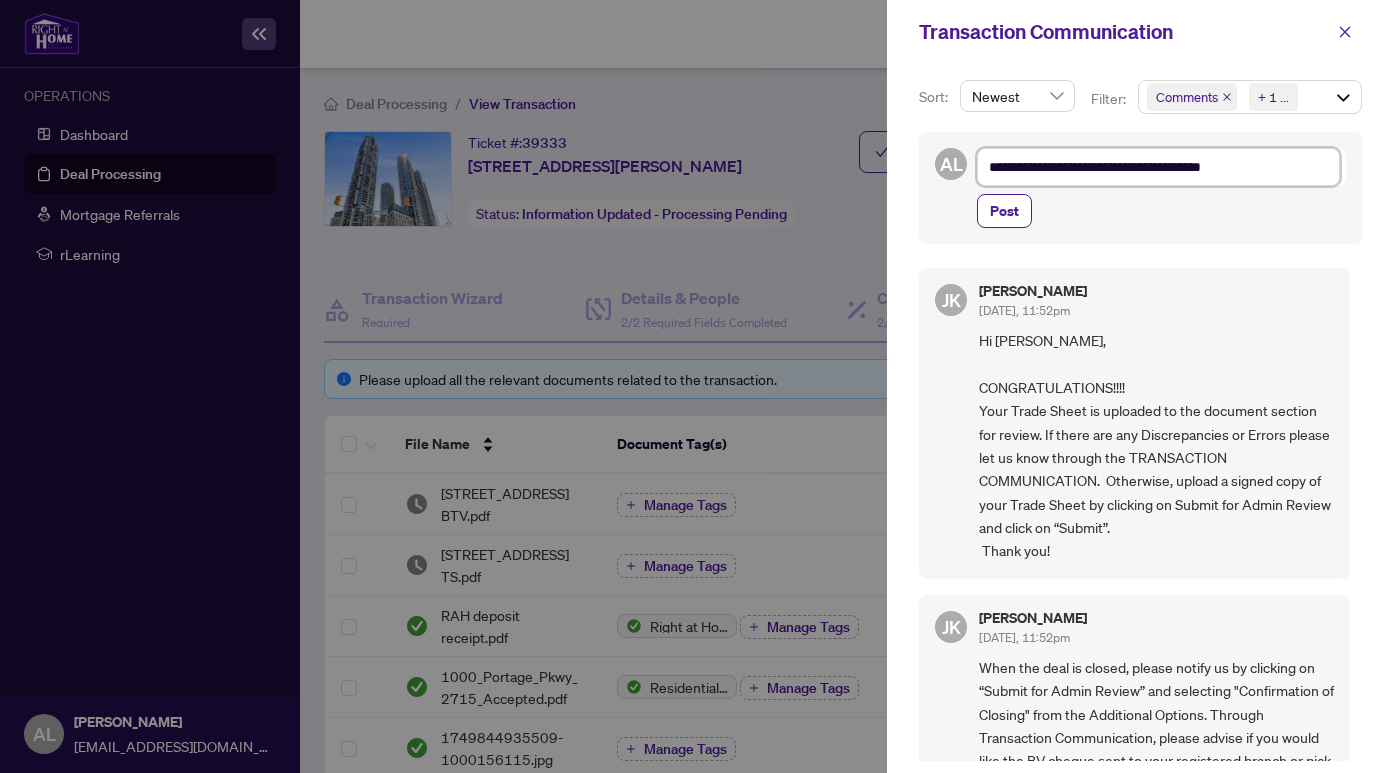 type on "**********" 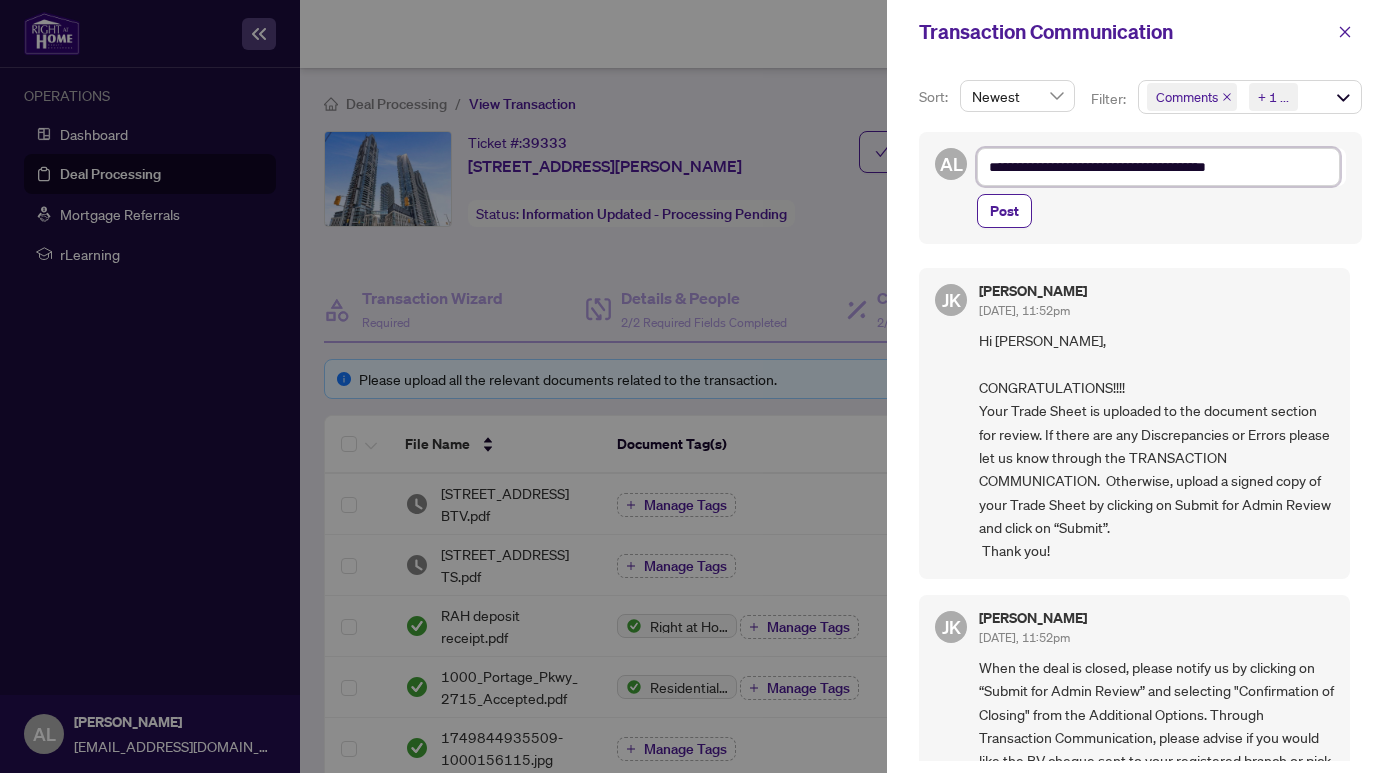 type on "**********" 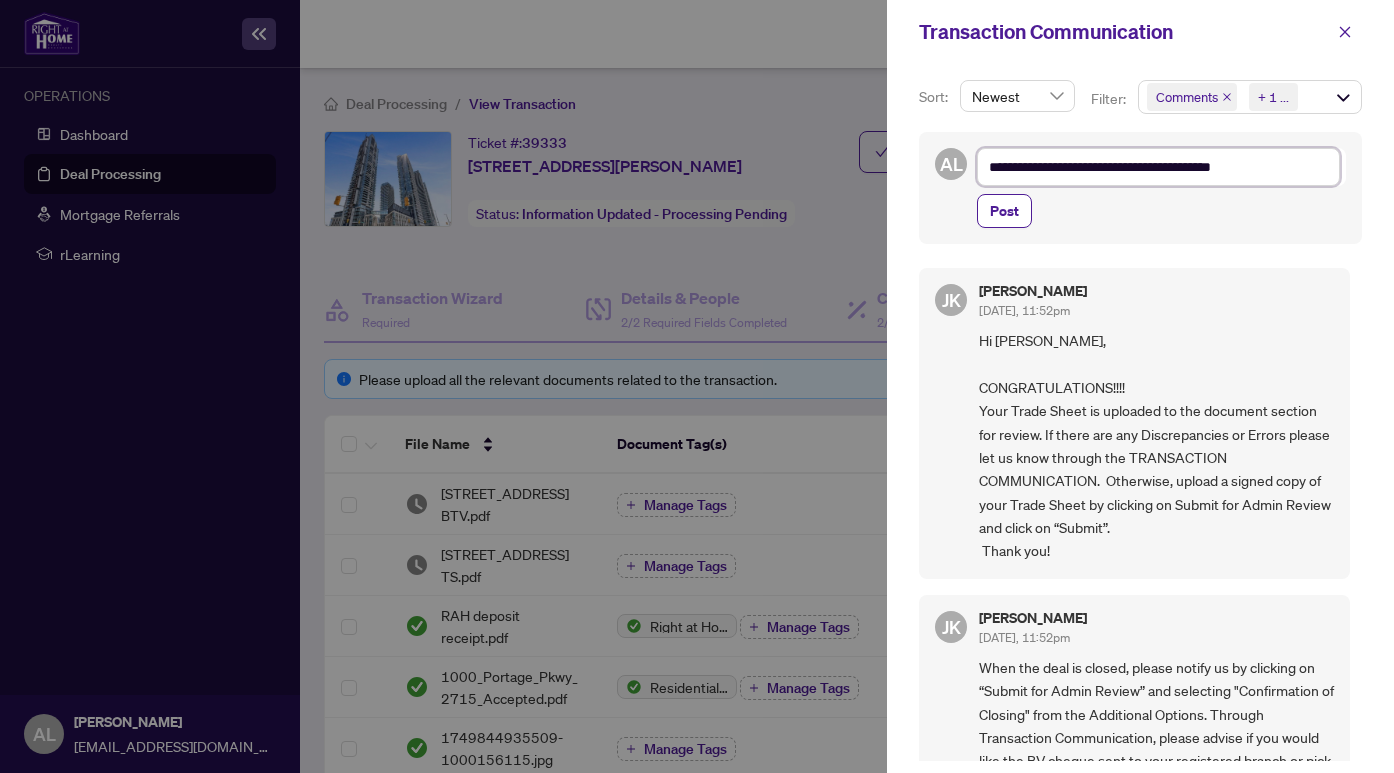 type on "**********" 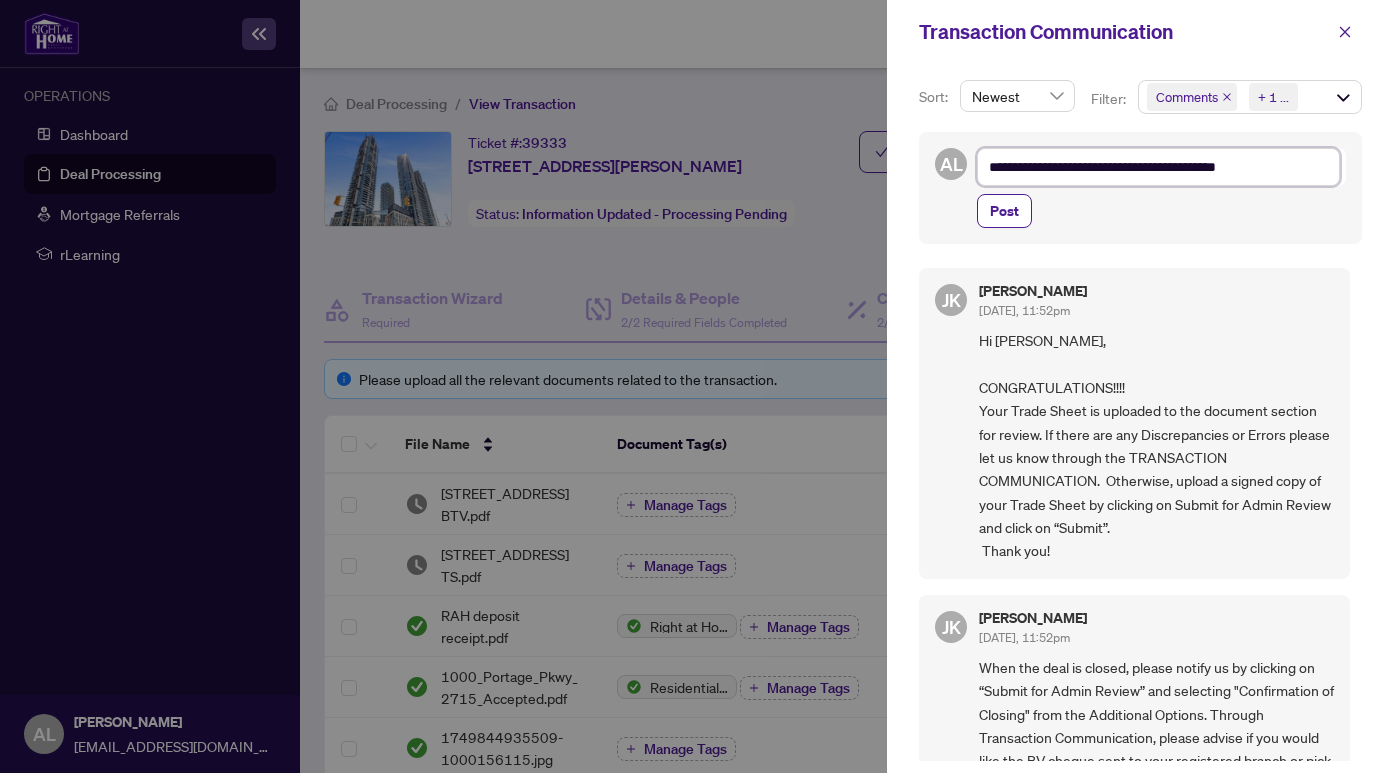 type on "**********" 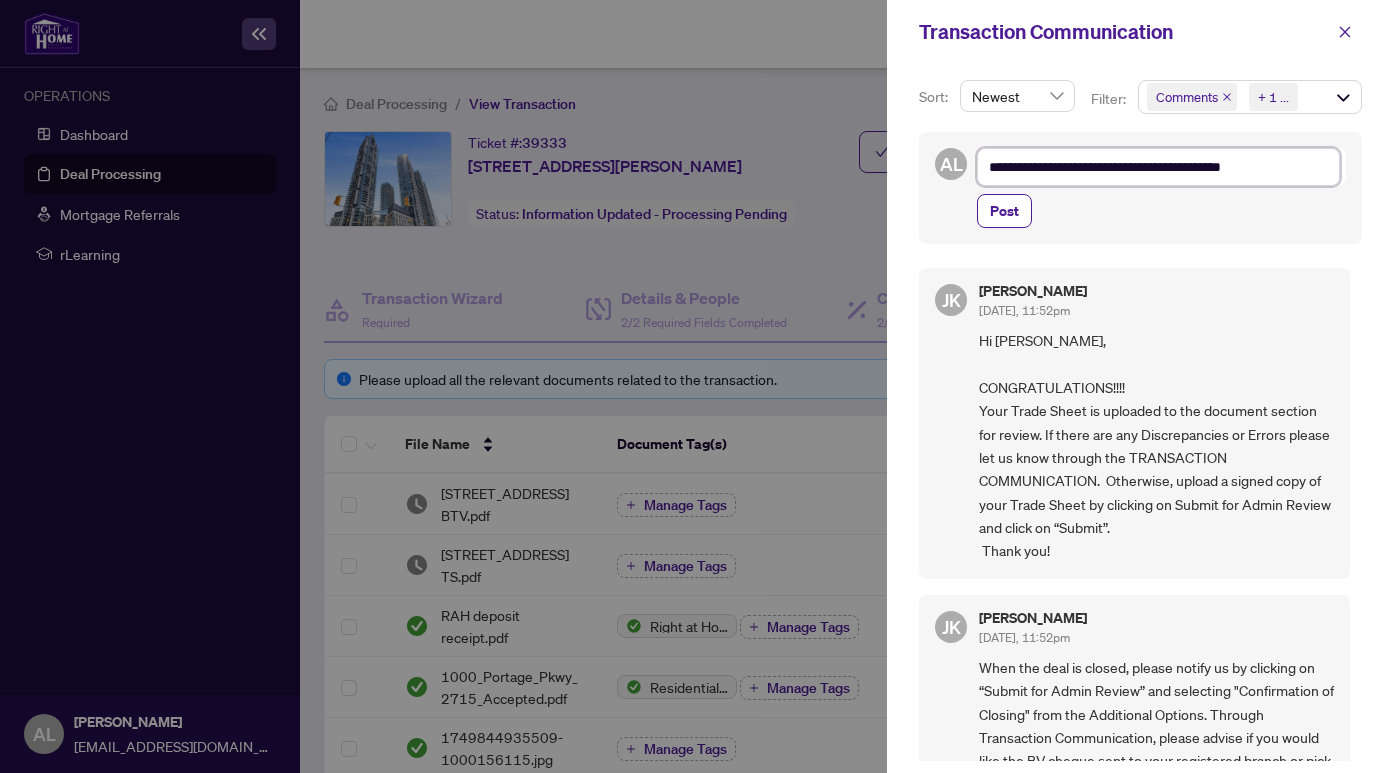 type on "**********" 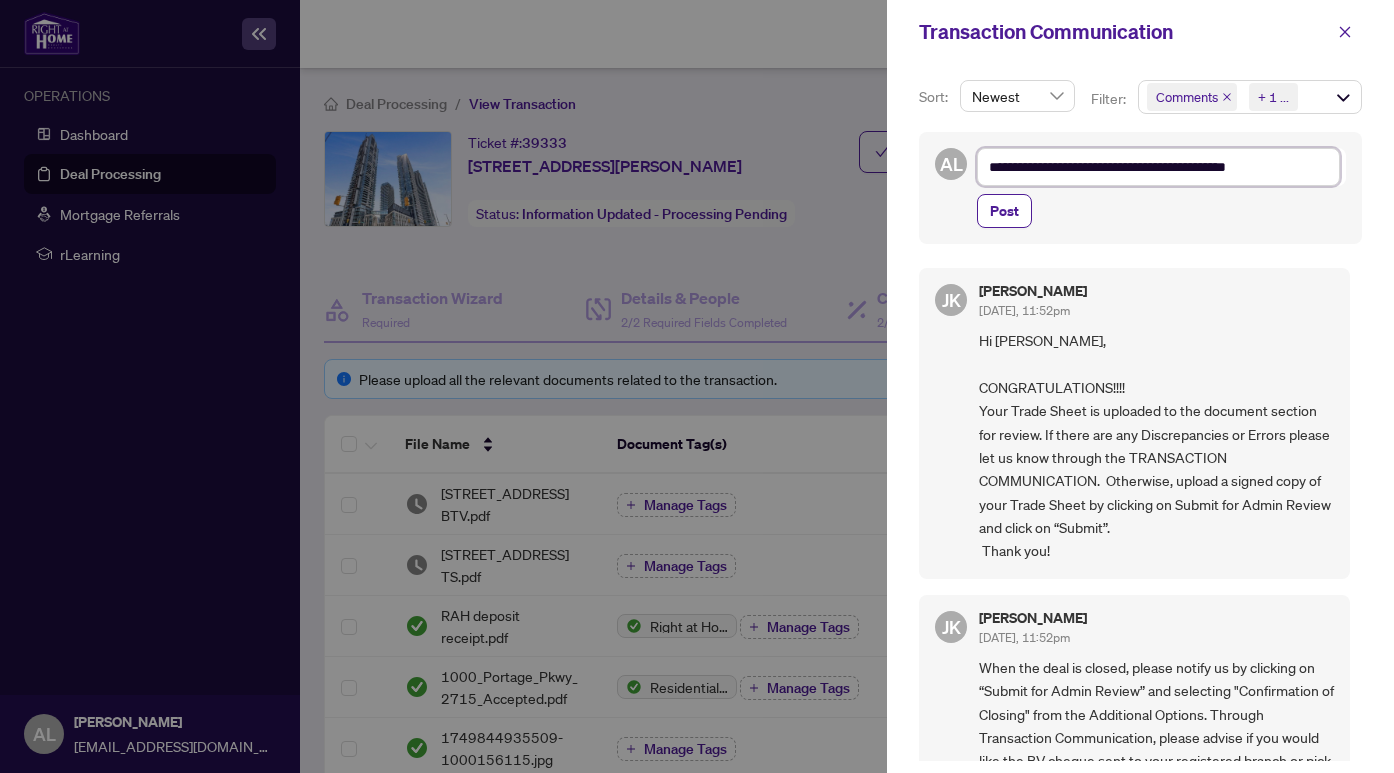 type on "**********" 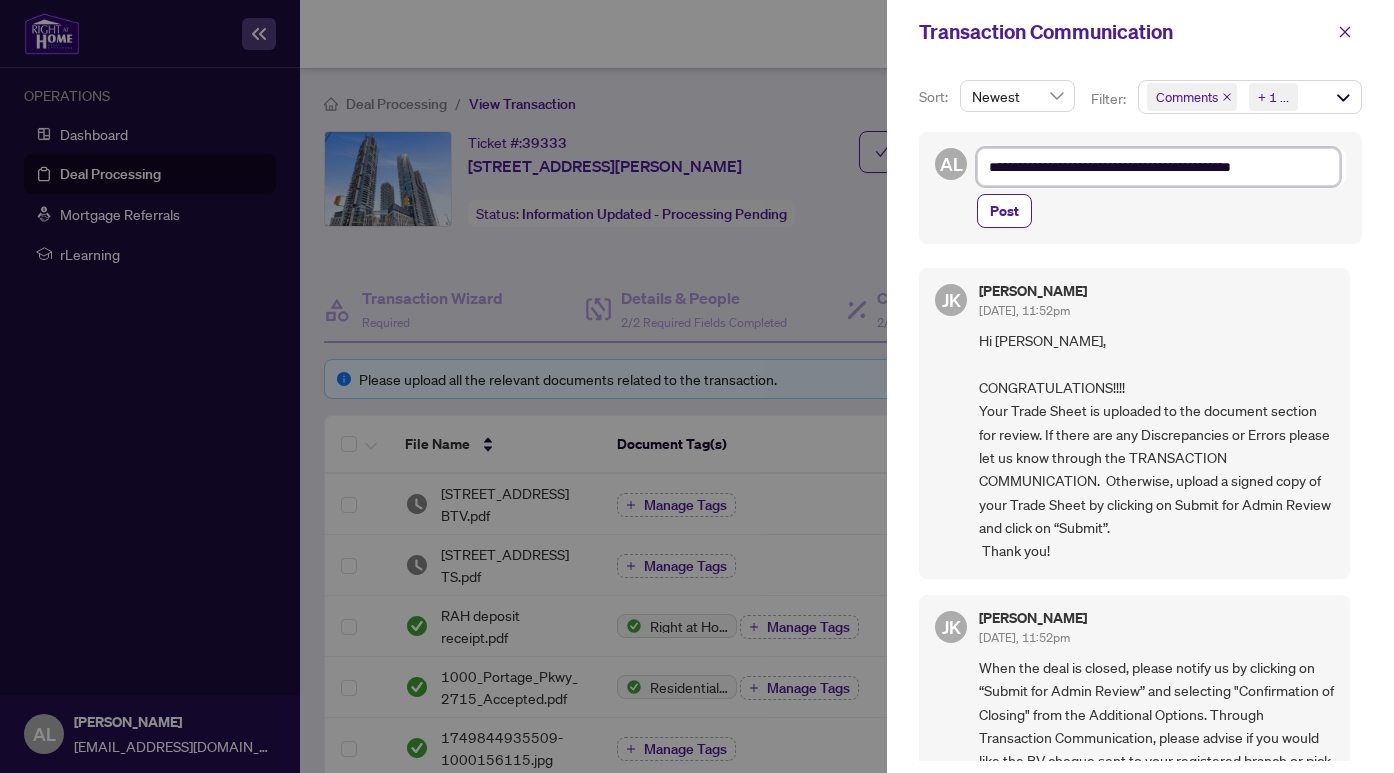 type on "**********" 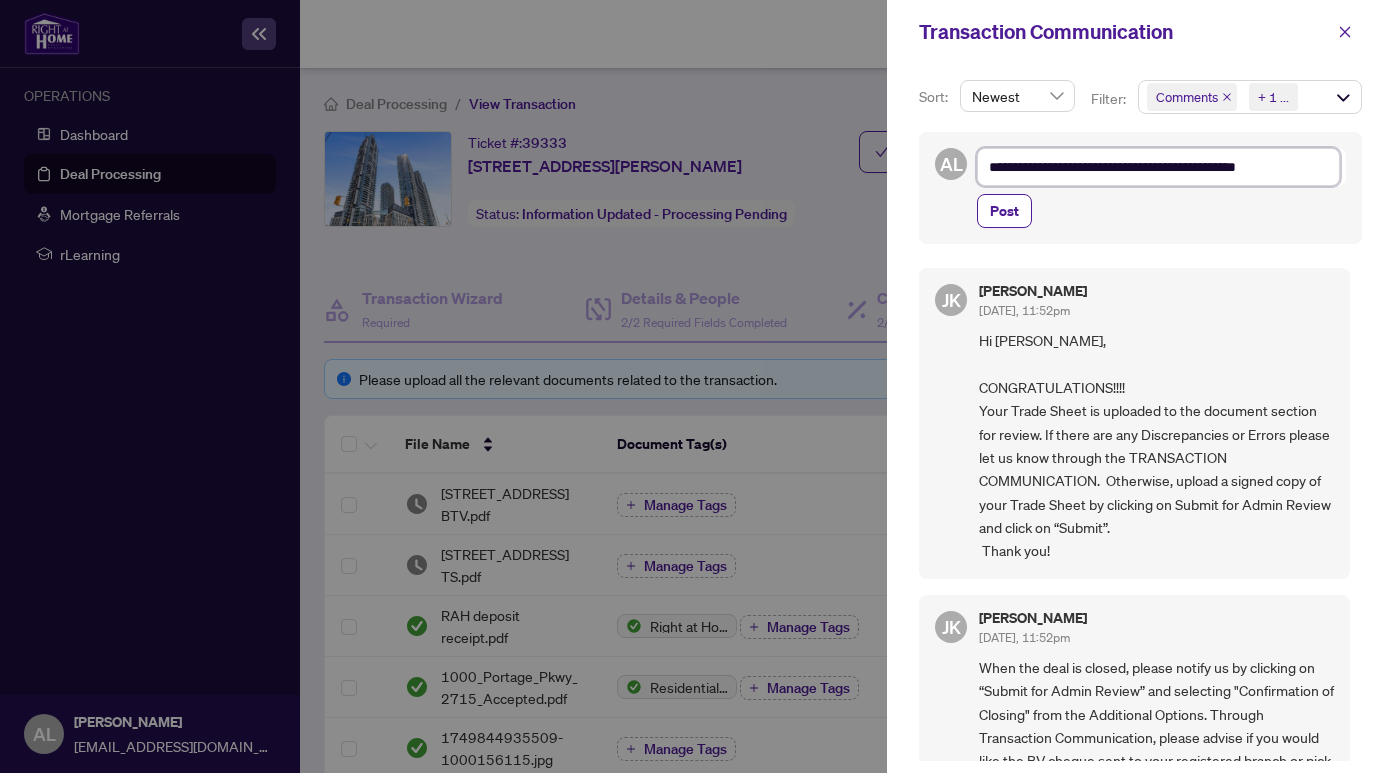 type on "**********" 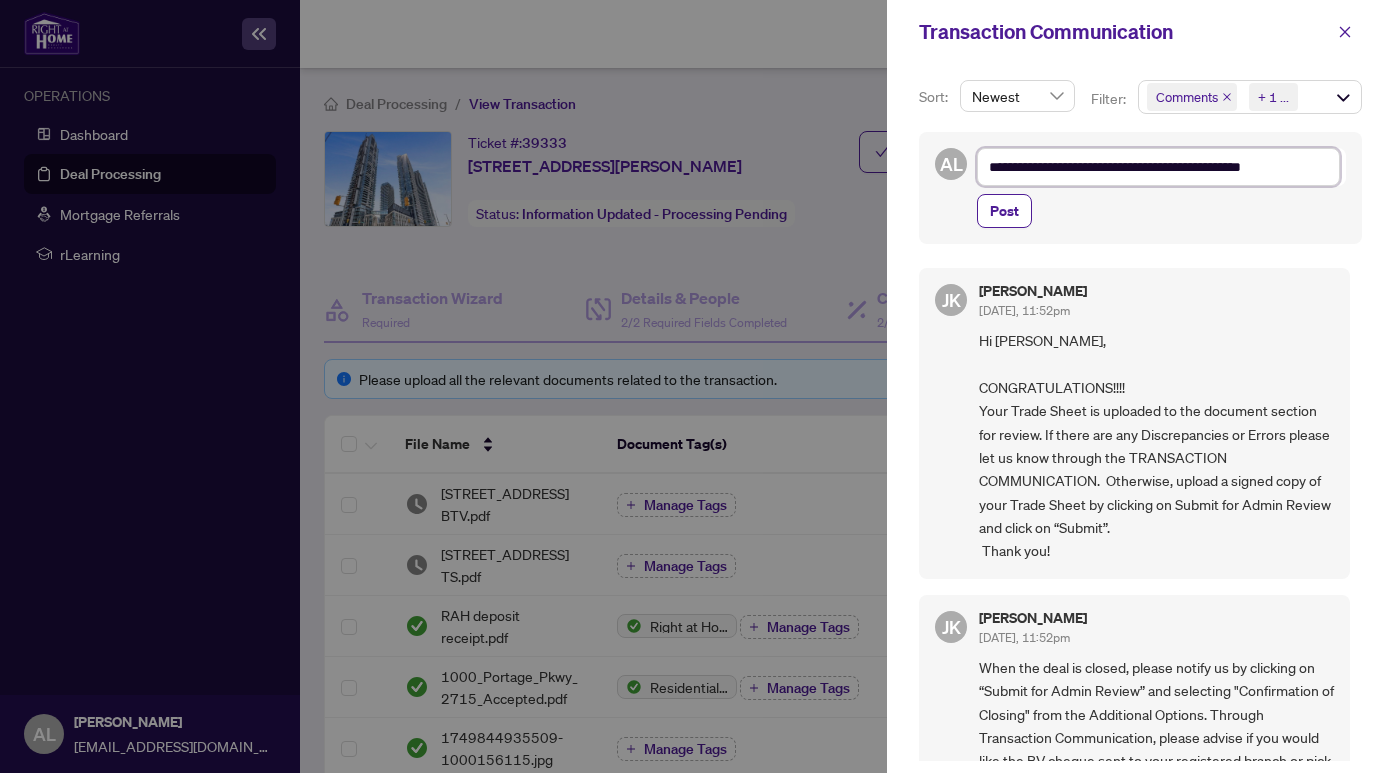 type on "**********" 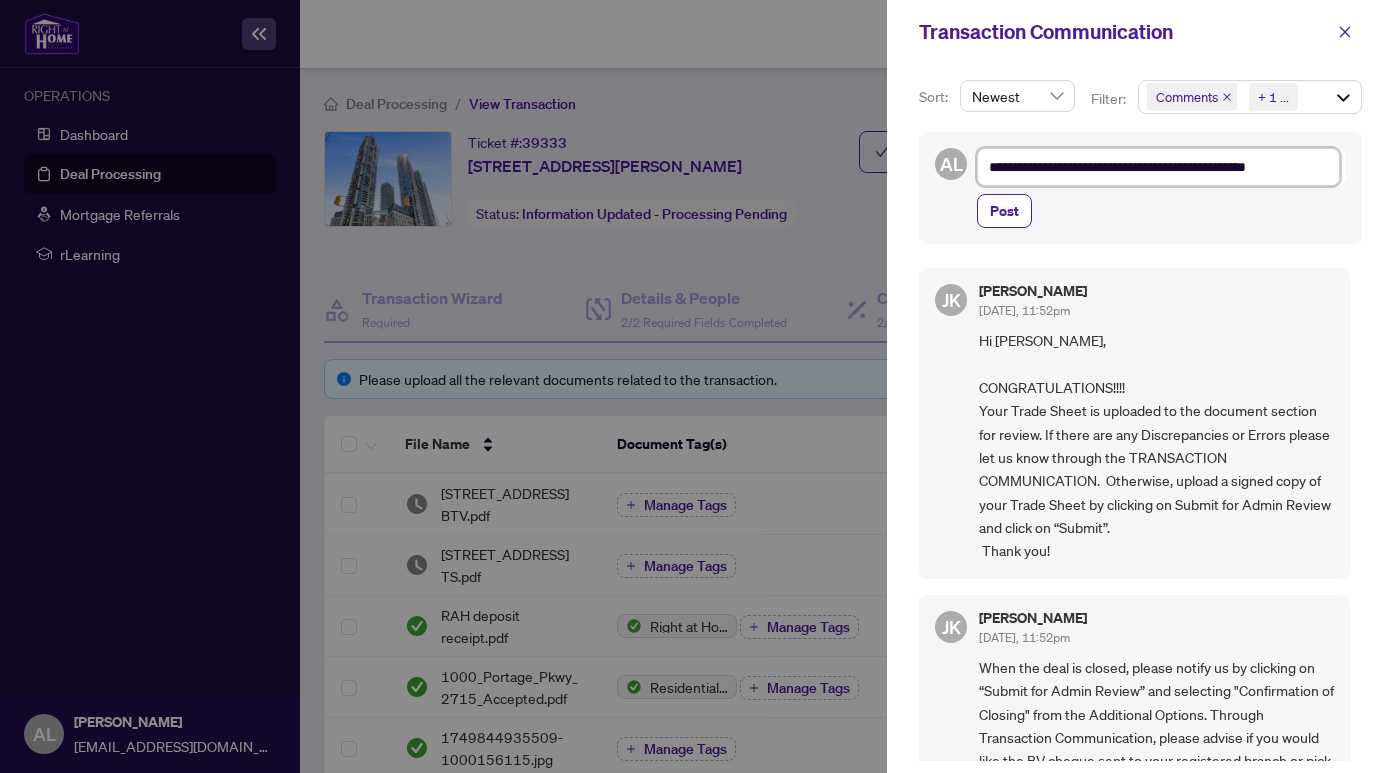 type on "**********" 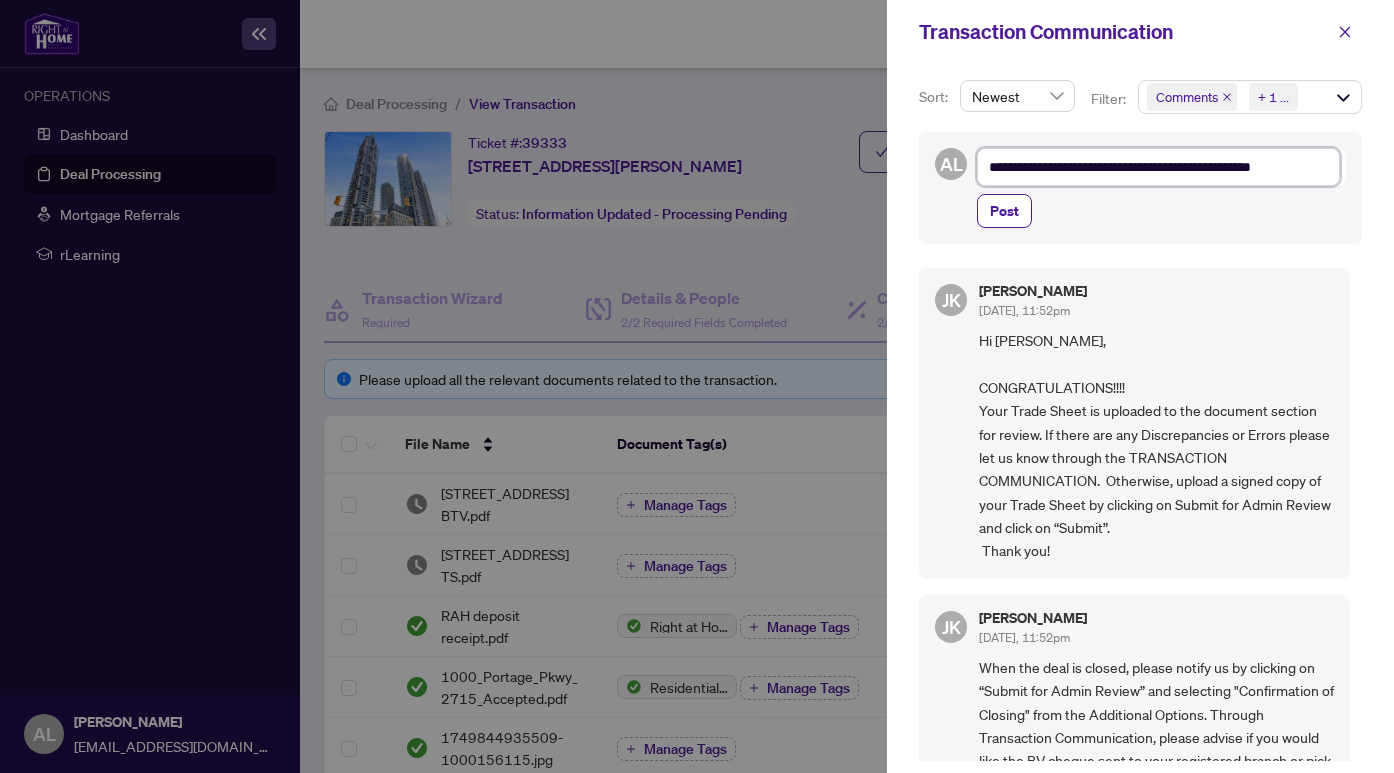 type on "**********" 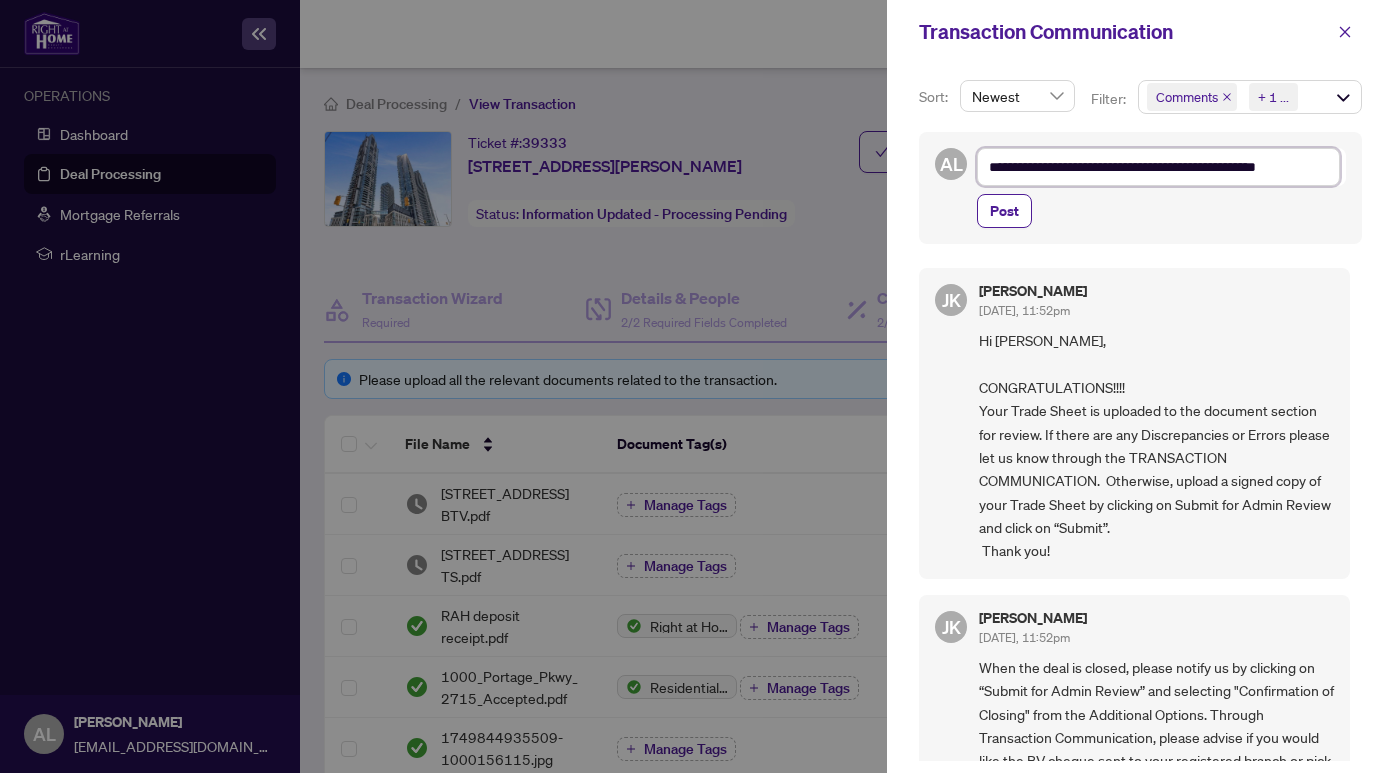 type on "**********" 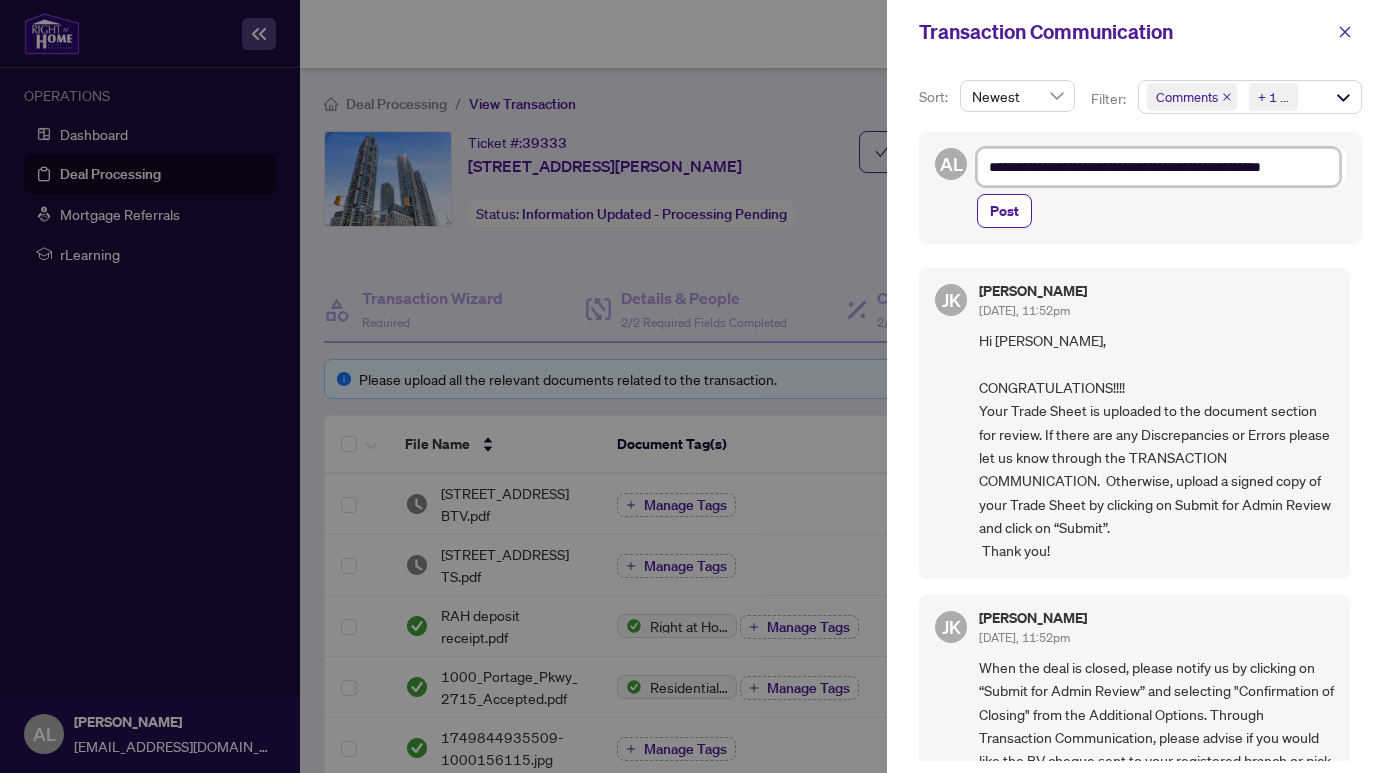 type on "**********" 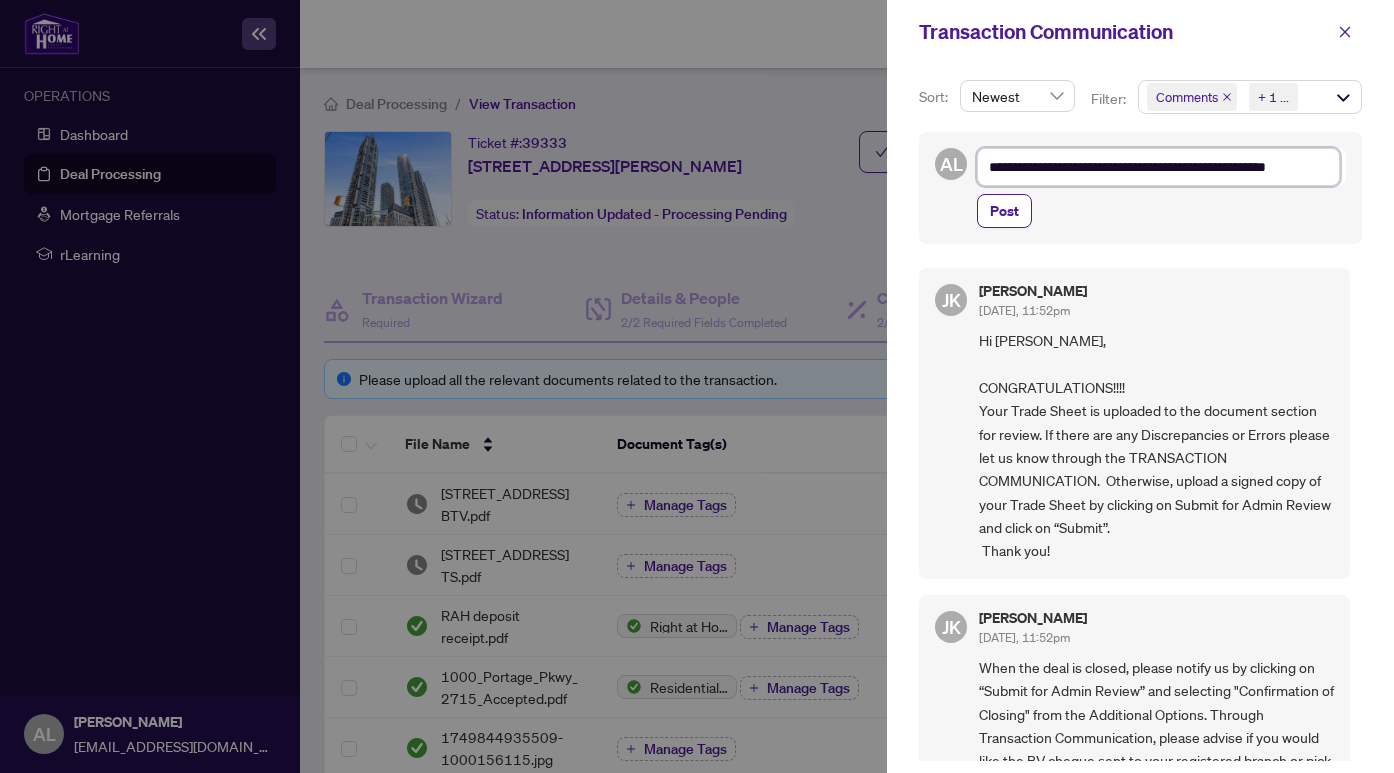 type on "**********" 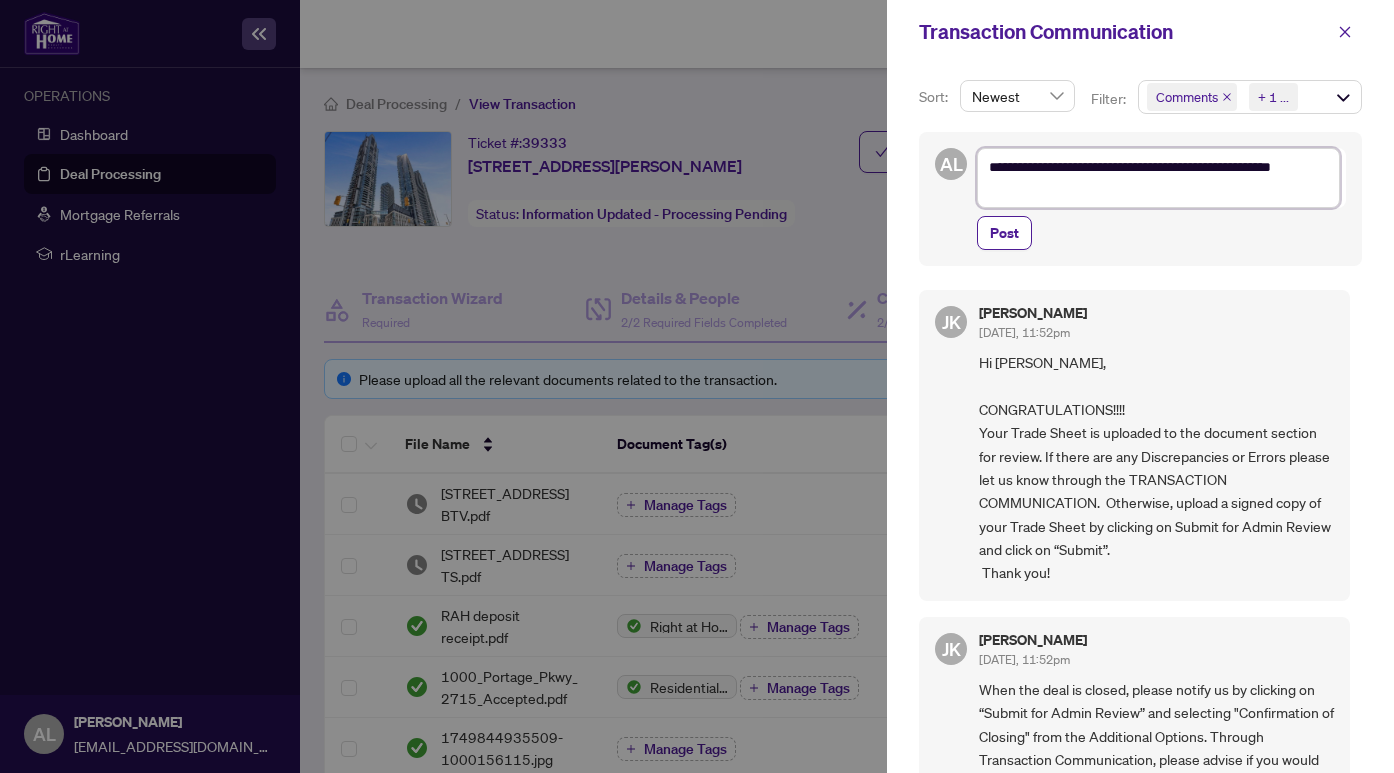 type on "**********" 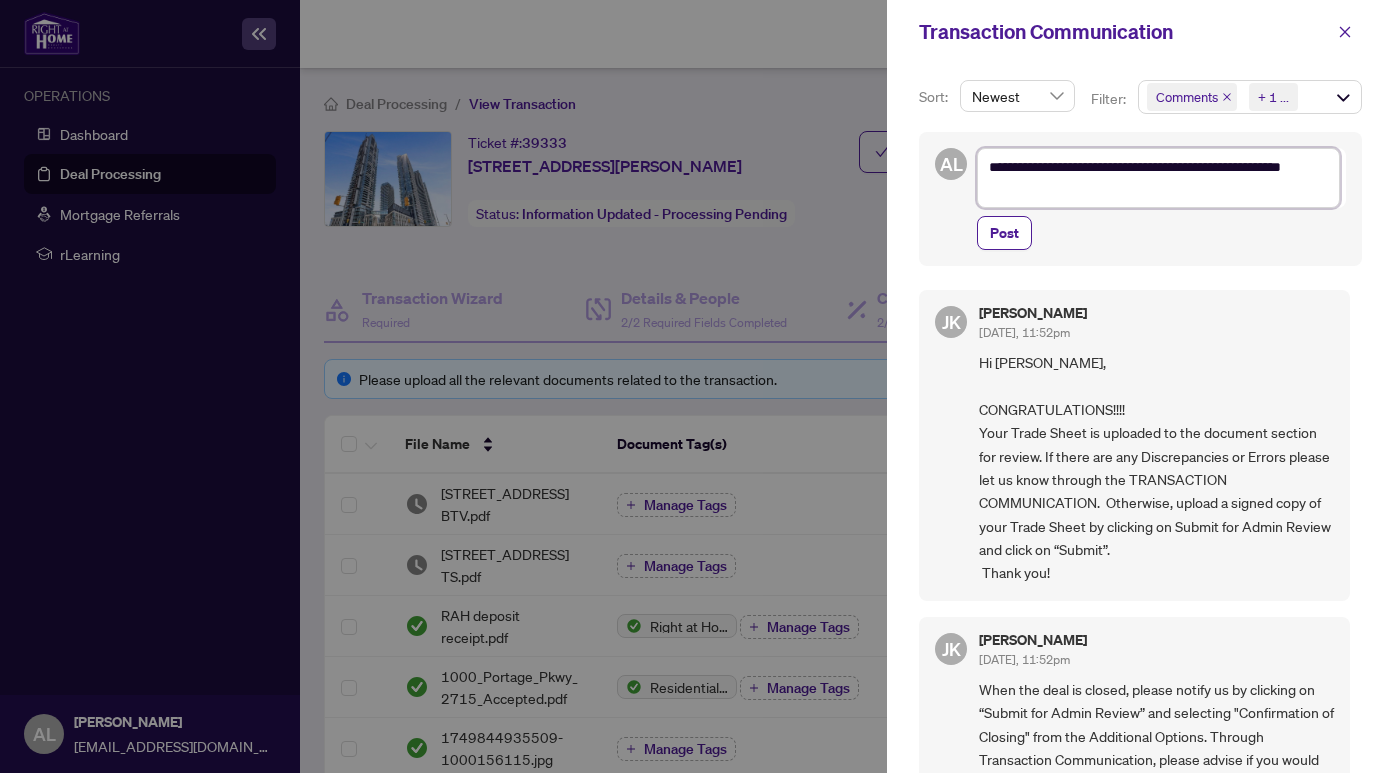 type on "**********" 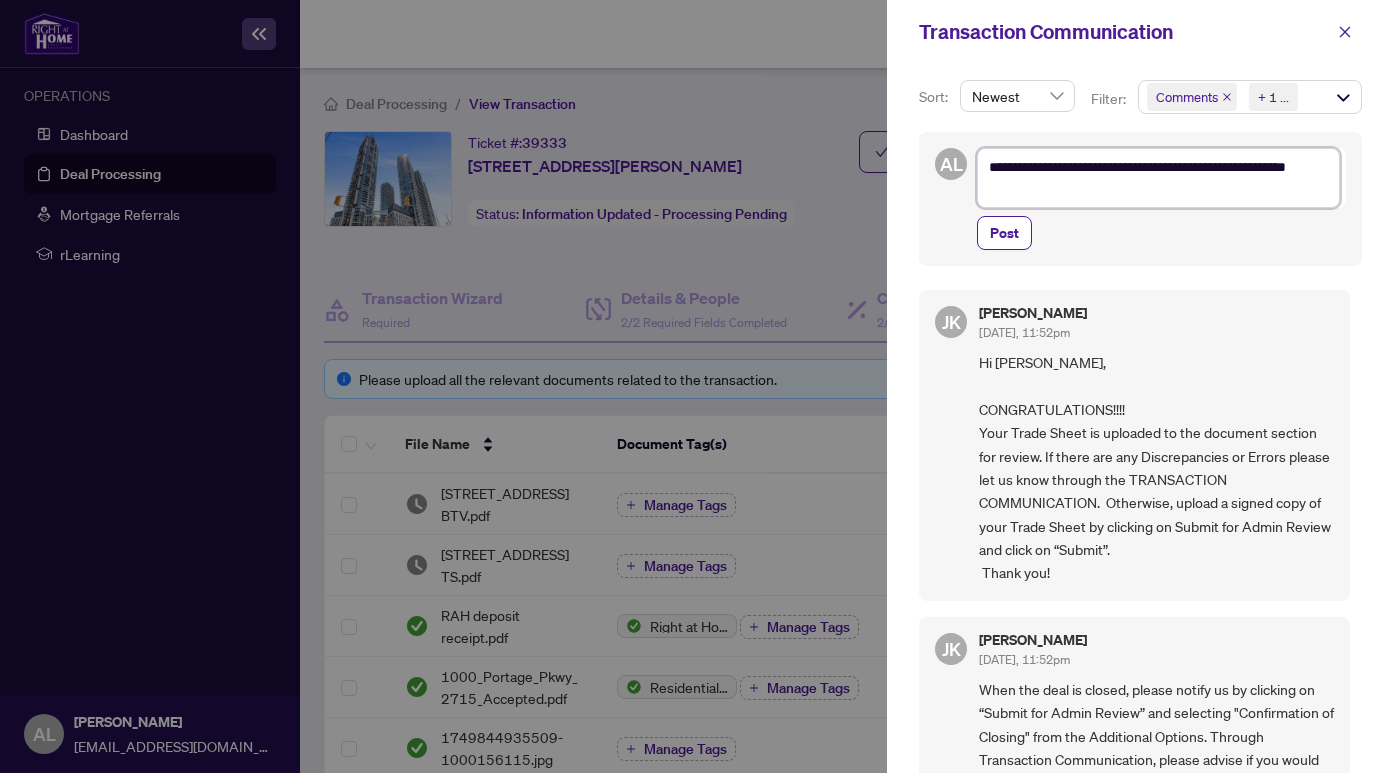 type on "**********" 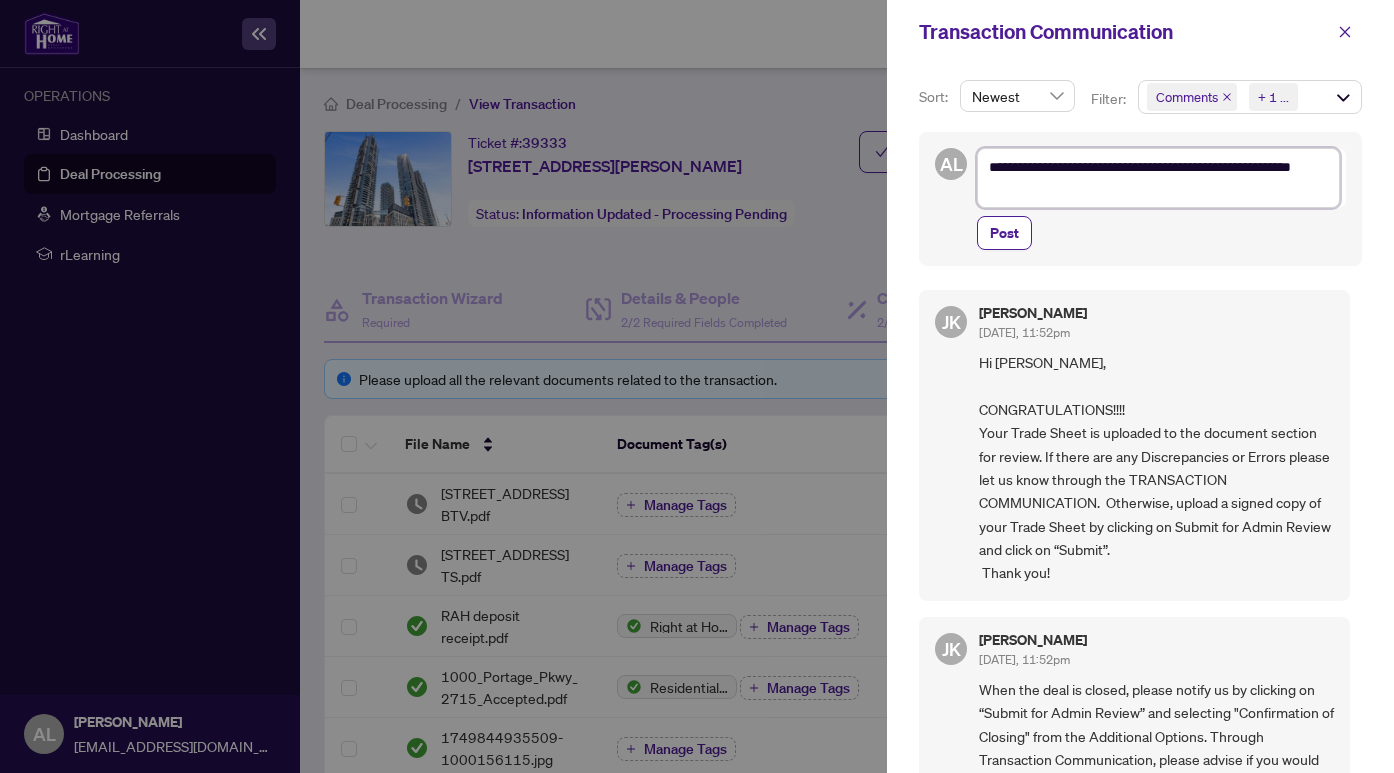 type on "**********" 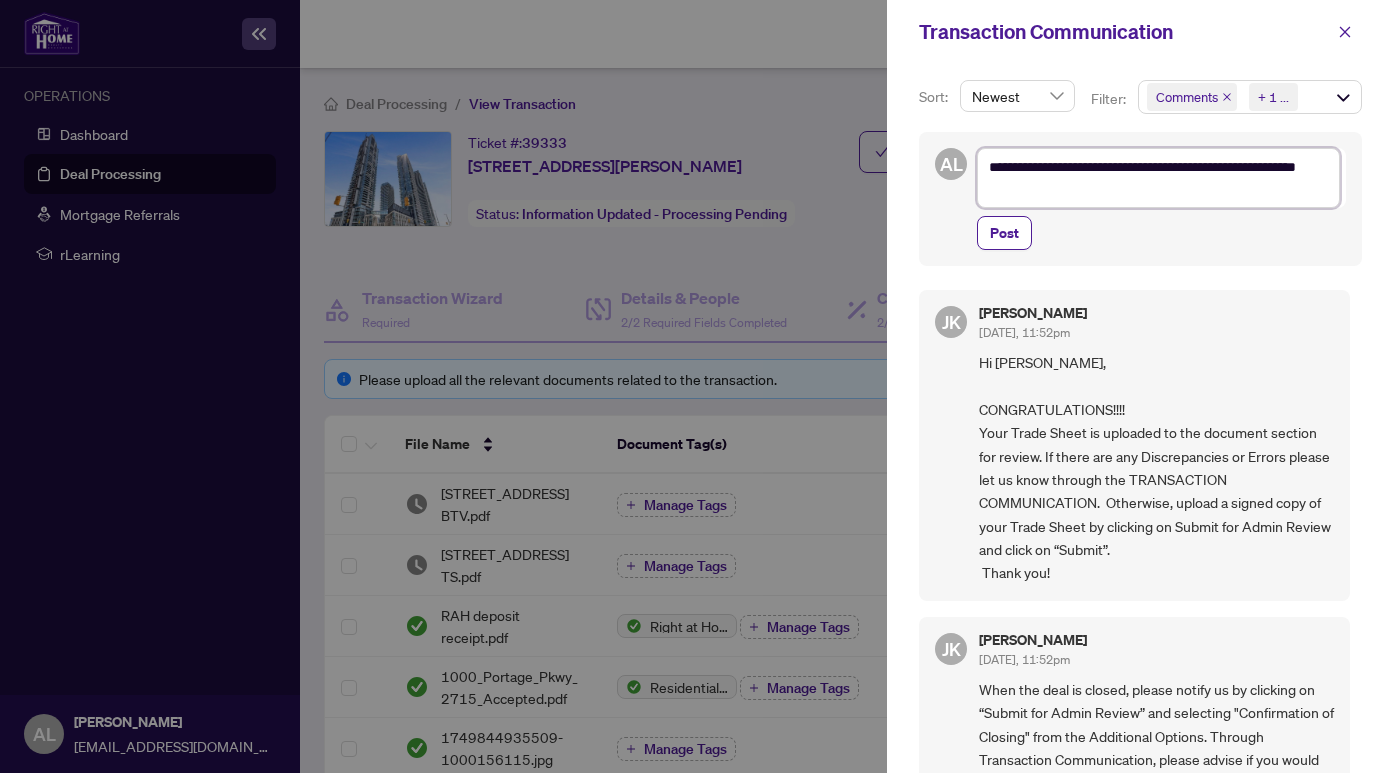 type on "**********" 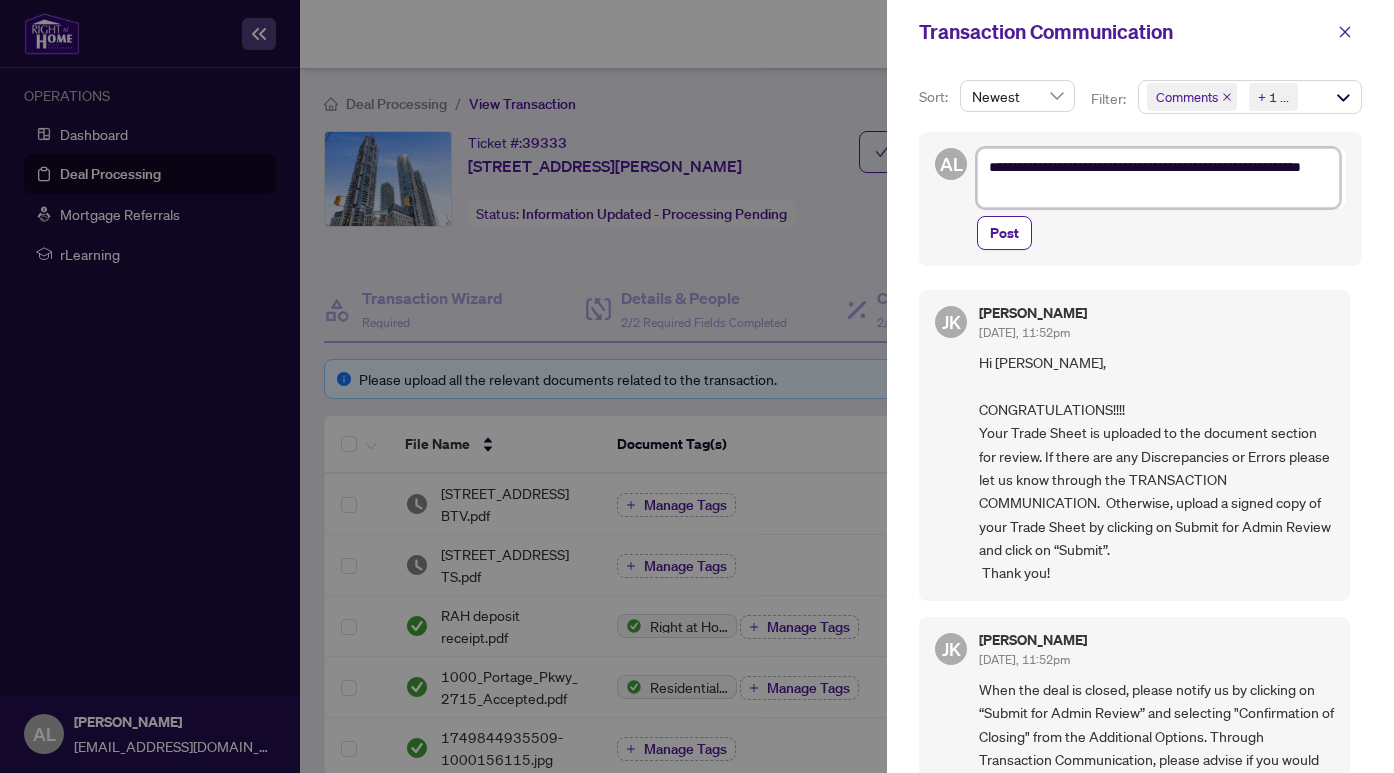 type on "**********" 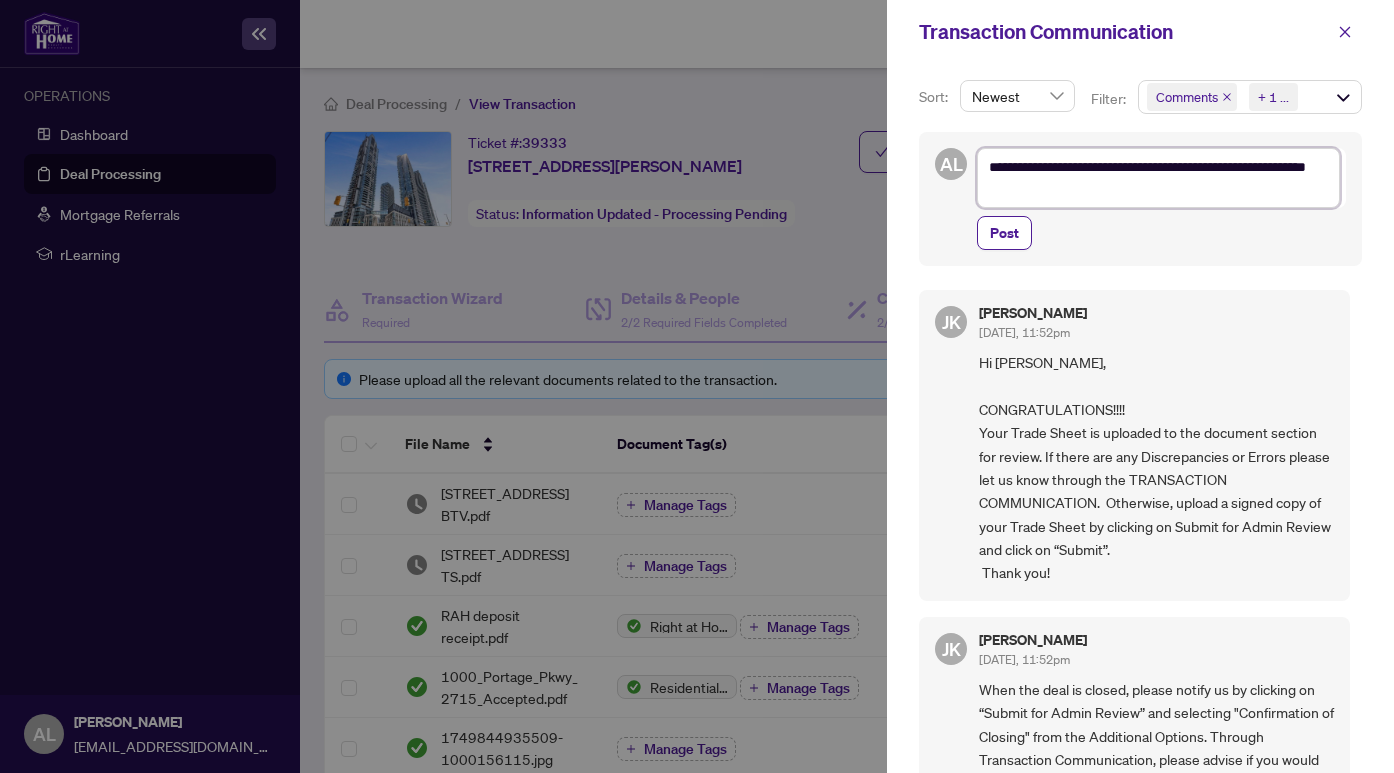 type on "**********" 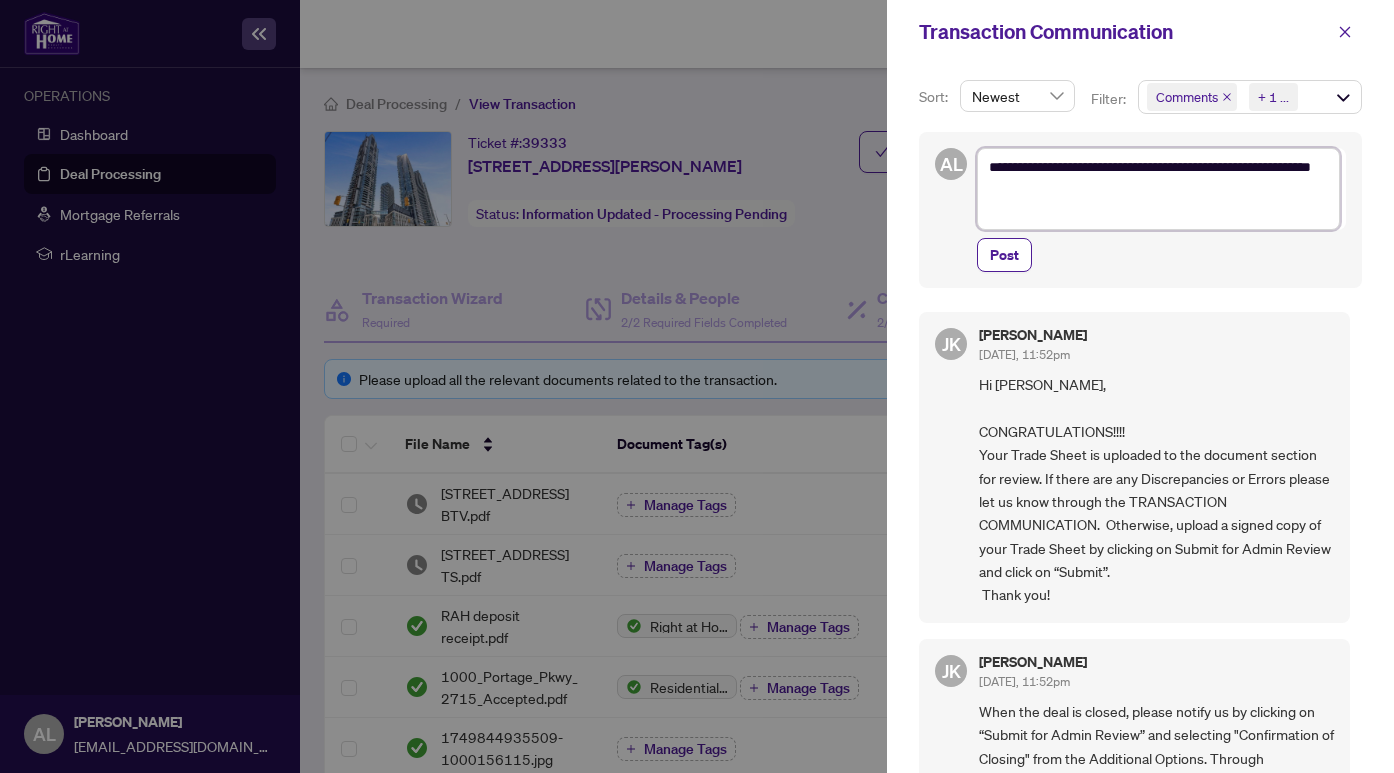 type on "**********" 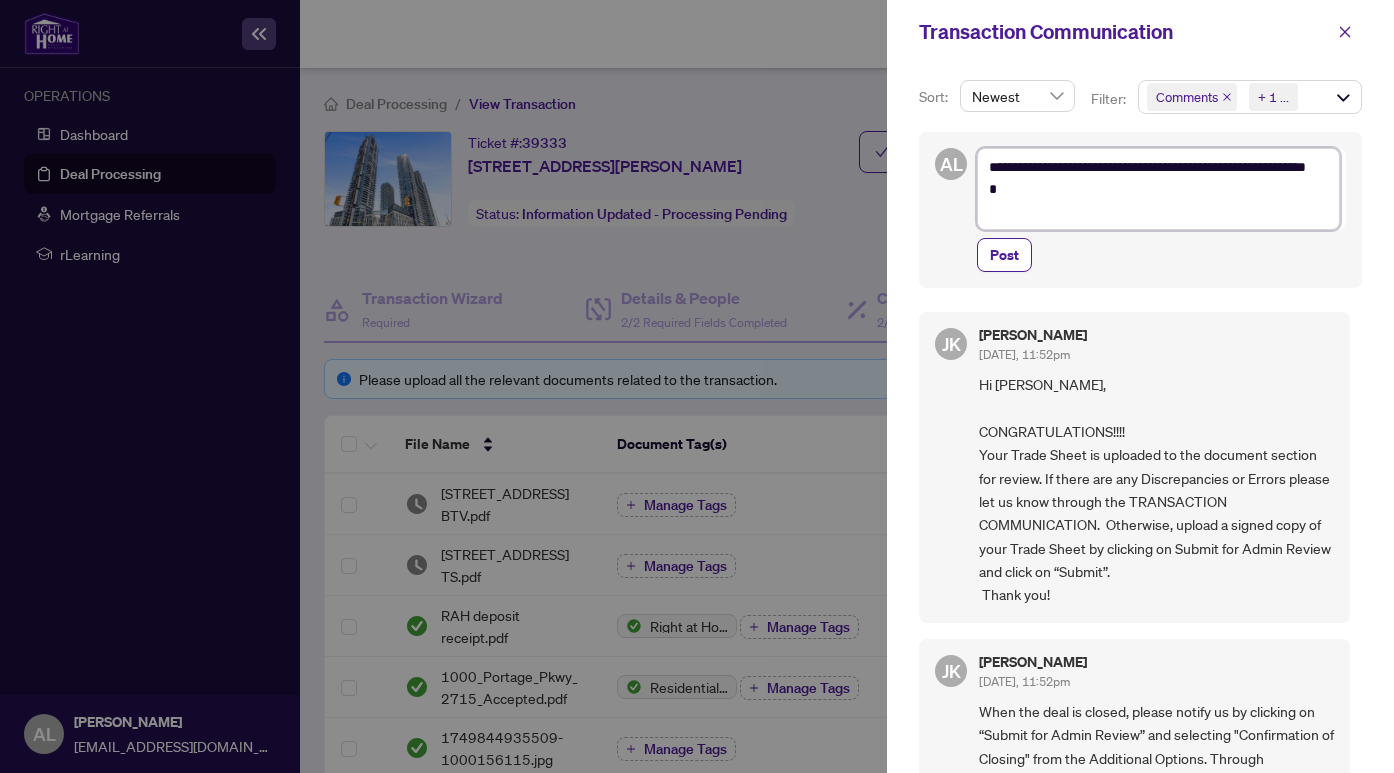 type on "**********" 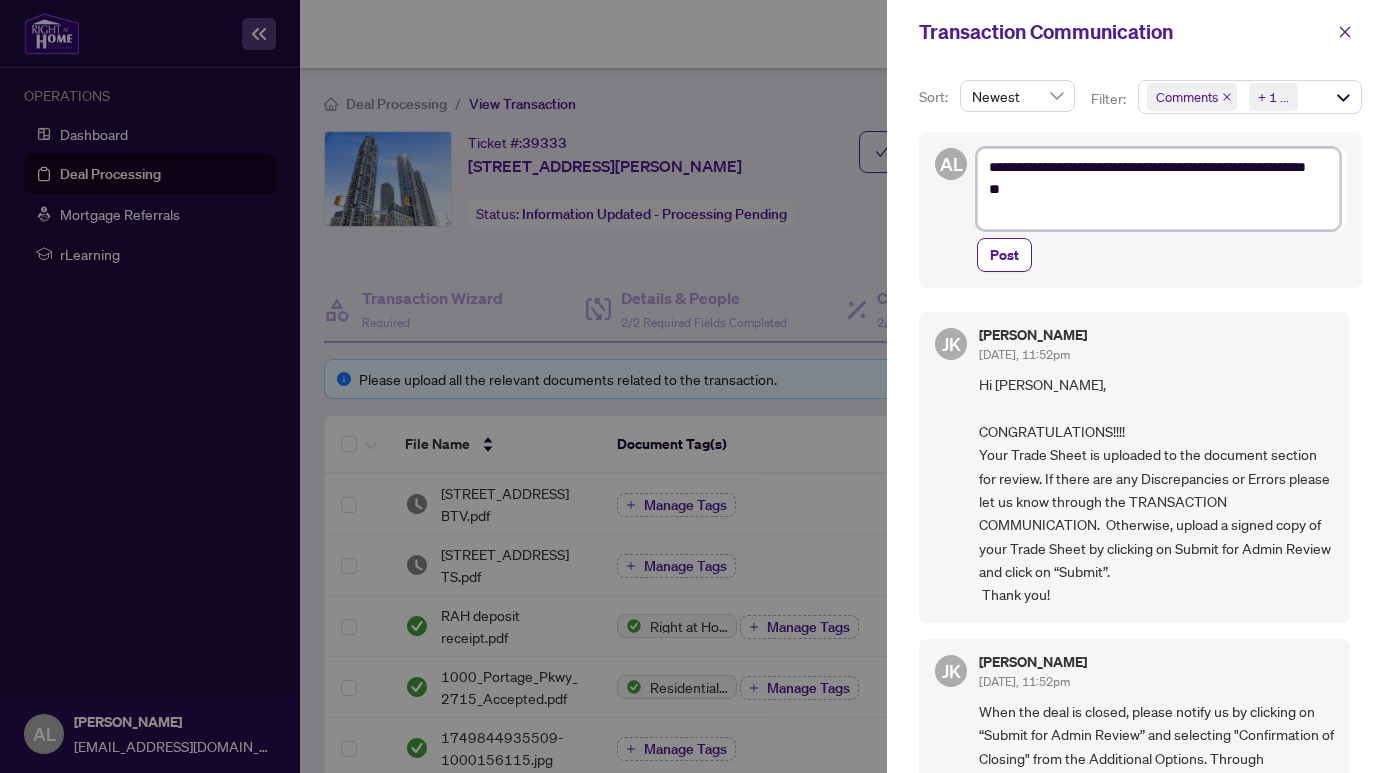 type on "**********" 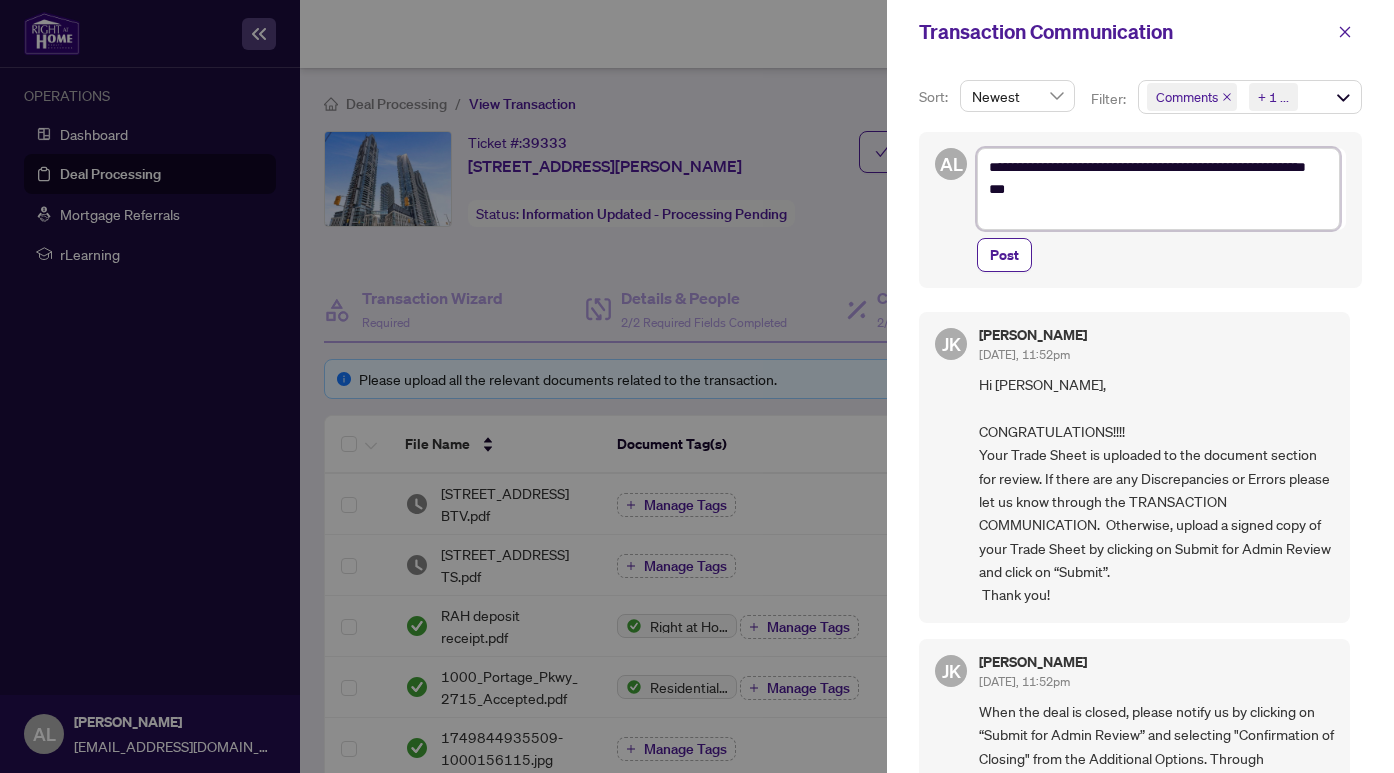 type on "**********" 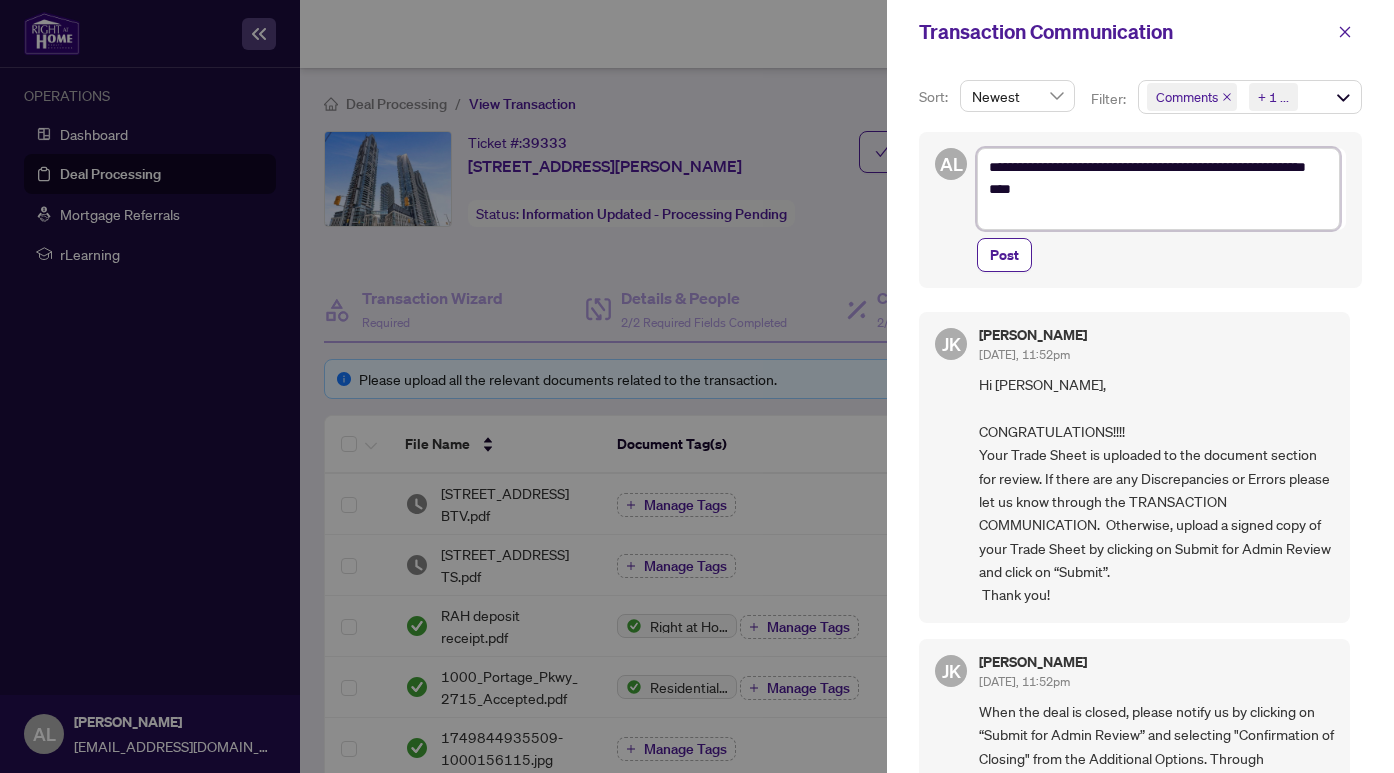 type on "**********" 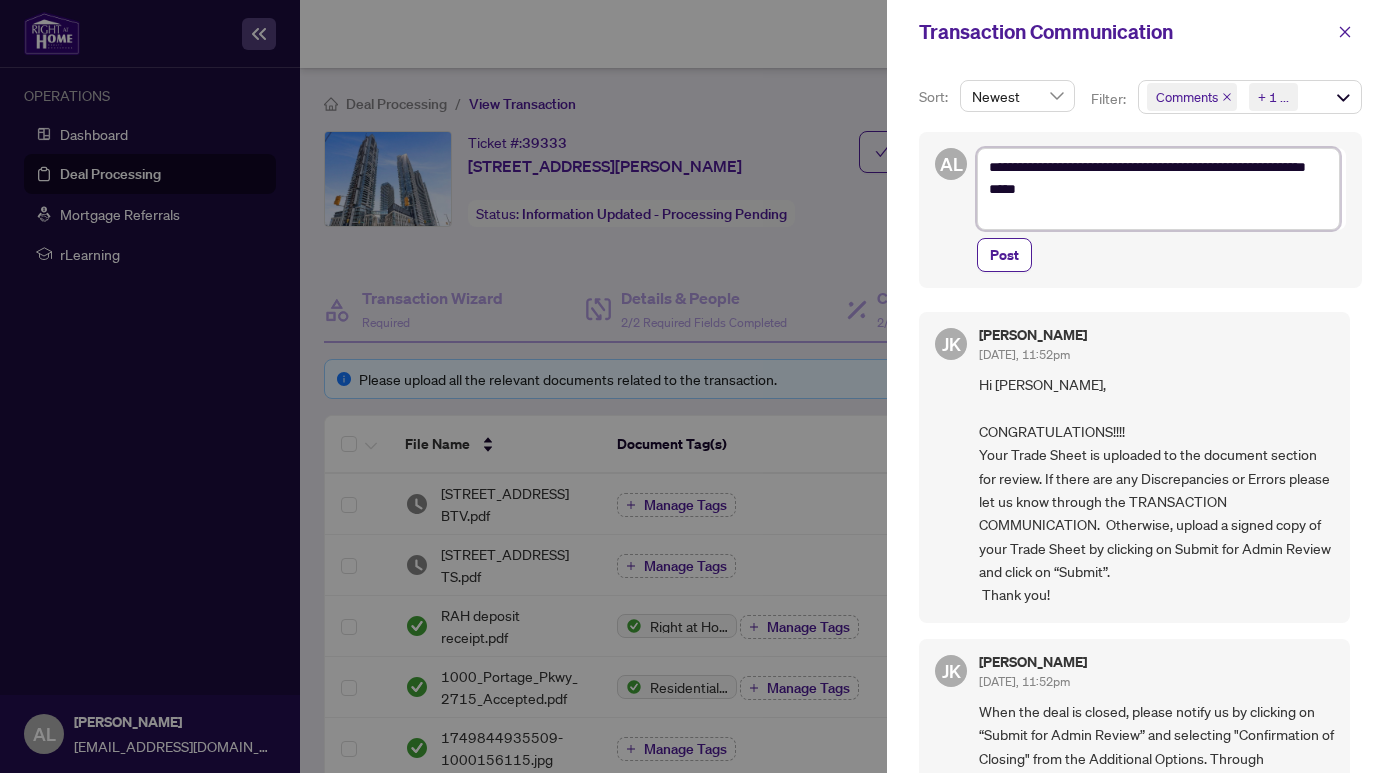 type on "**********" 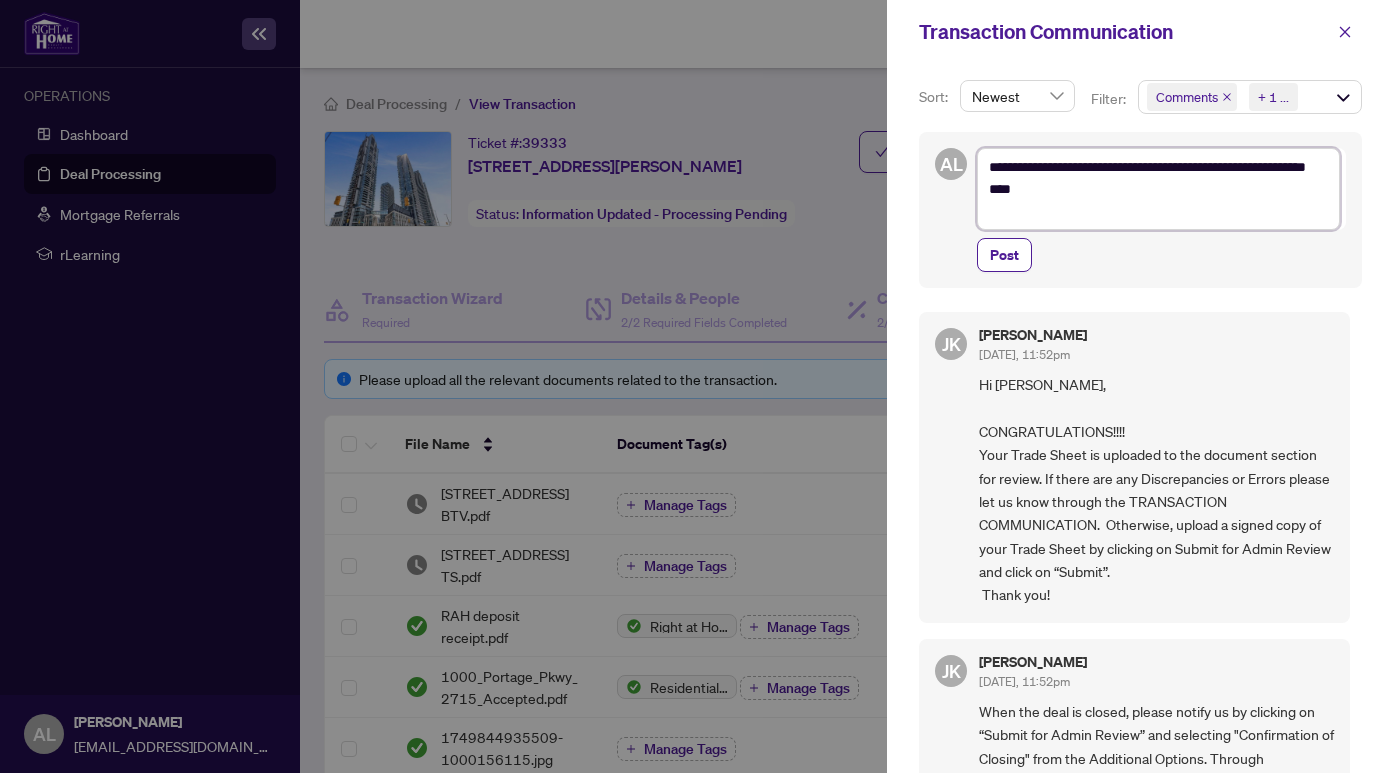 type on "**********" 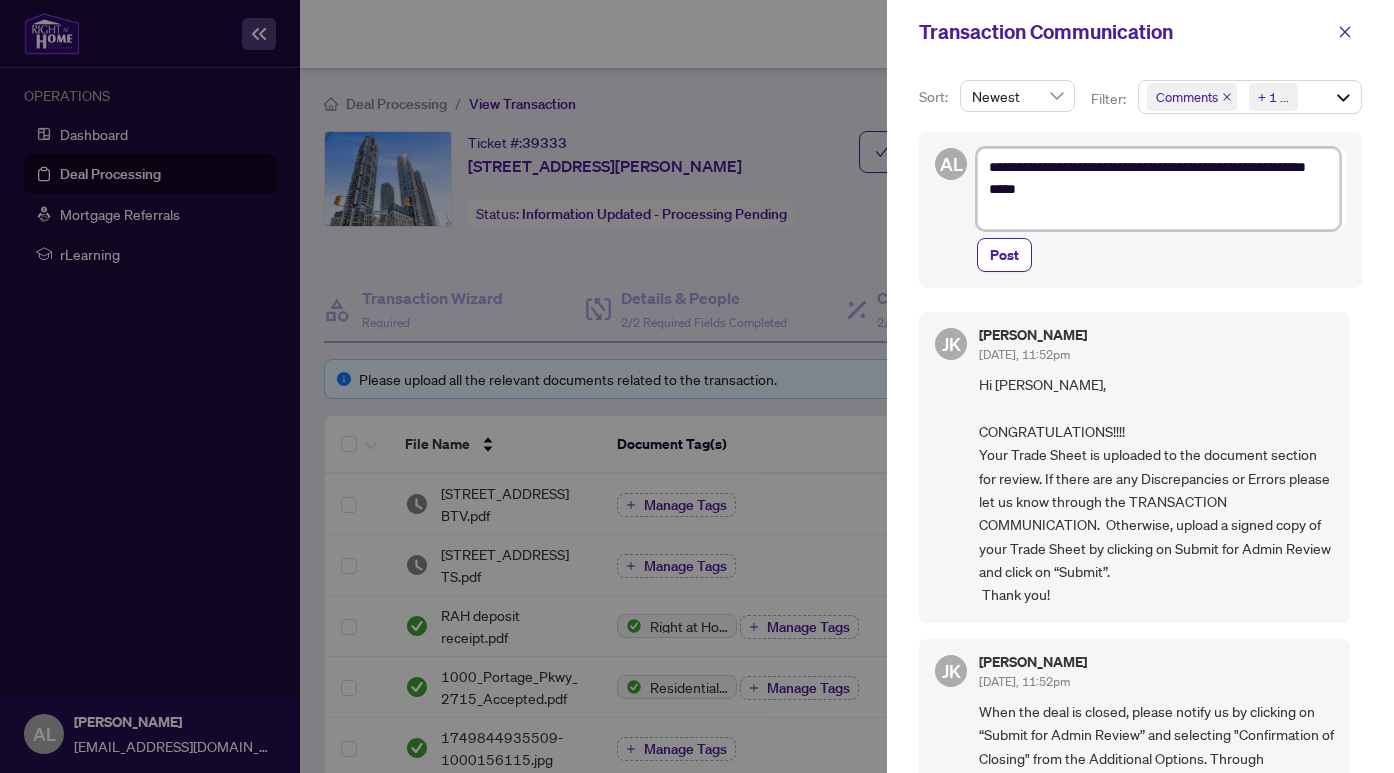 type on "**********" 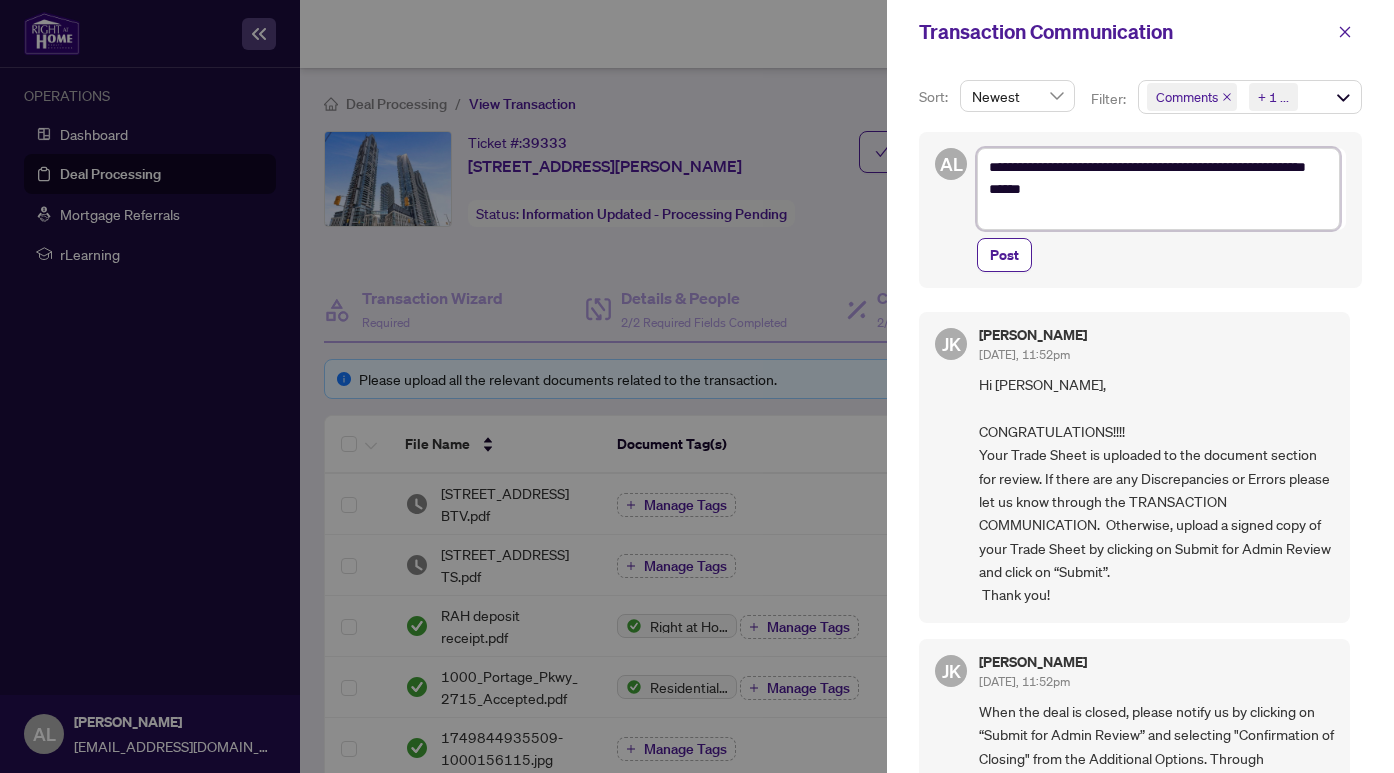 type on "**********" 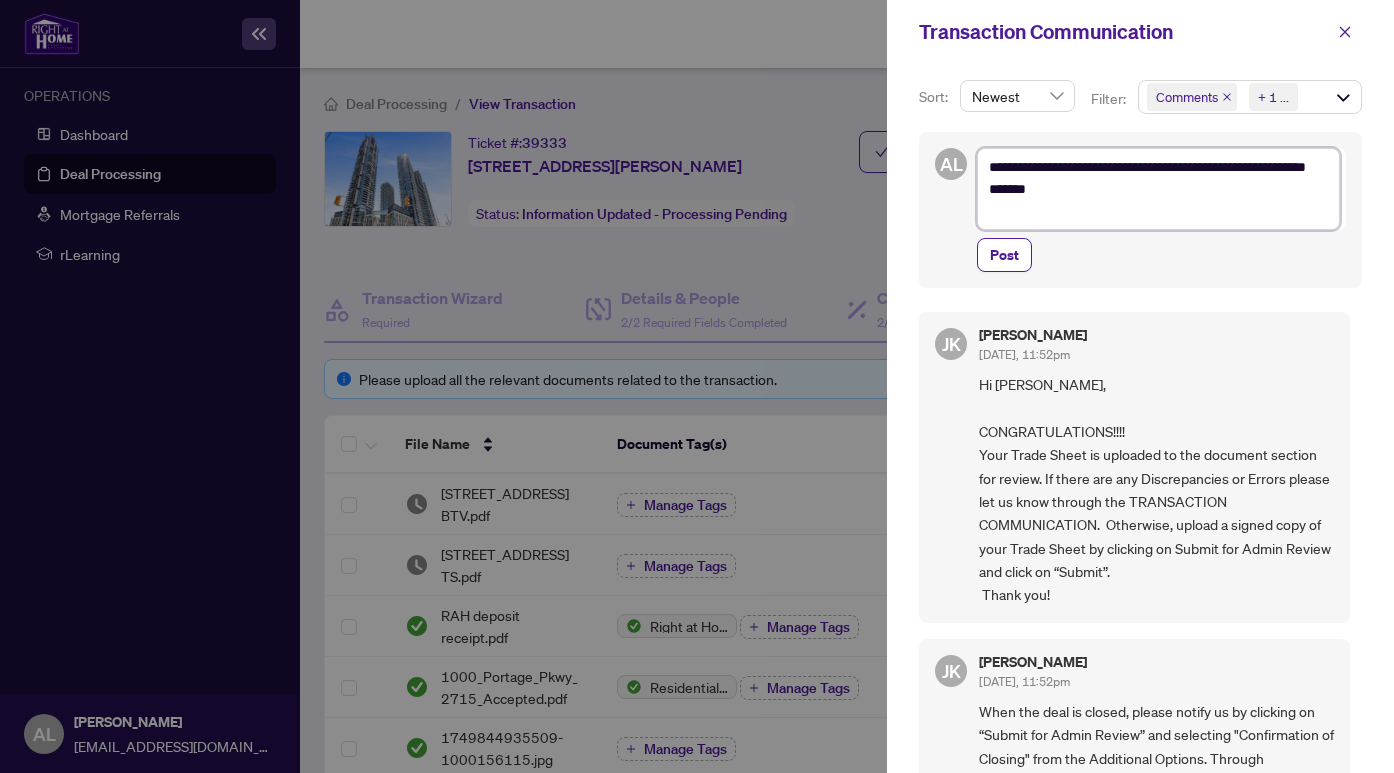 type on "**********" 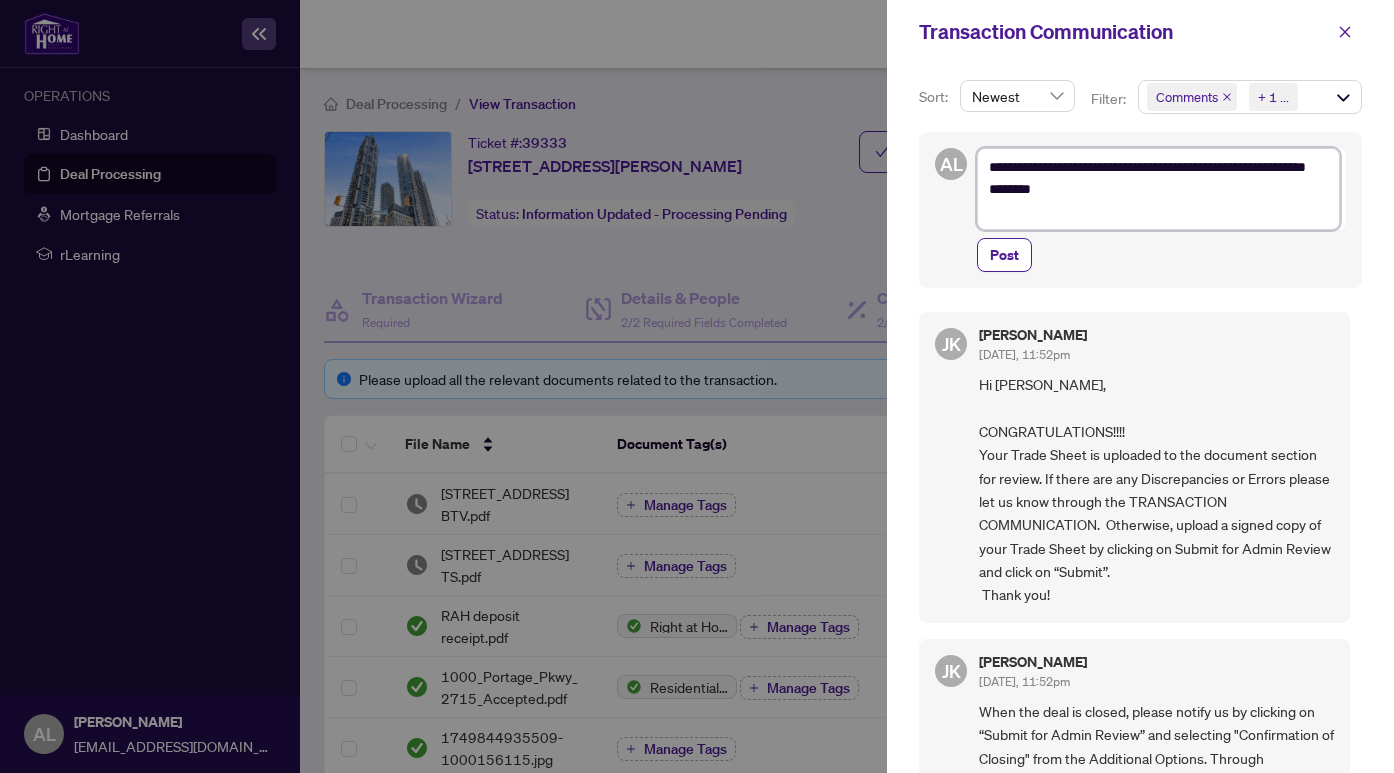 type on "**********" 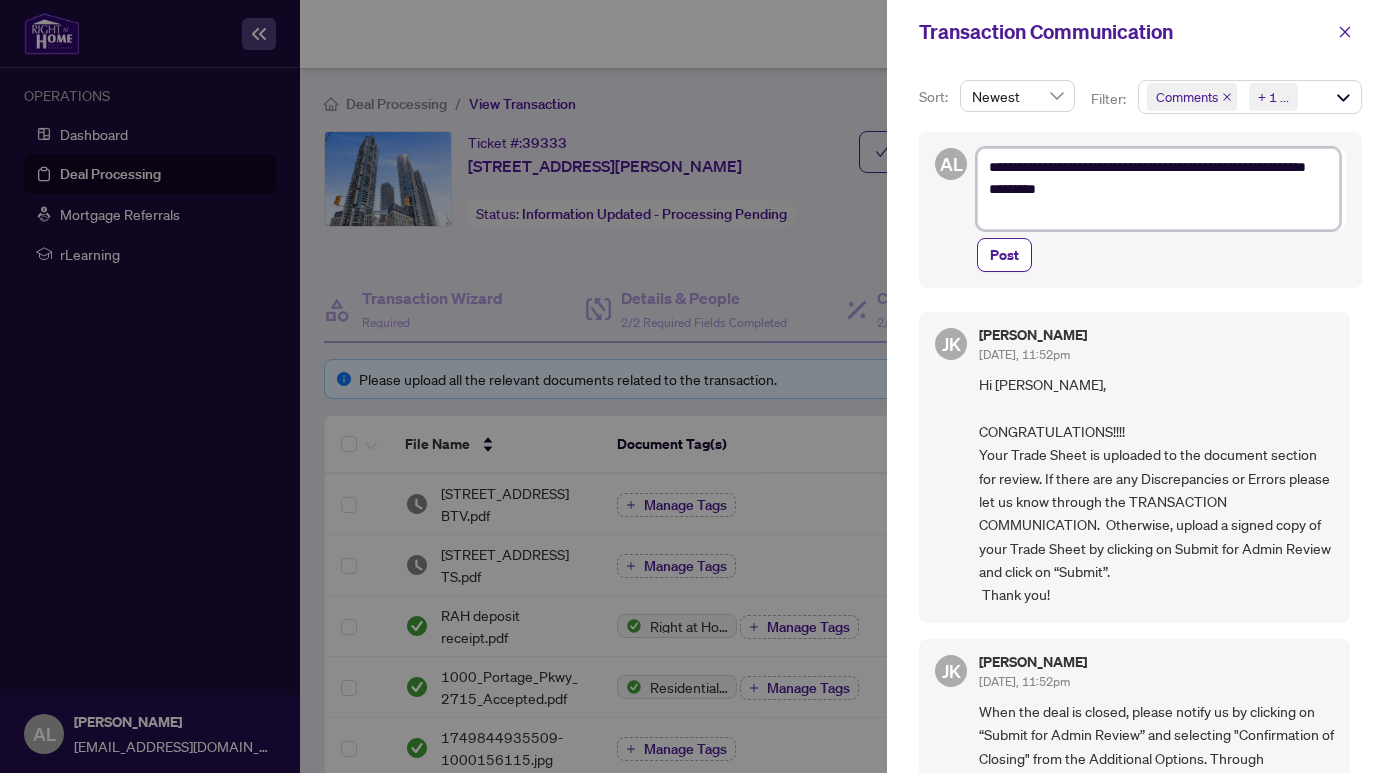 type on "**********" 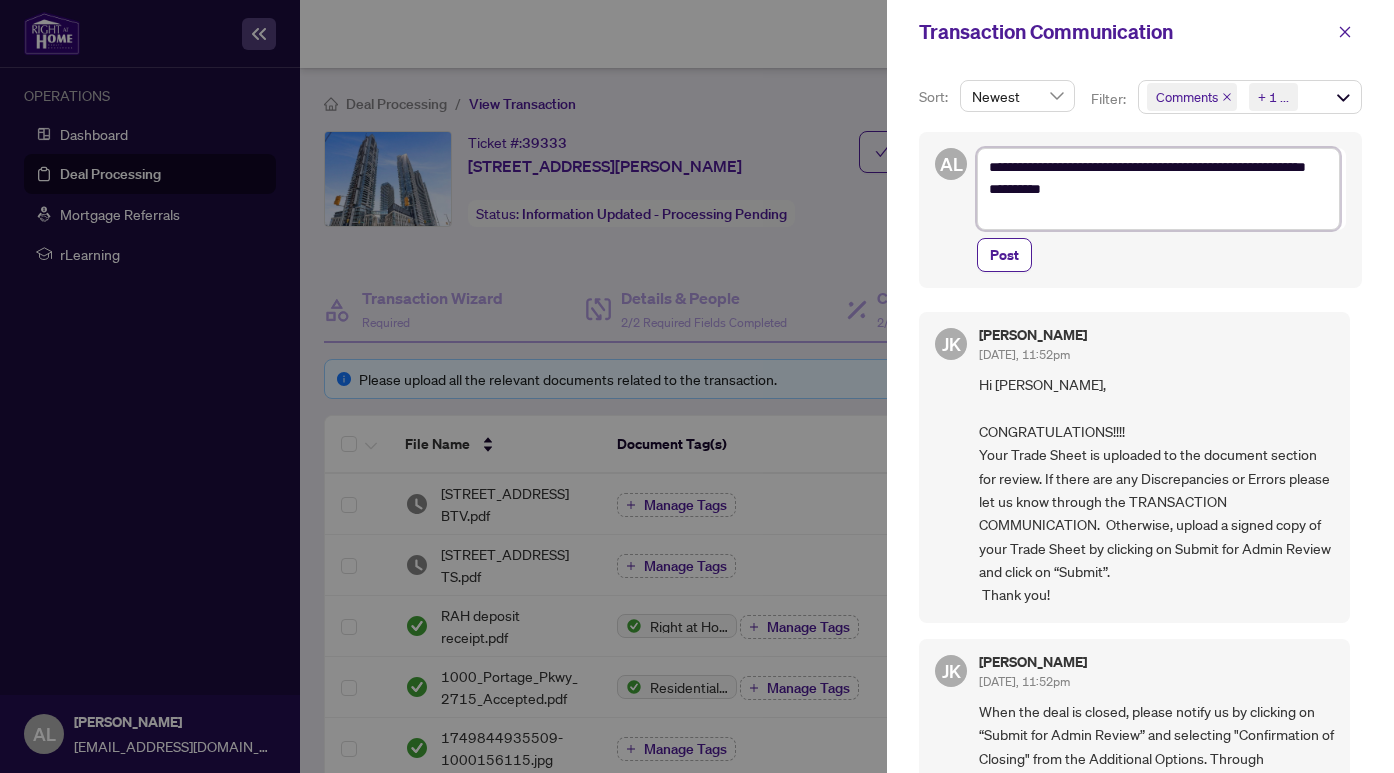 type on "**********" 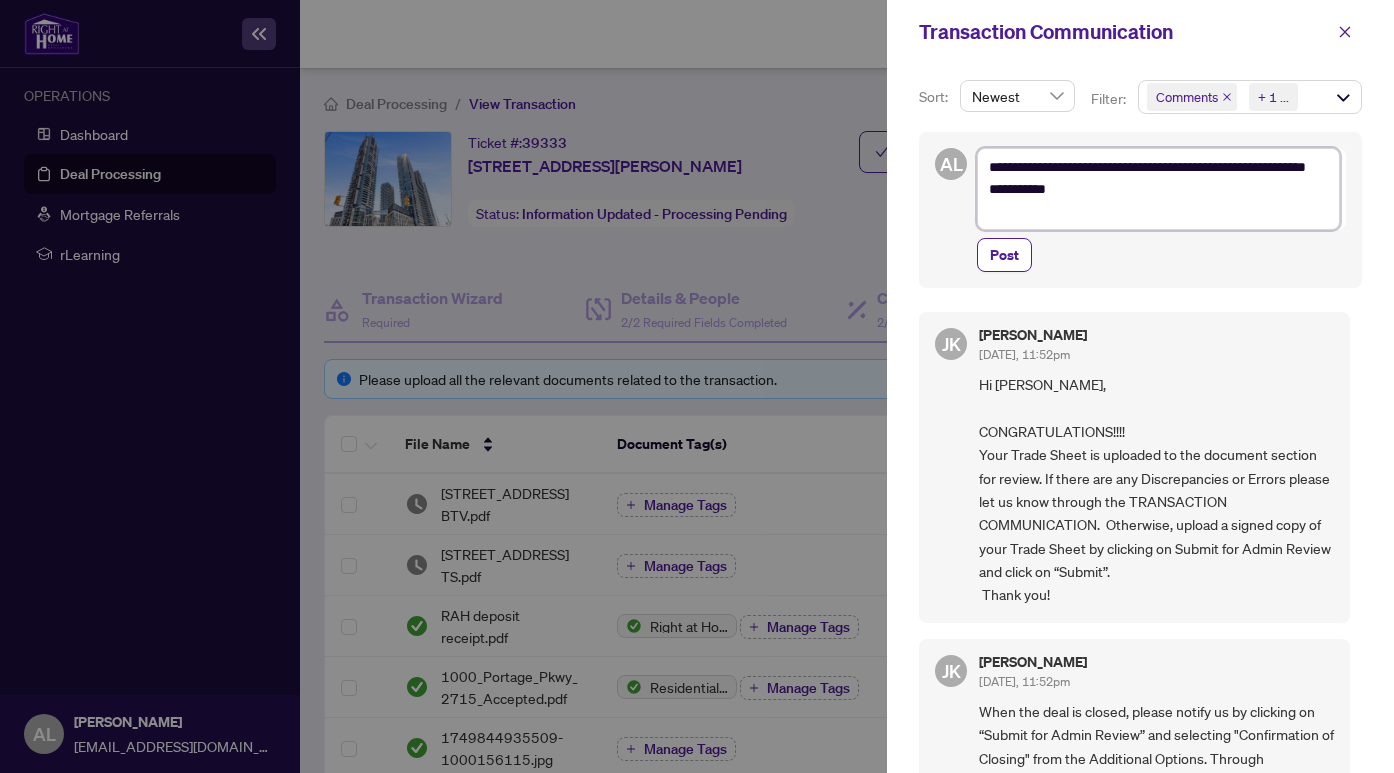 type on "**********" 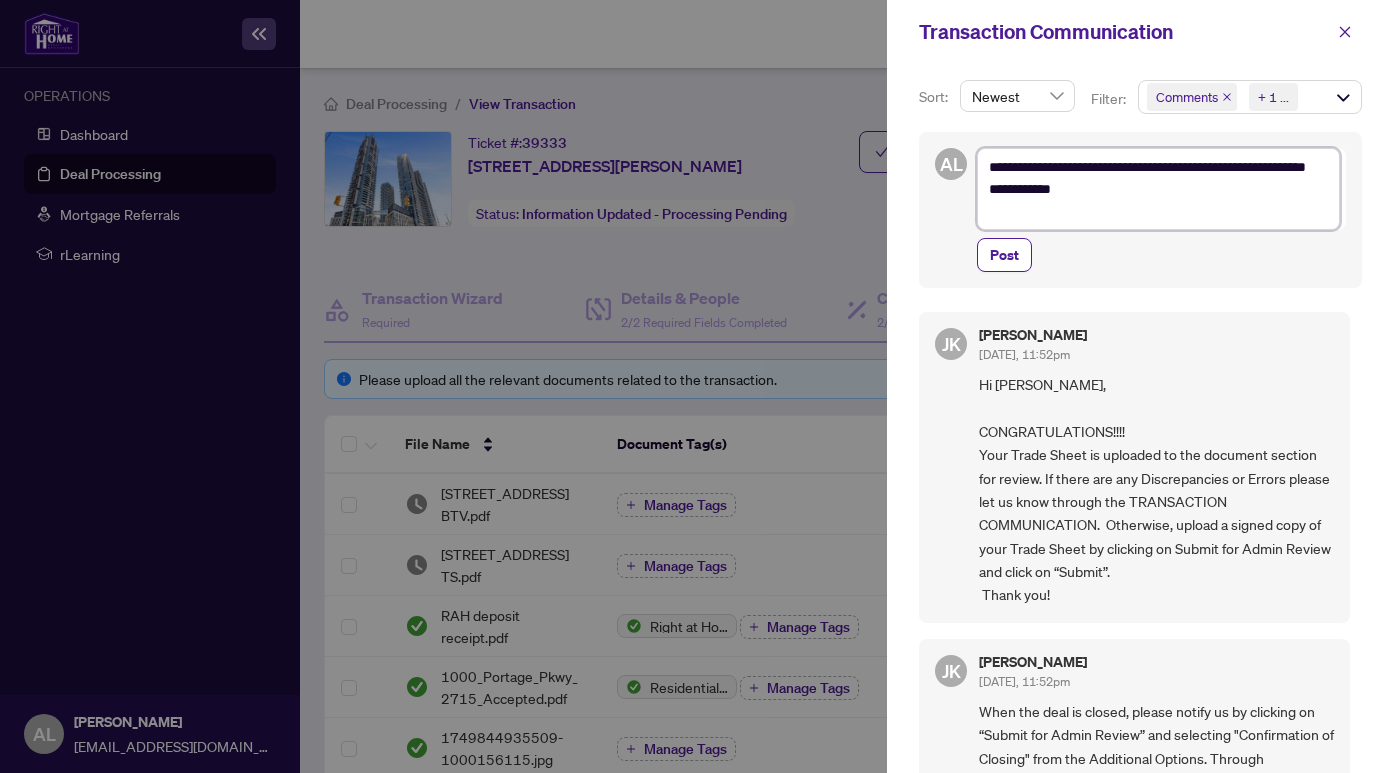 type on "**********" 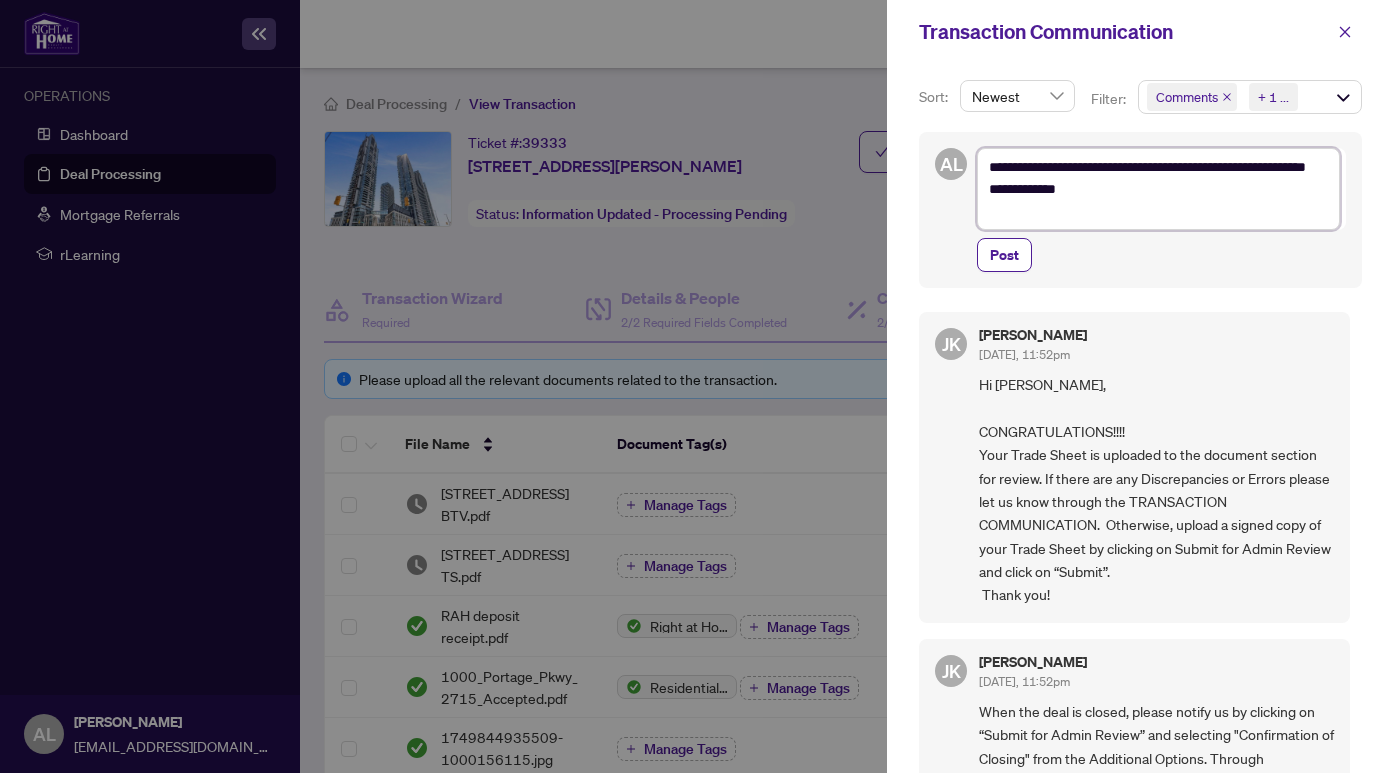 type on "**********" 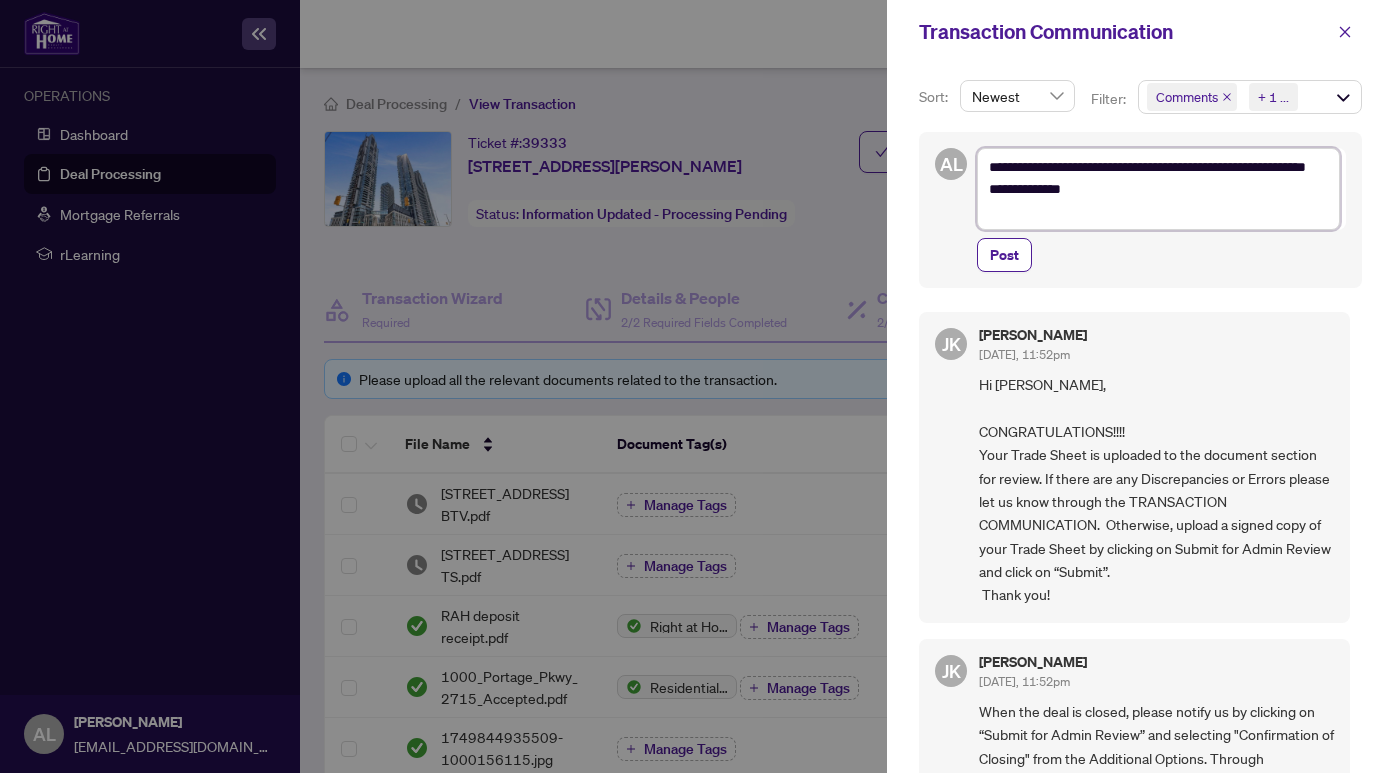 type on "**********" 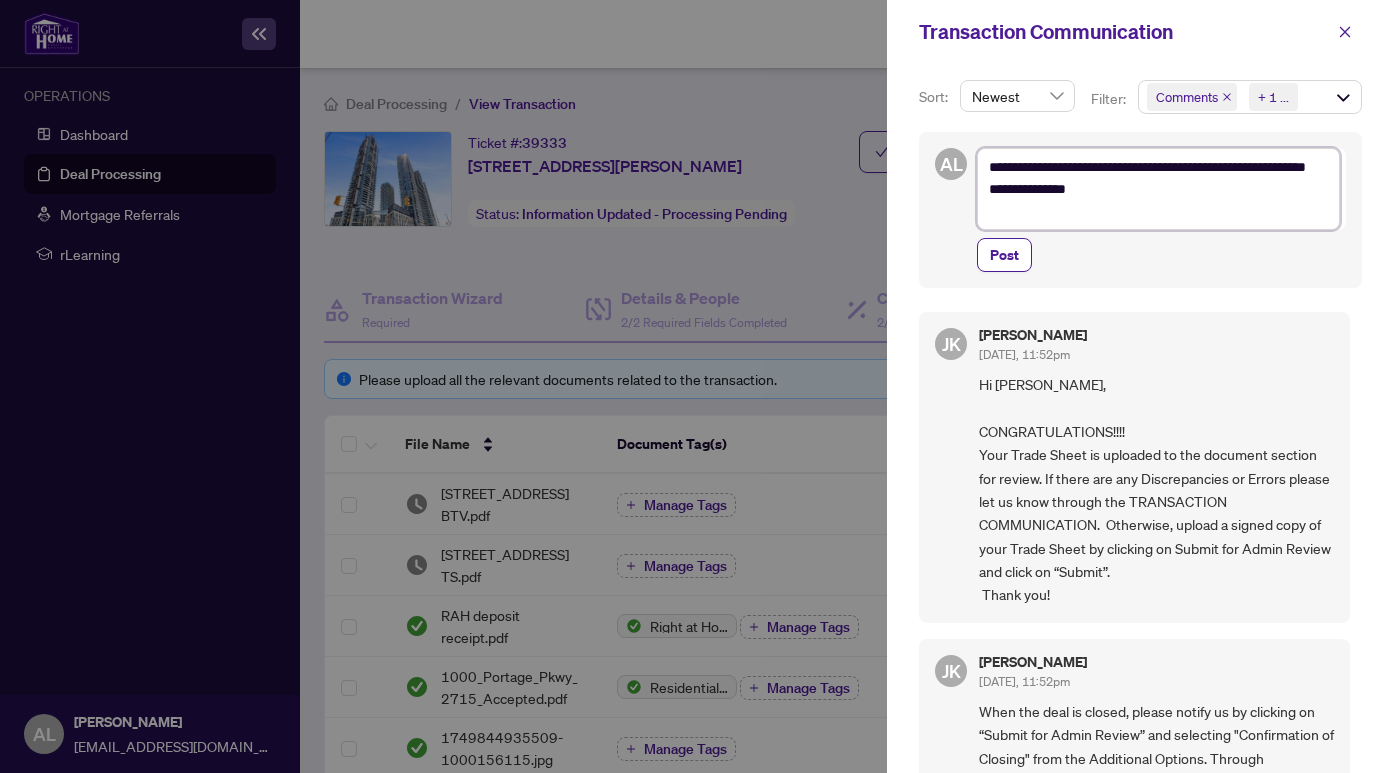 type on "**********" 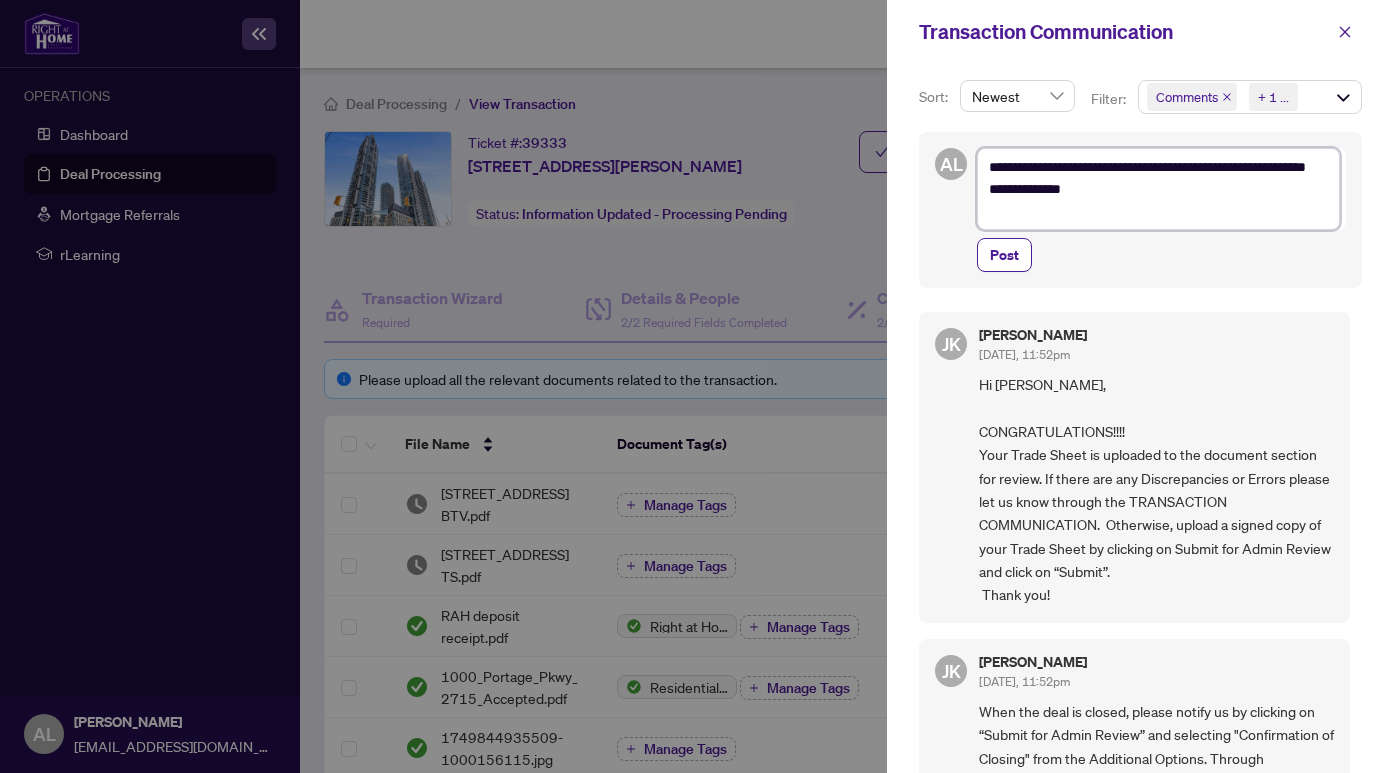 type on "**********" 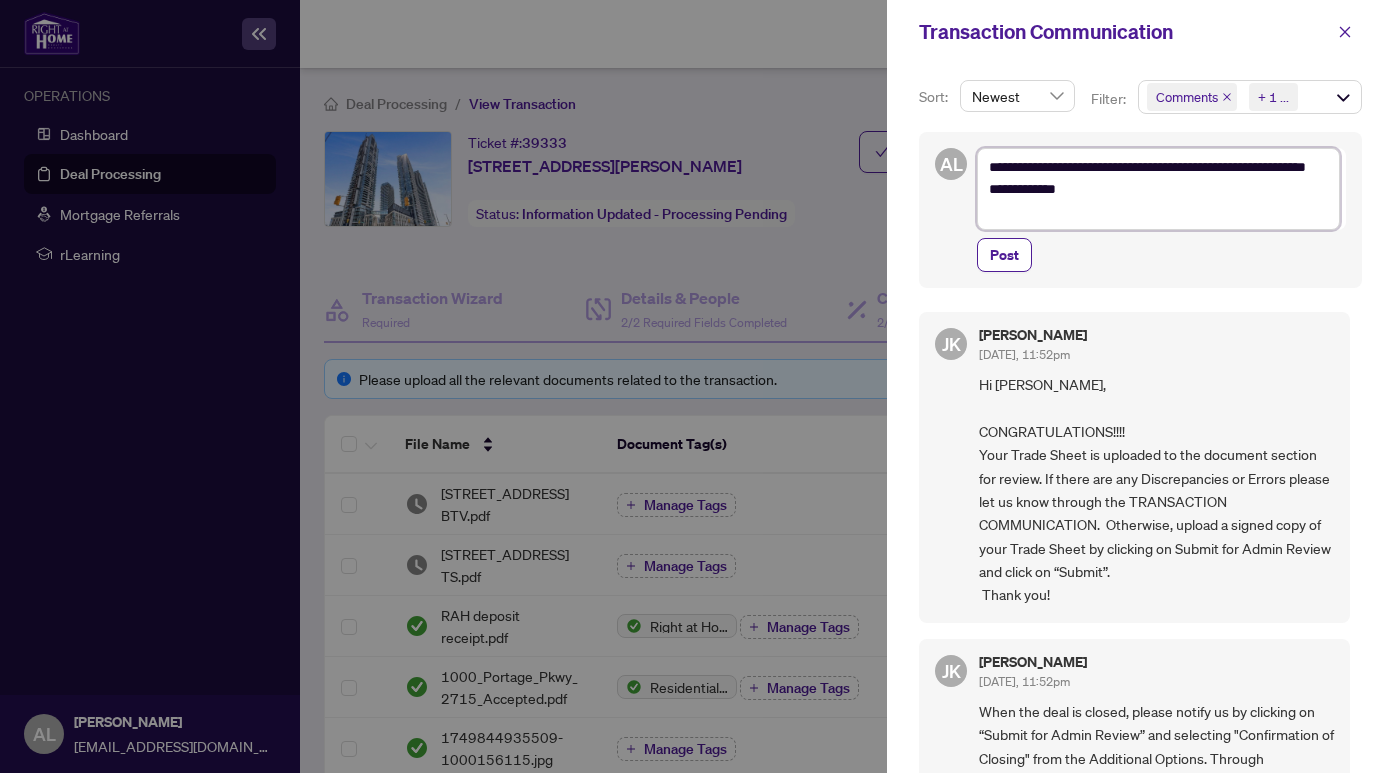 type on "**********" 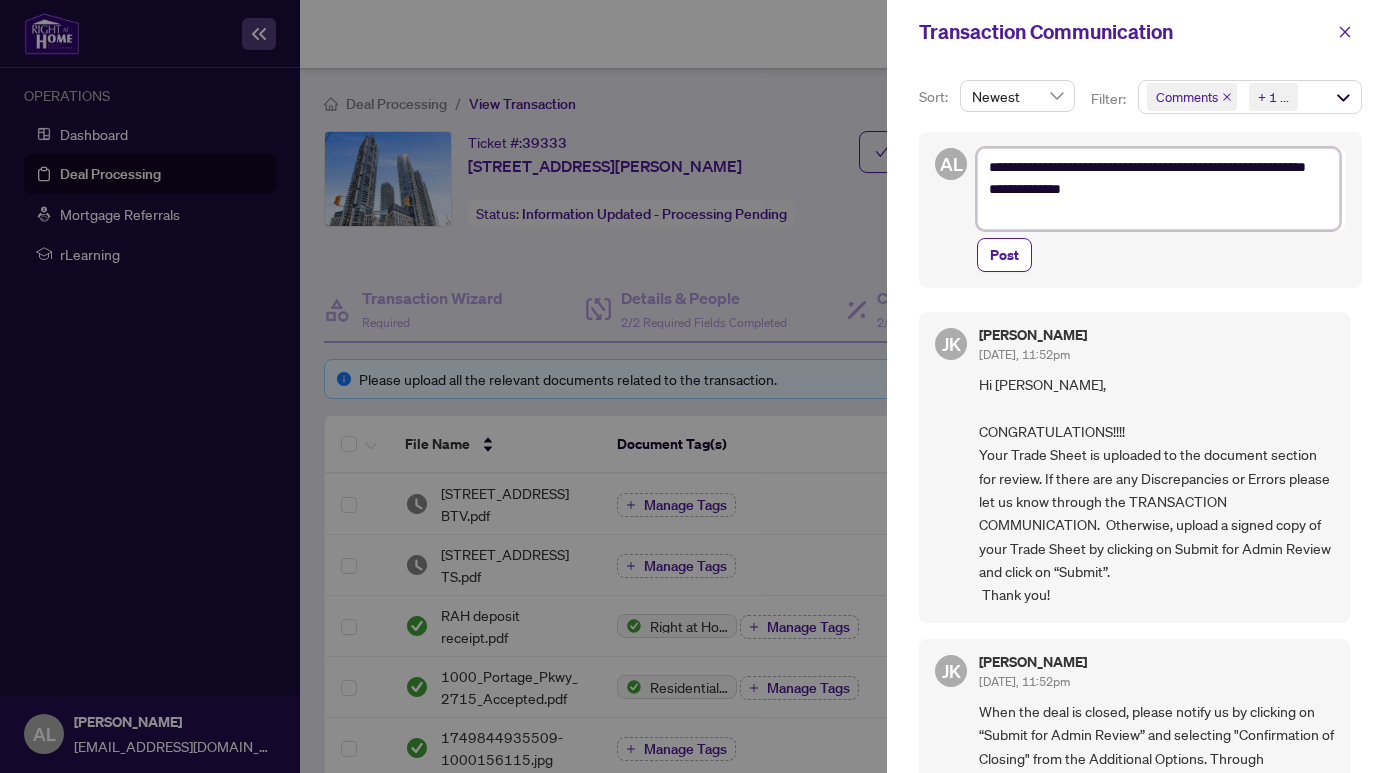 type on "**********" 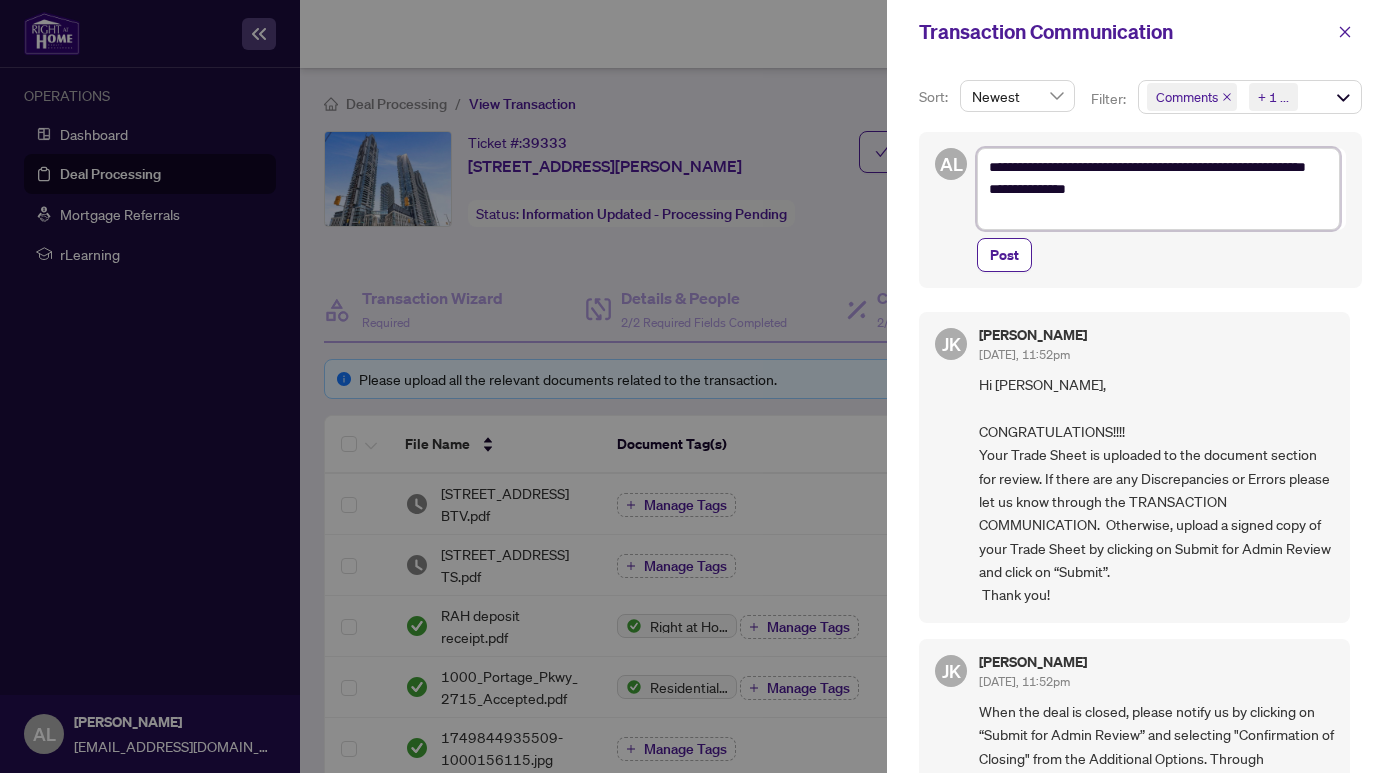 type on "**********" 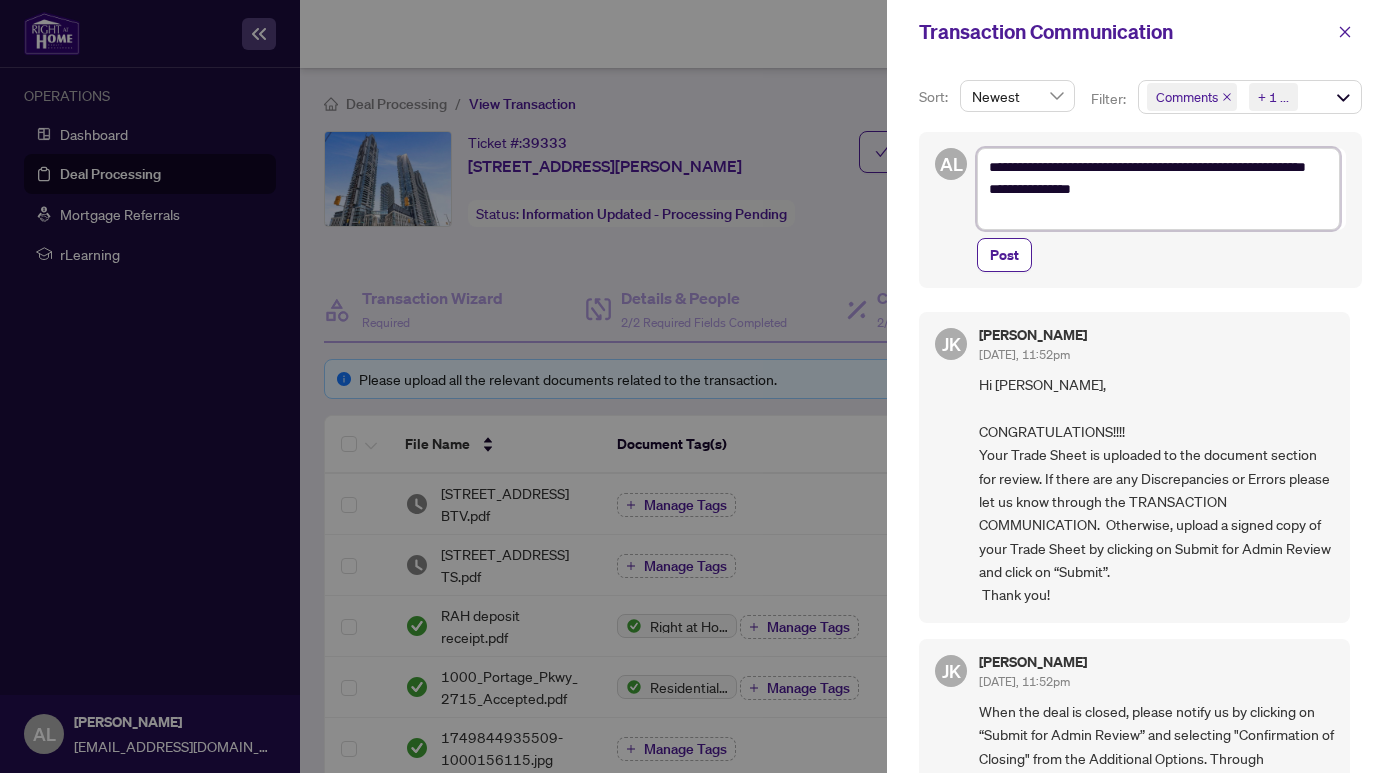 type on "**********" 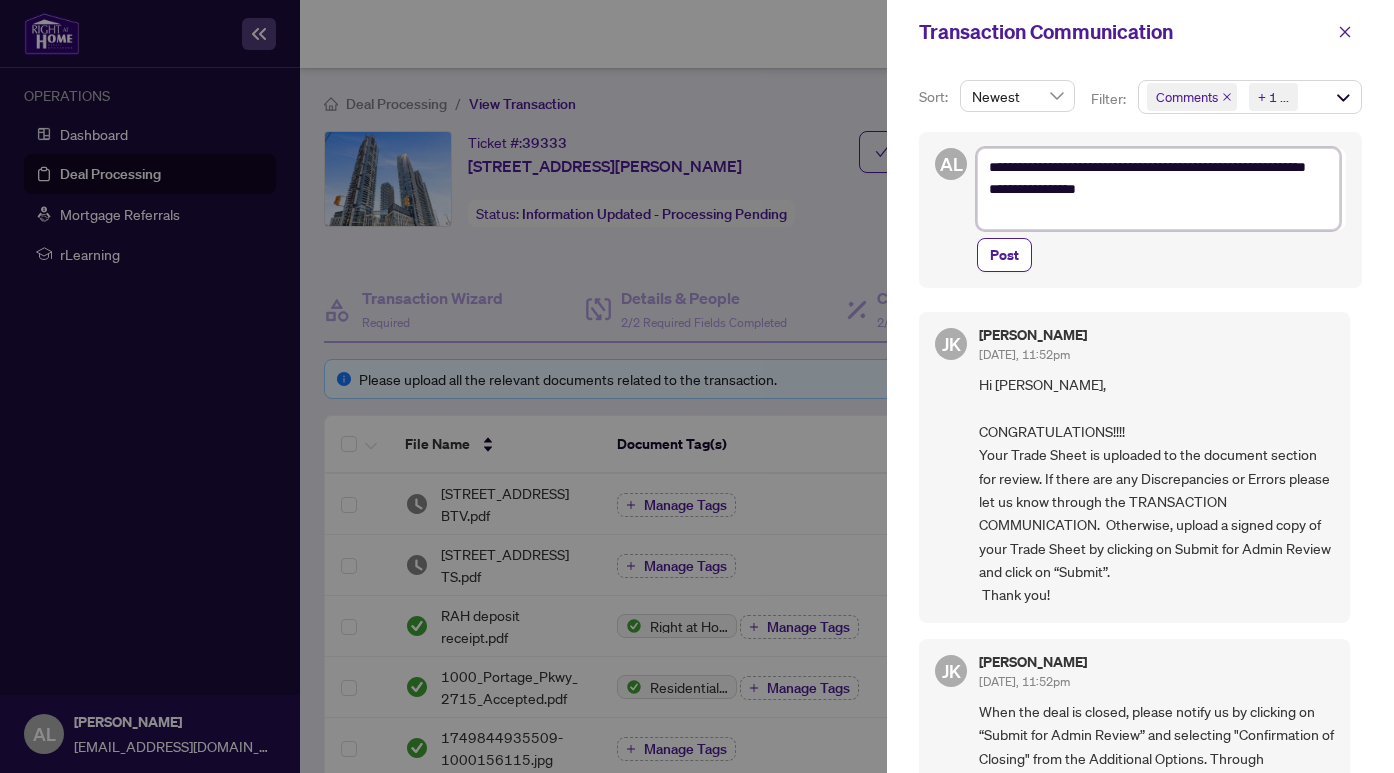 type on "**********" 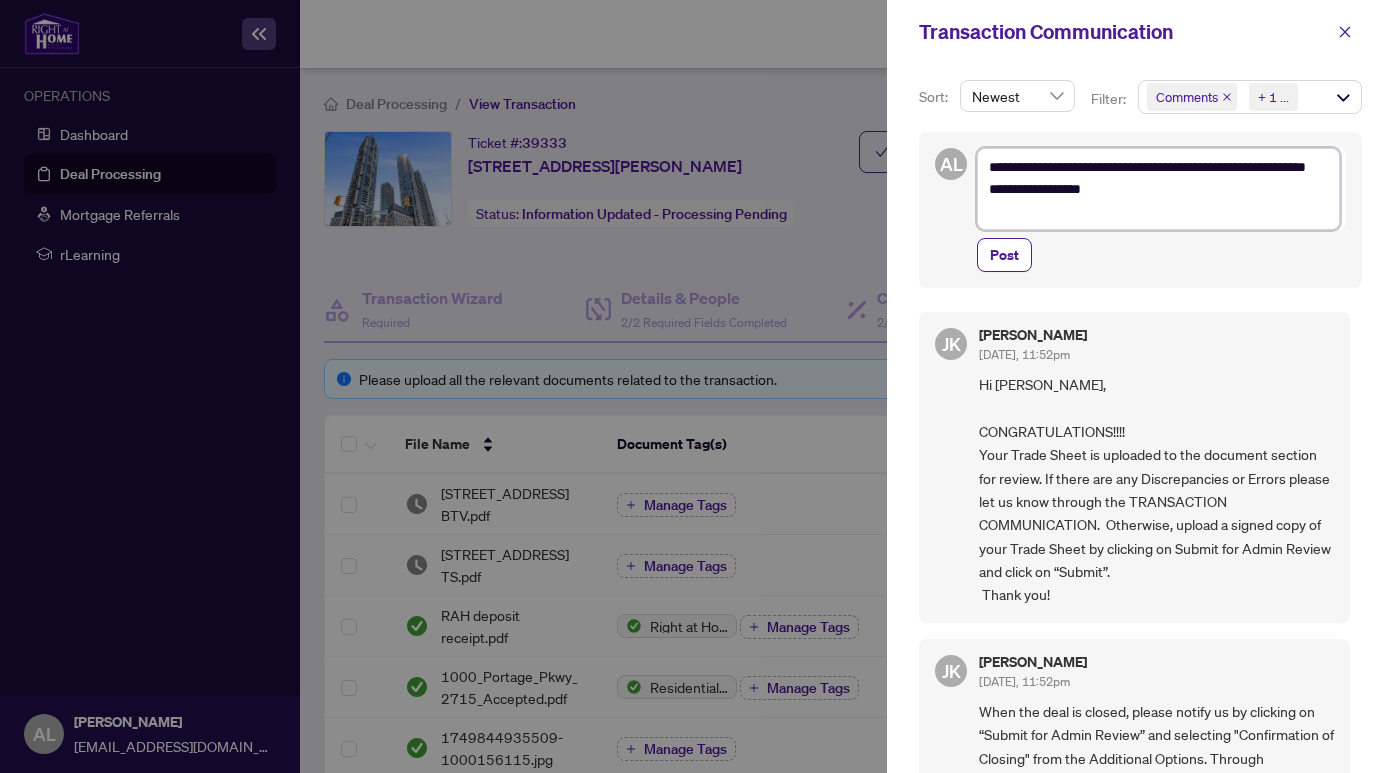 type on "**********" 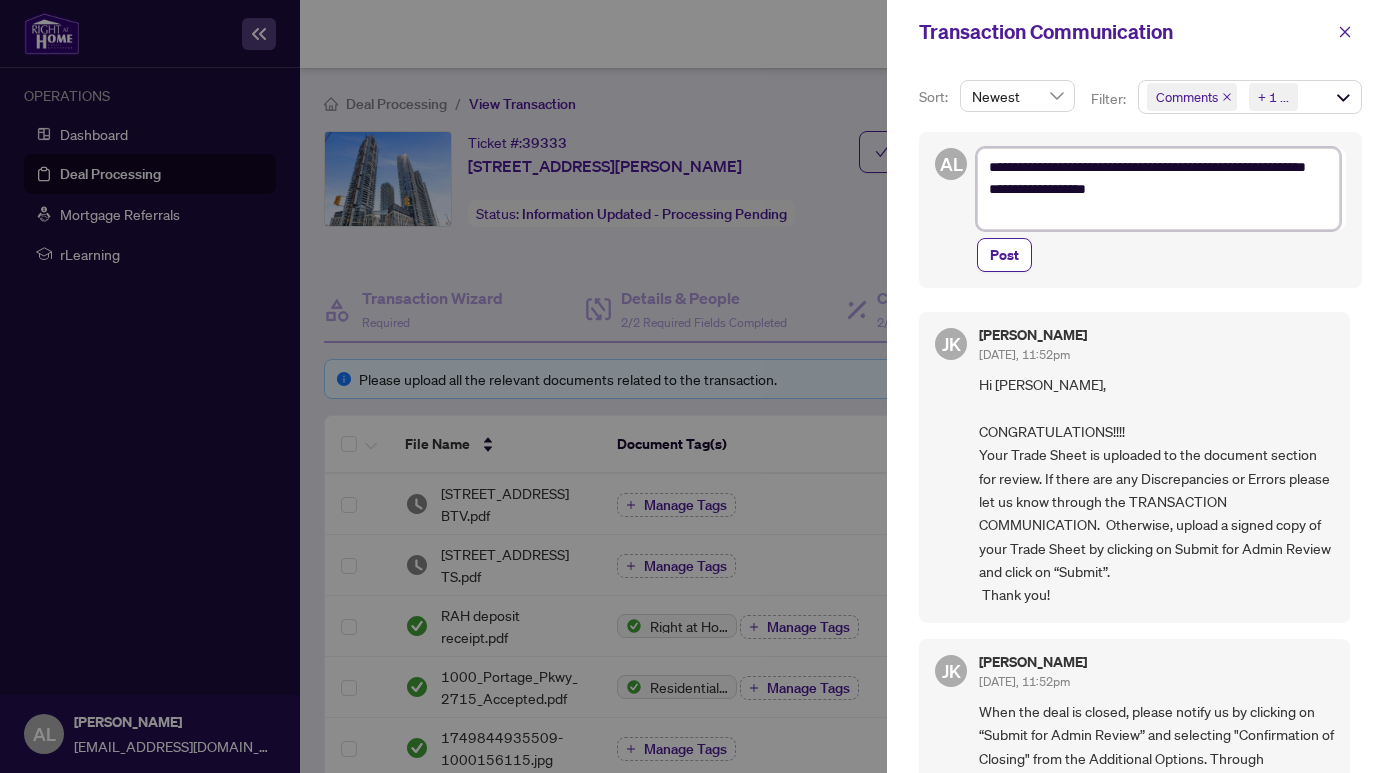 type on "**********" 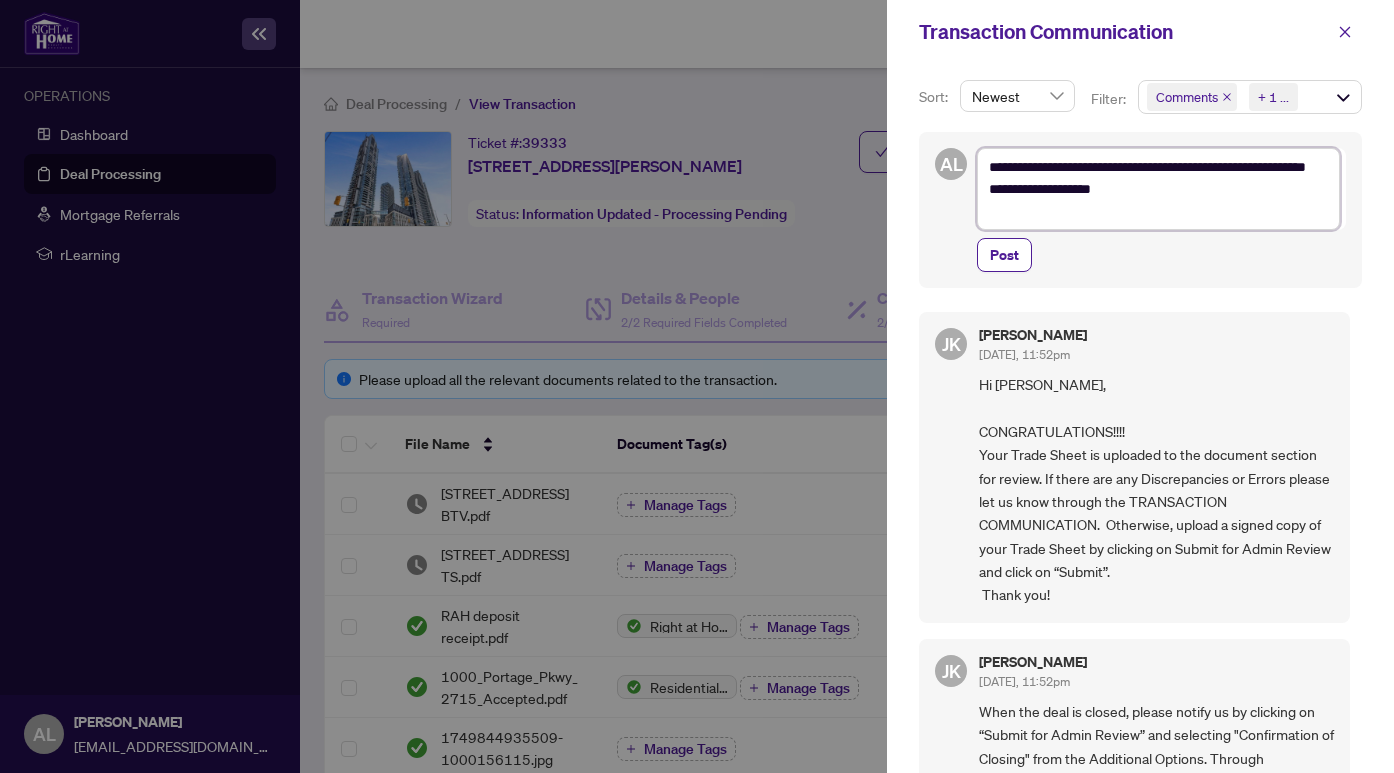 type on "**********" 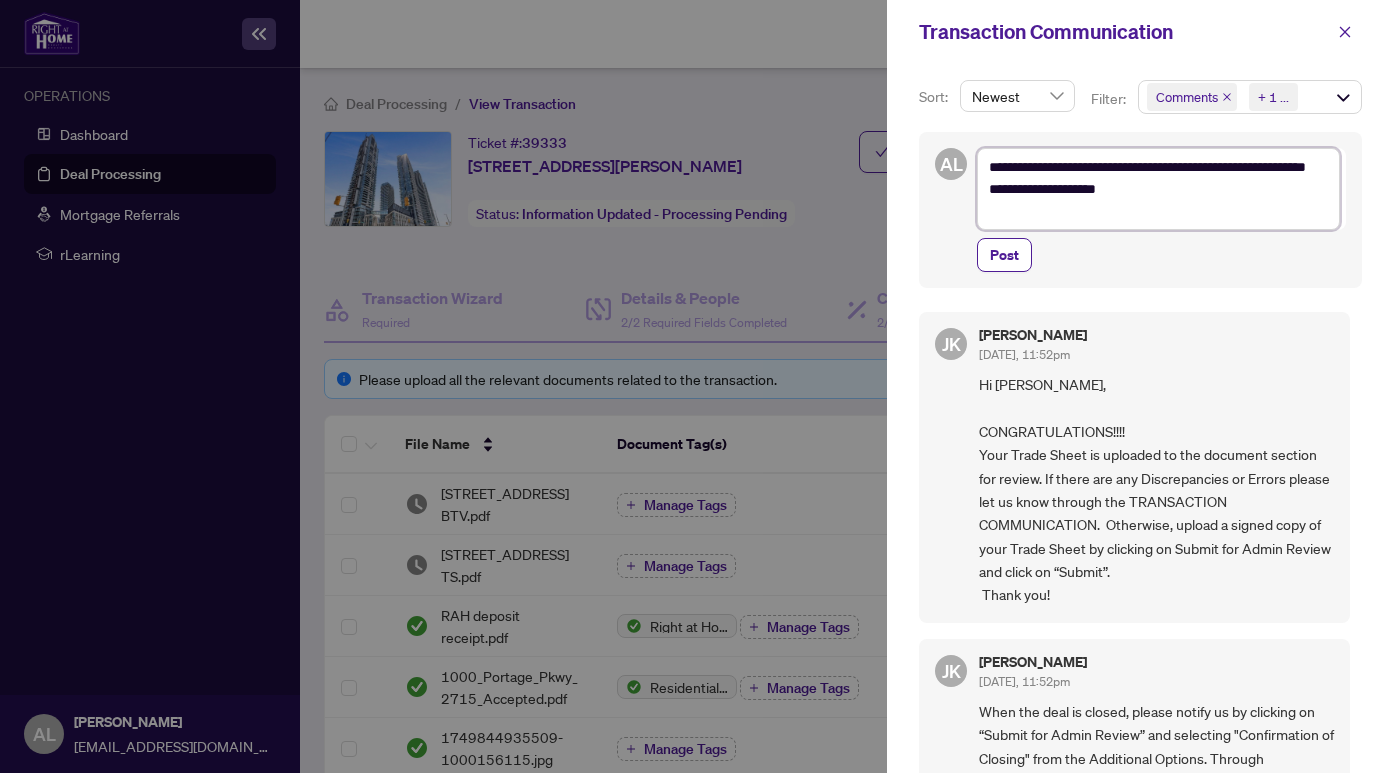 type on "**********" 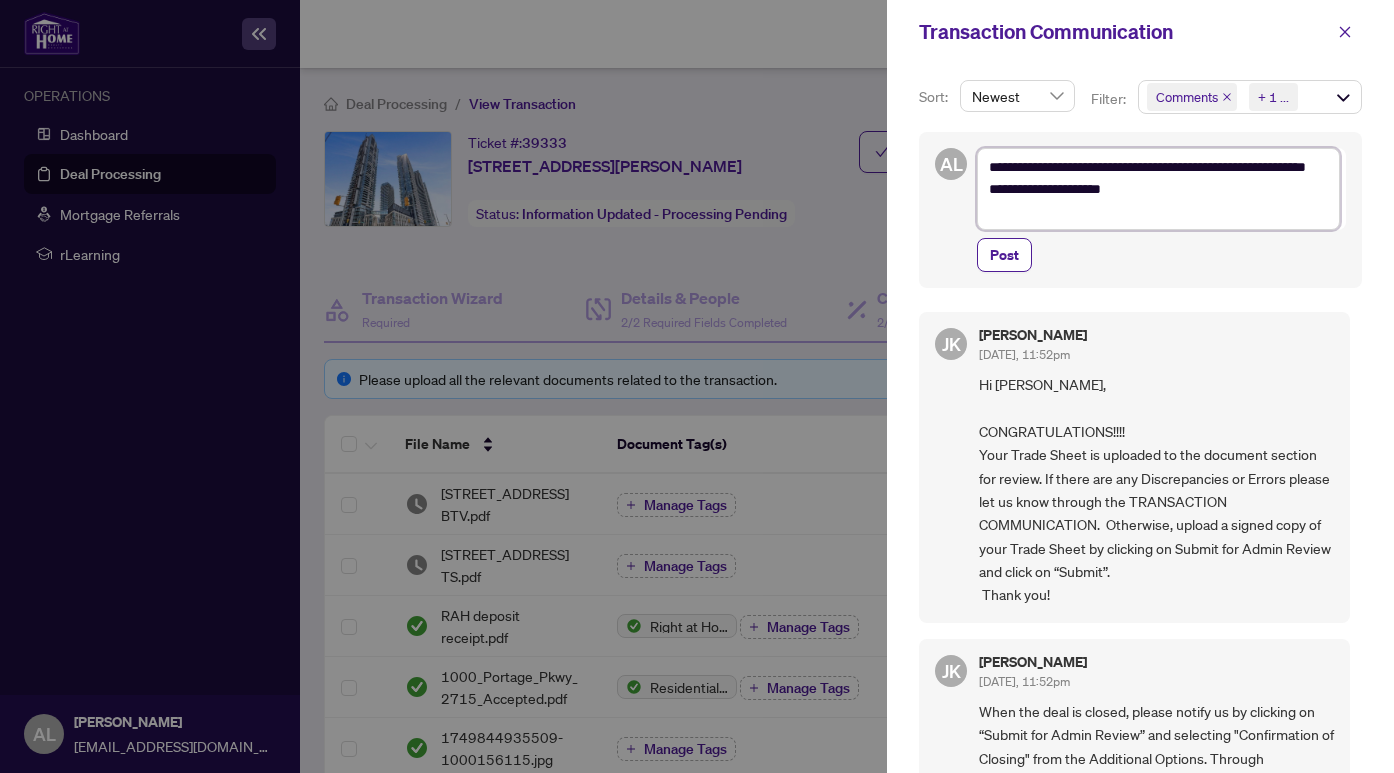 type on "**********" 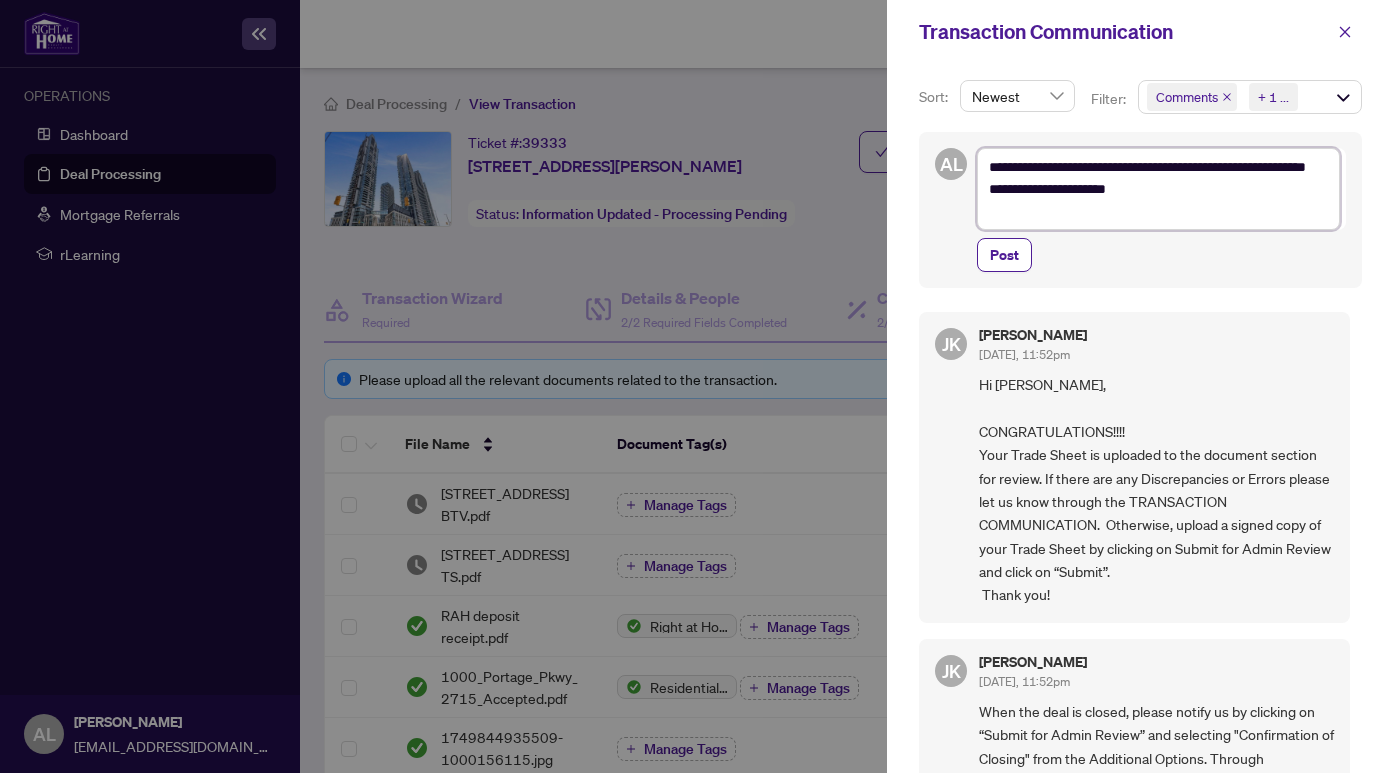 type on "**********" 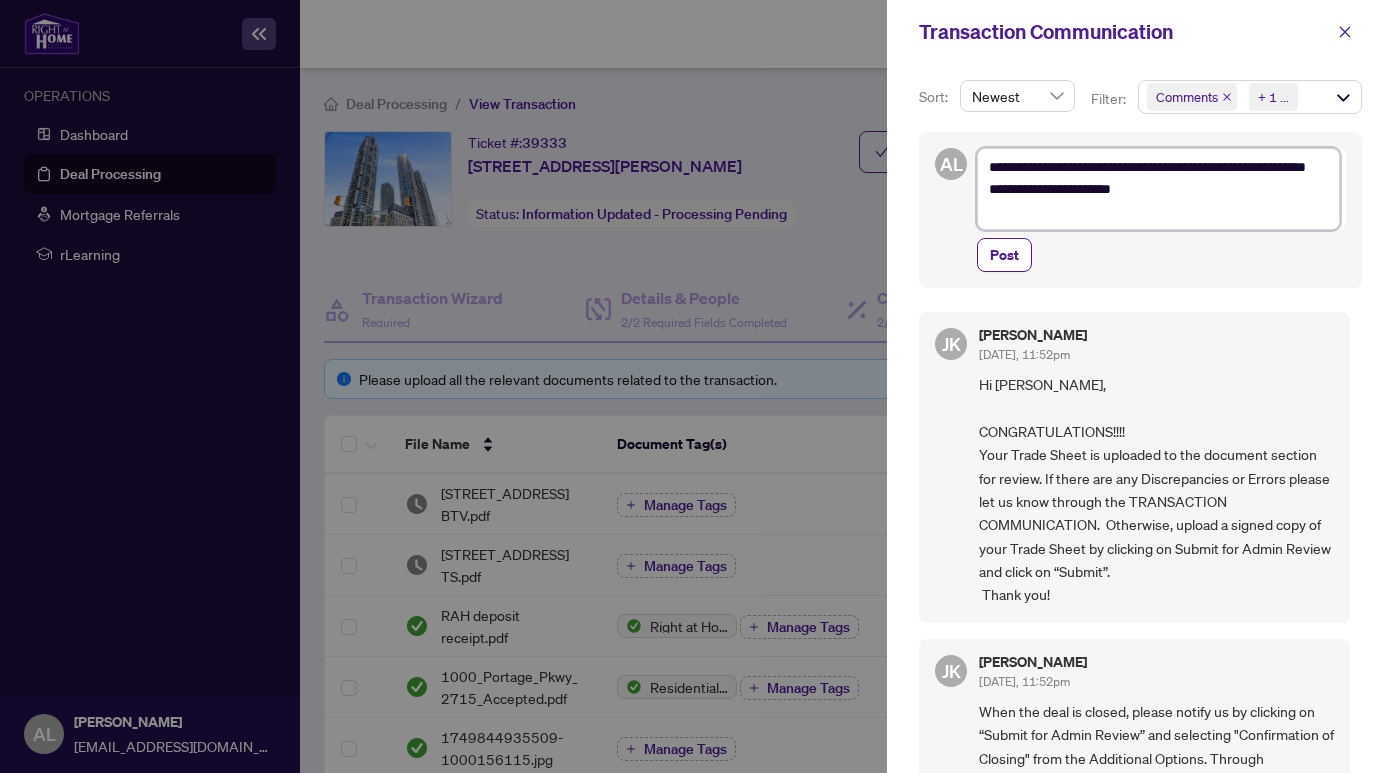 type on "**********" 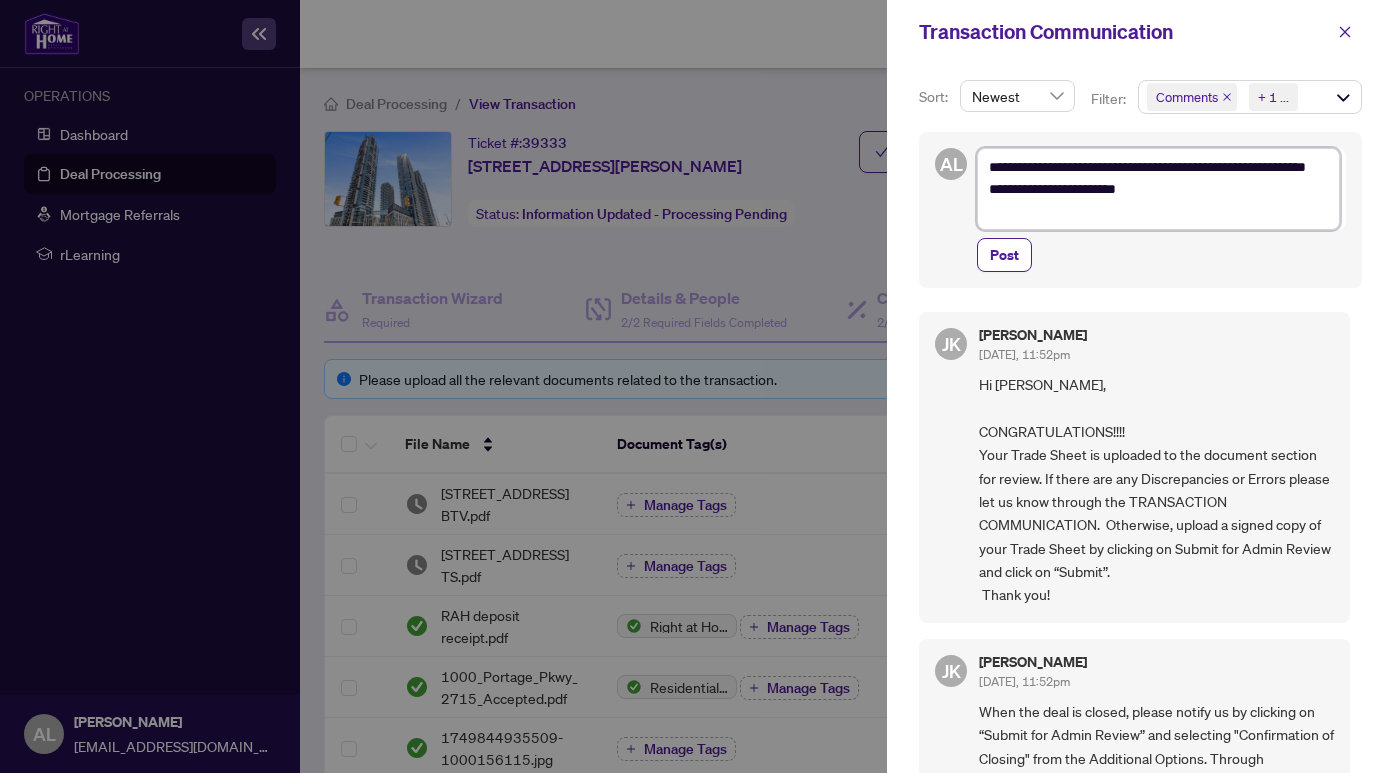 type on "**********" 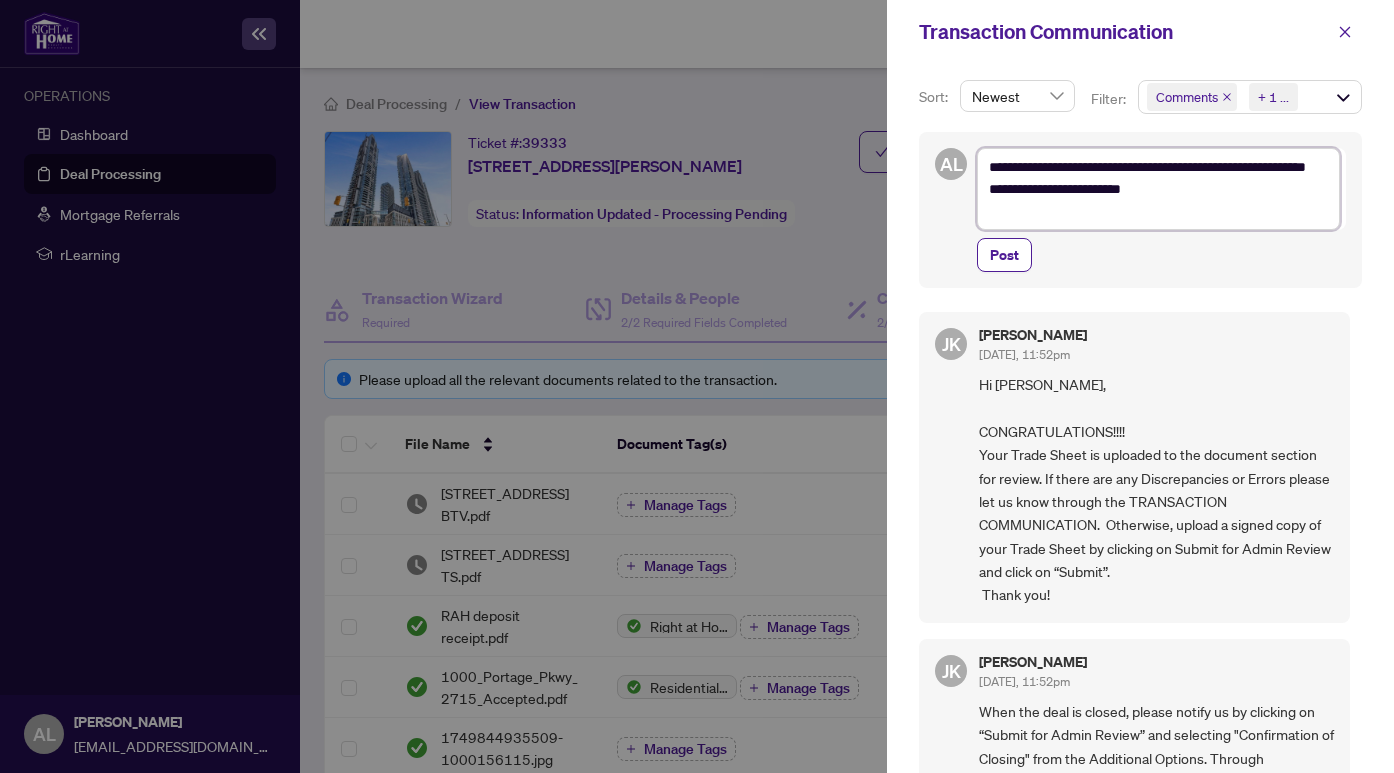 type on "**********" 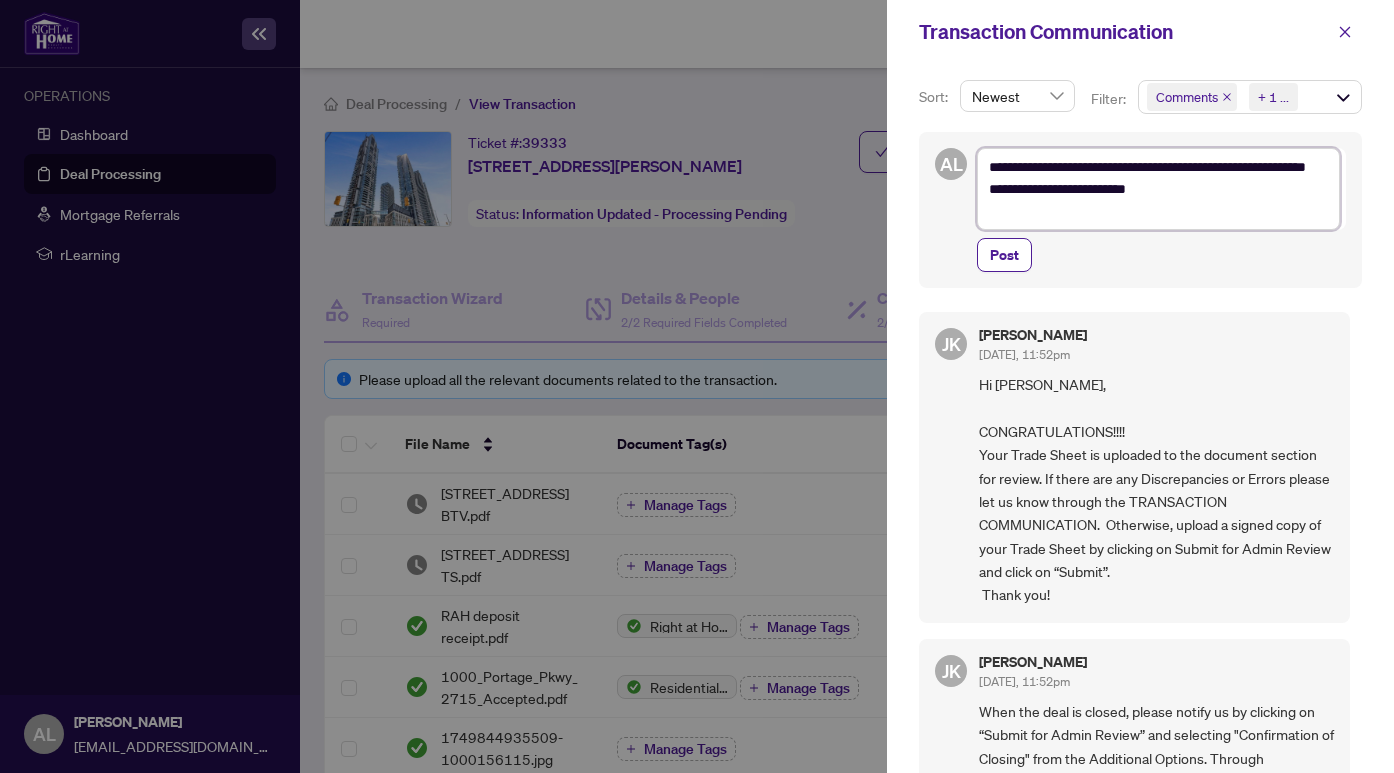 type on "**********" 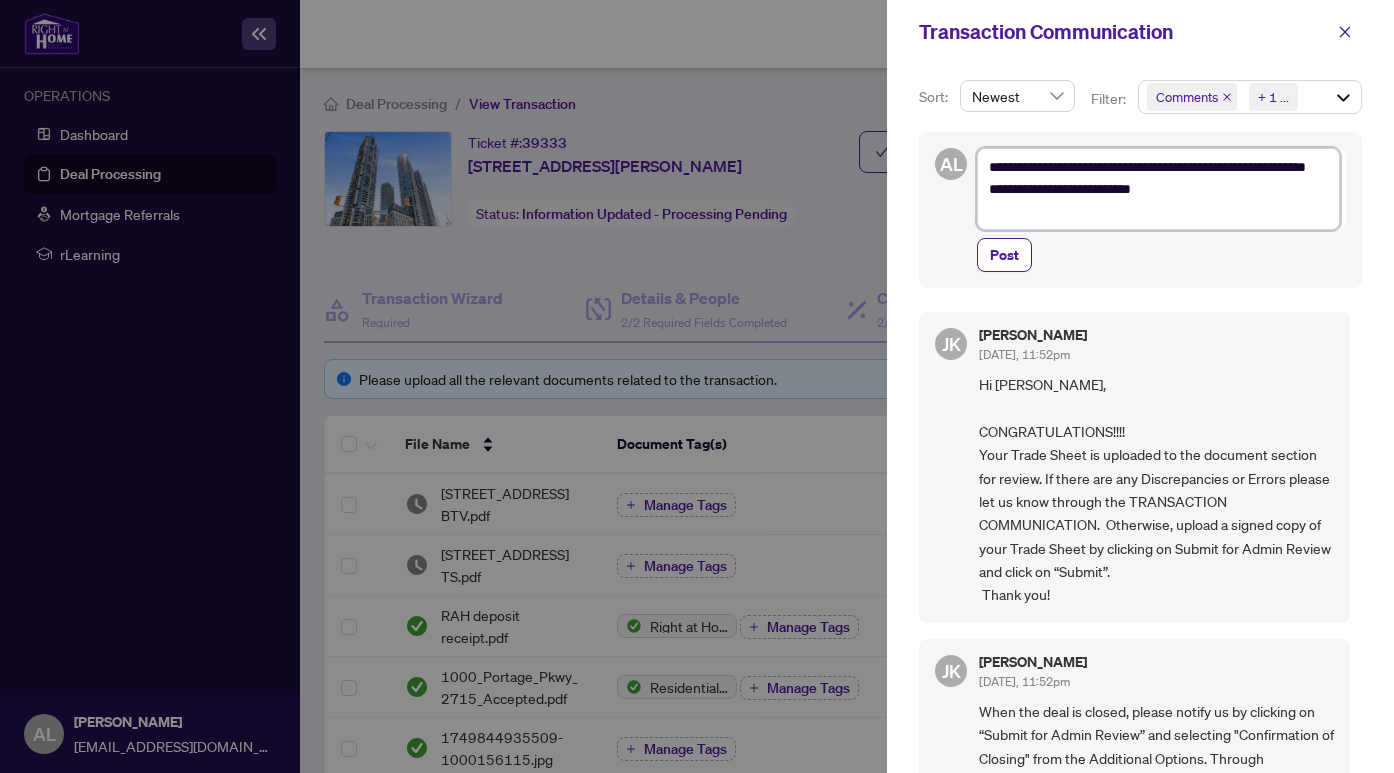 type on "**********" 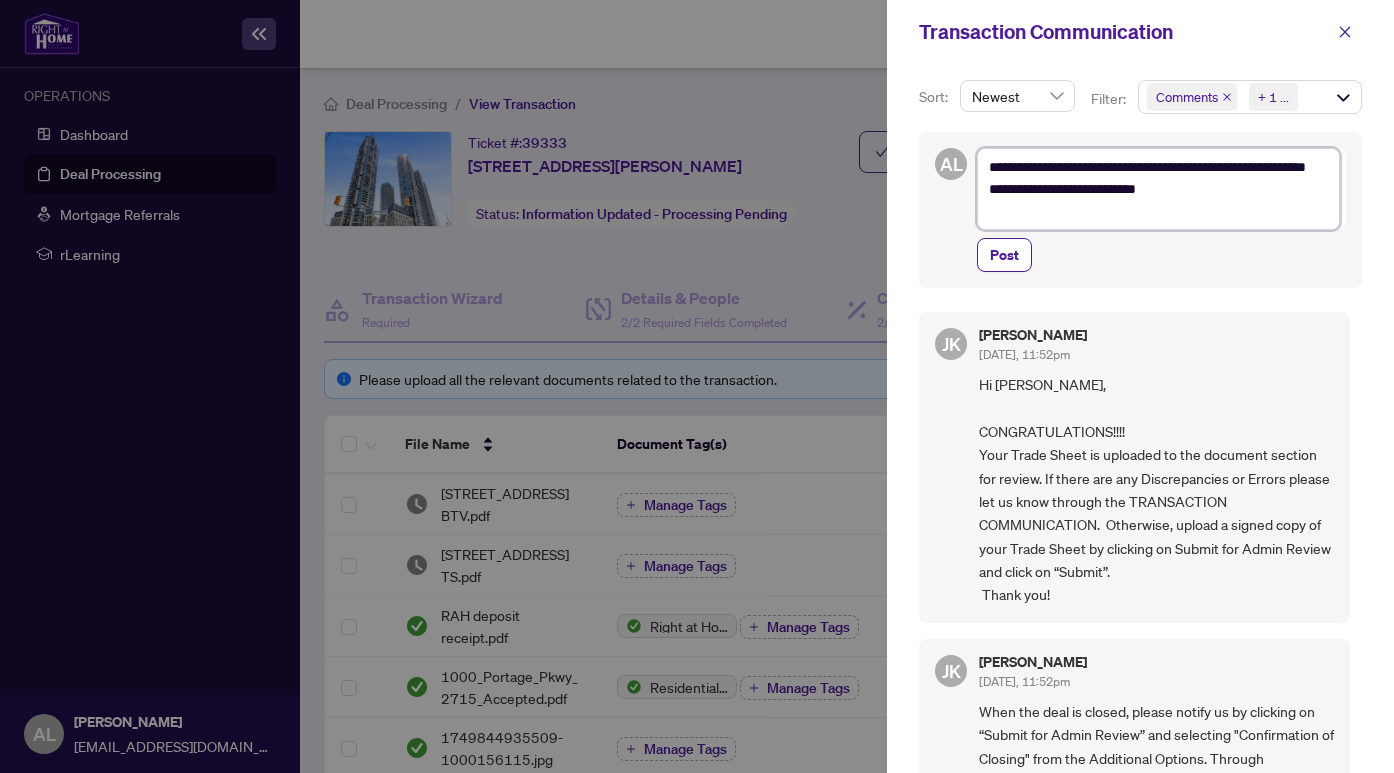 type on "**********" 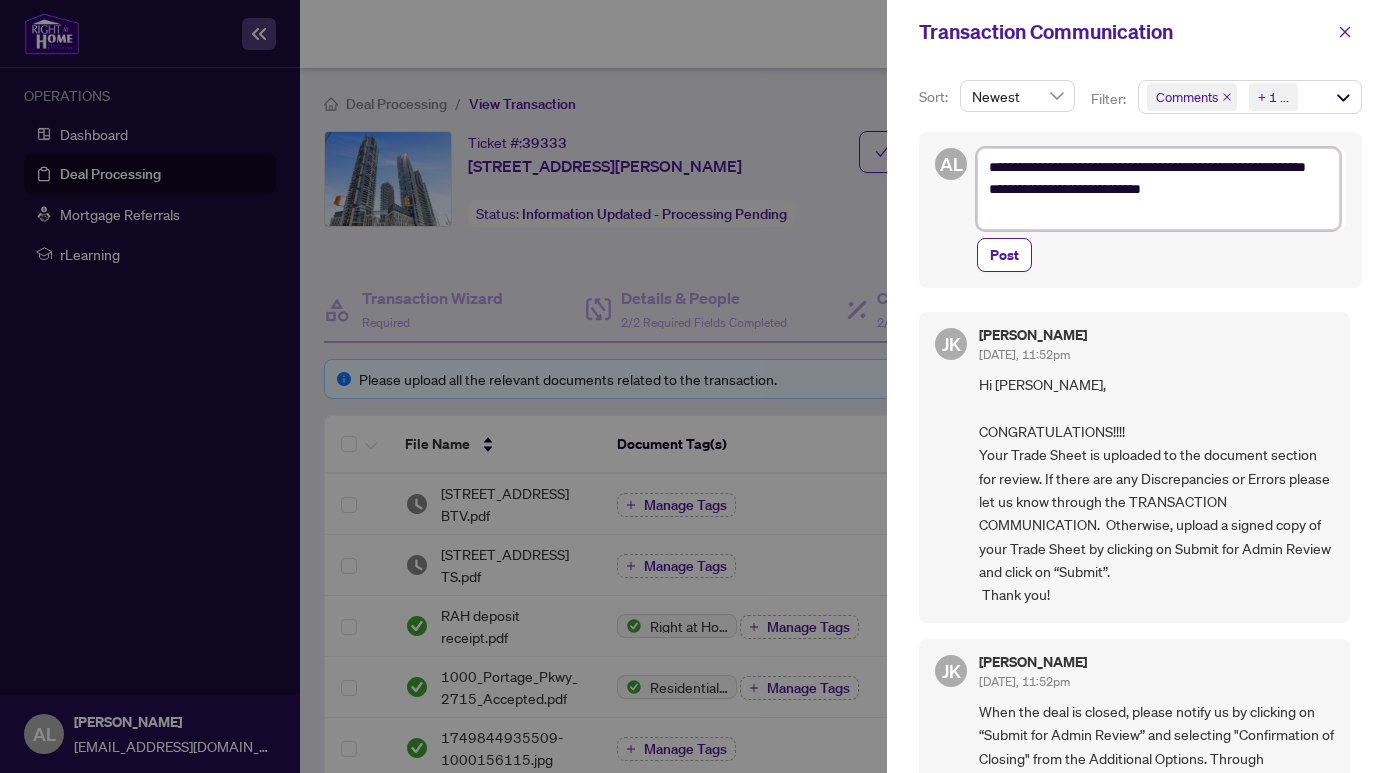 type on "**********" 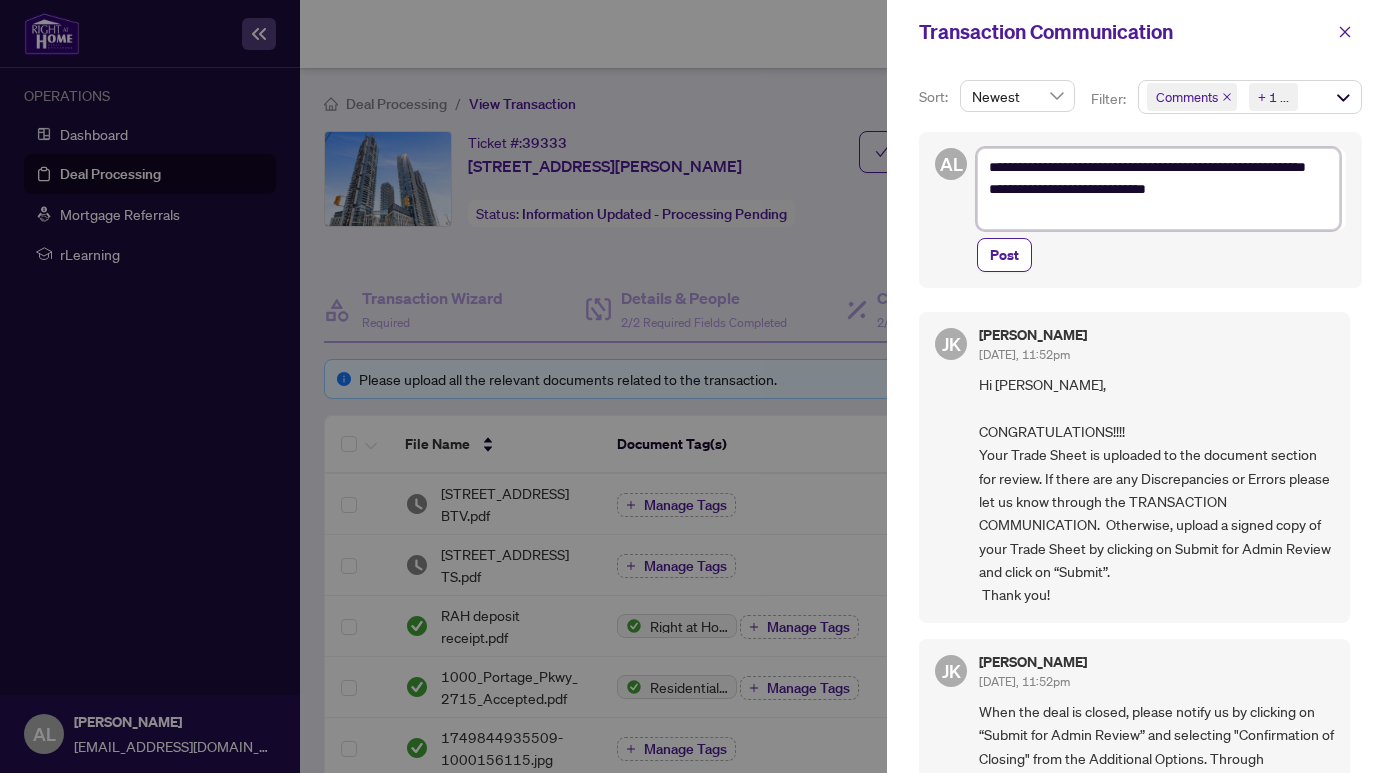 type 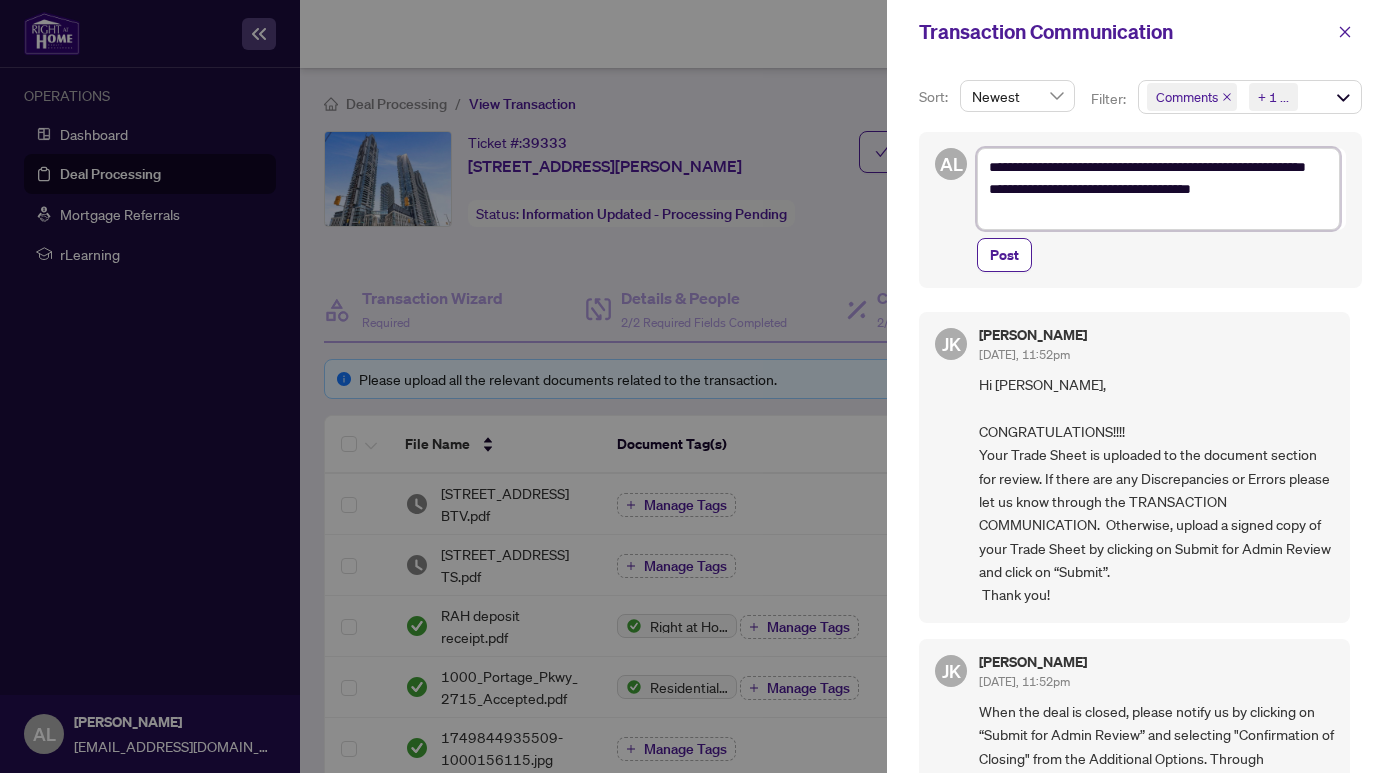 click on "**********" at bounding box center [1158, 189] 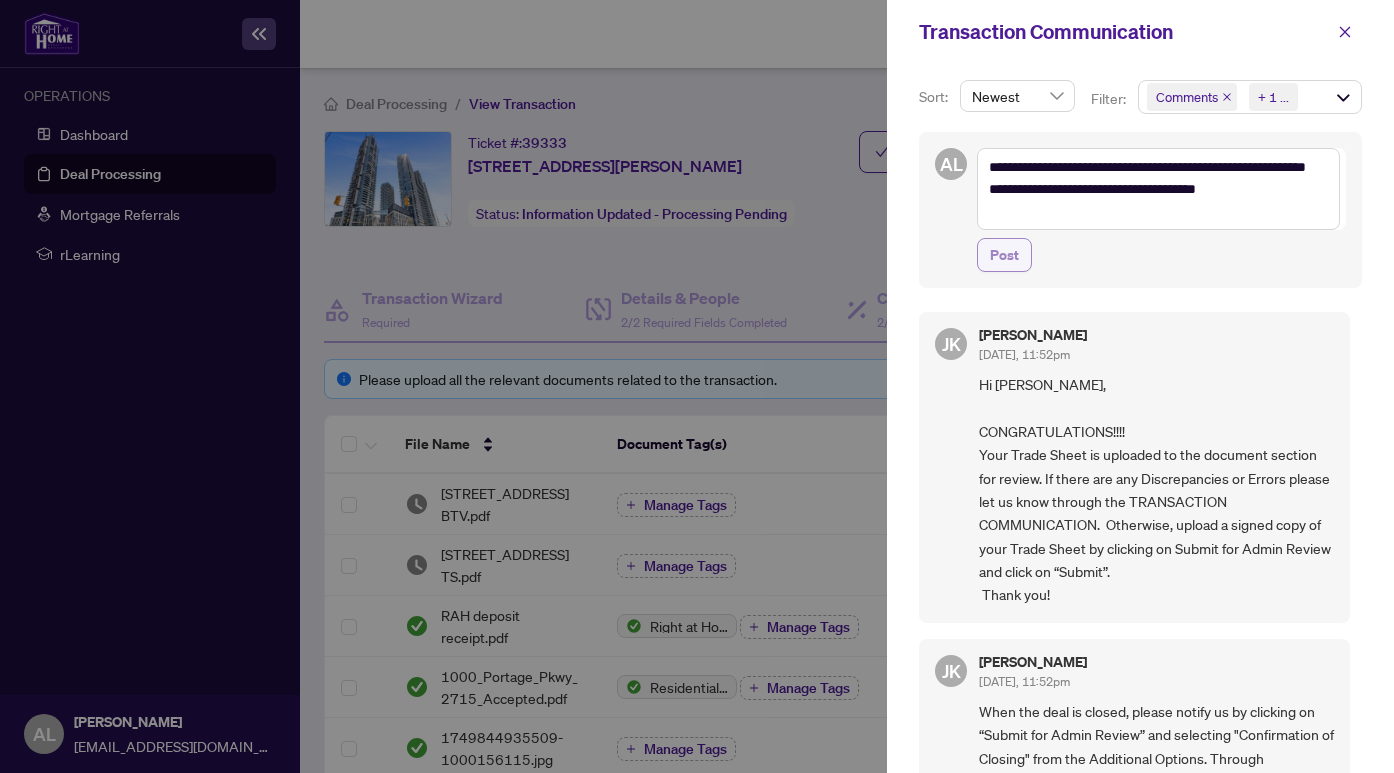 click on "Post" at bounding box center [1004, 255] 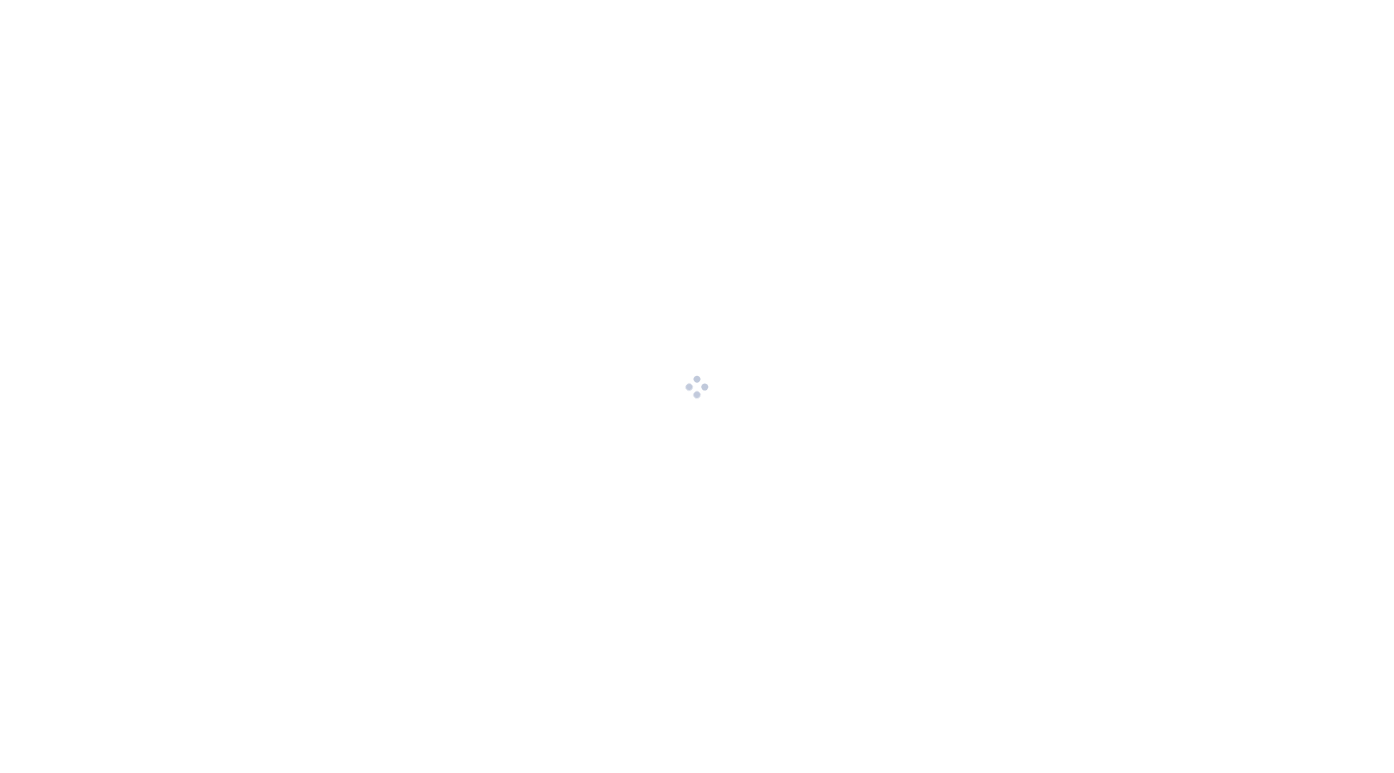 scroll, scrollTop: 0, scrollLeft: 0, axis: both 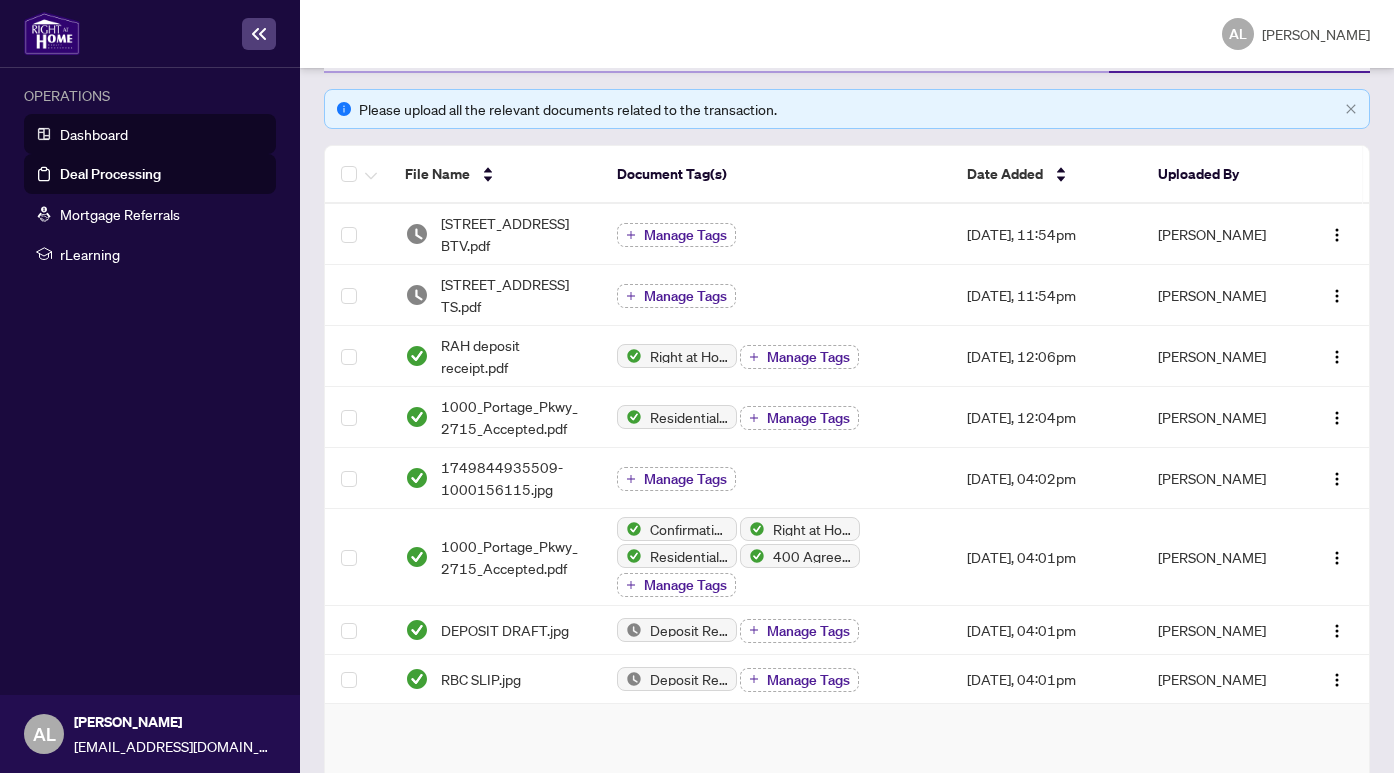 click on "Dashboard" at bounding box center (94, 134) 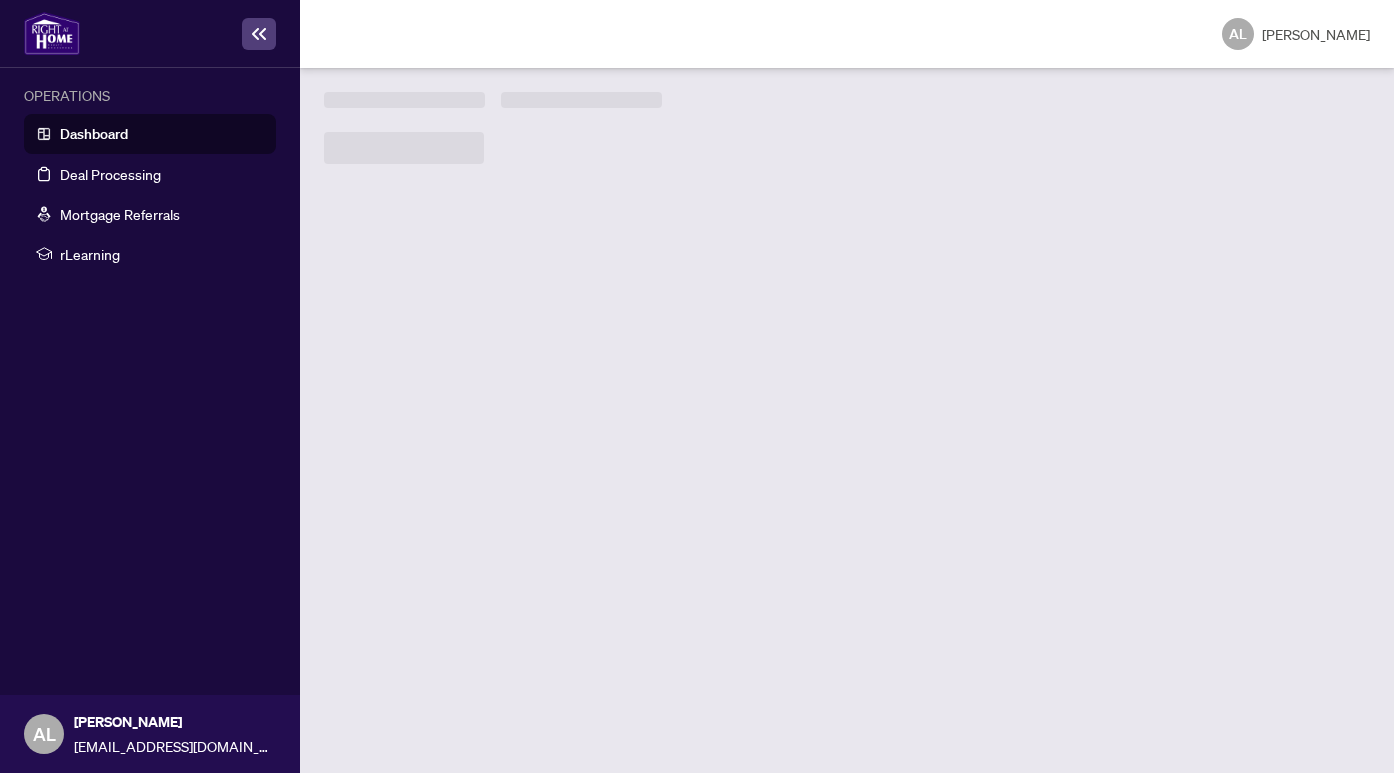 scroll, scrollTop: 0, scrollLeft: 0, axis: both 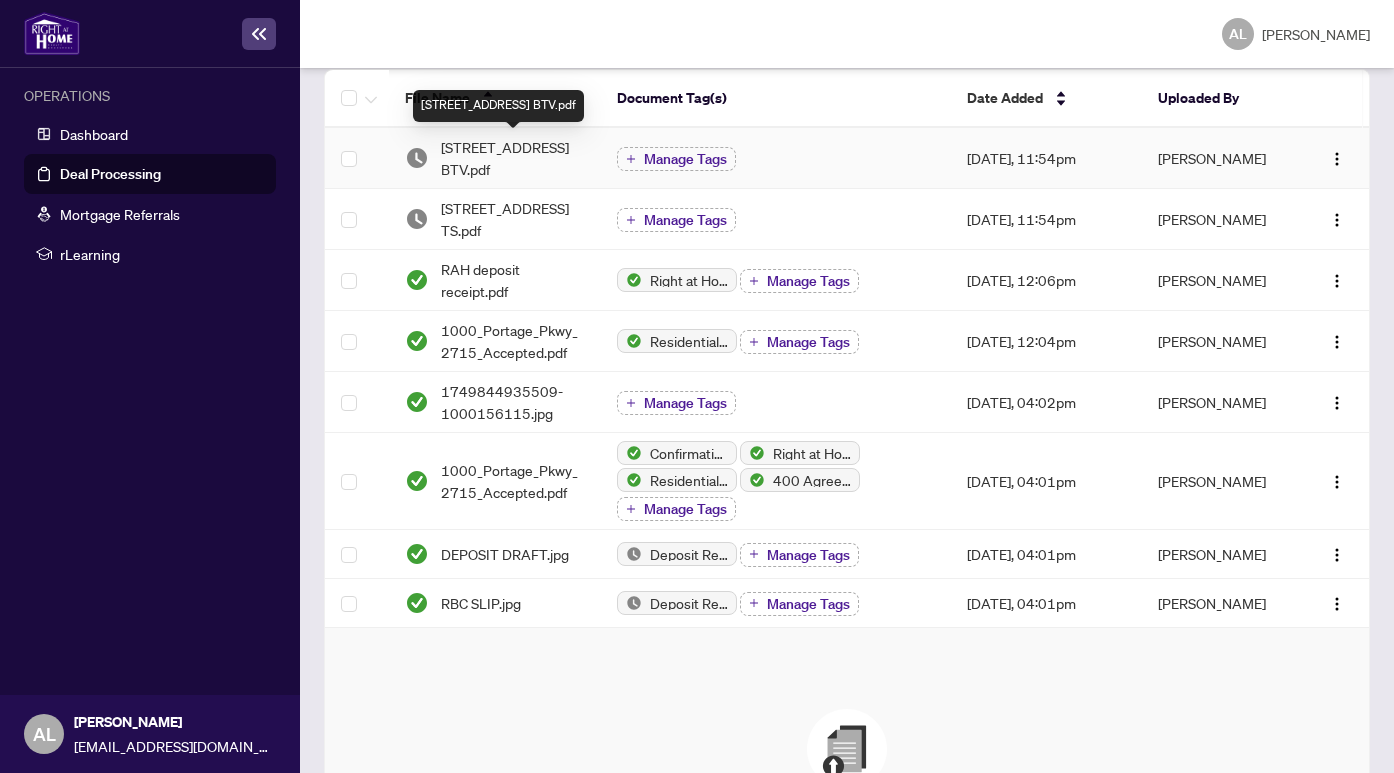 click on "[STREET_ADDRESS] BTV.pdf" at bounding box center (513, 158) 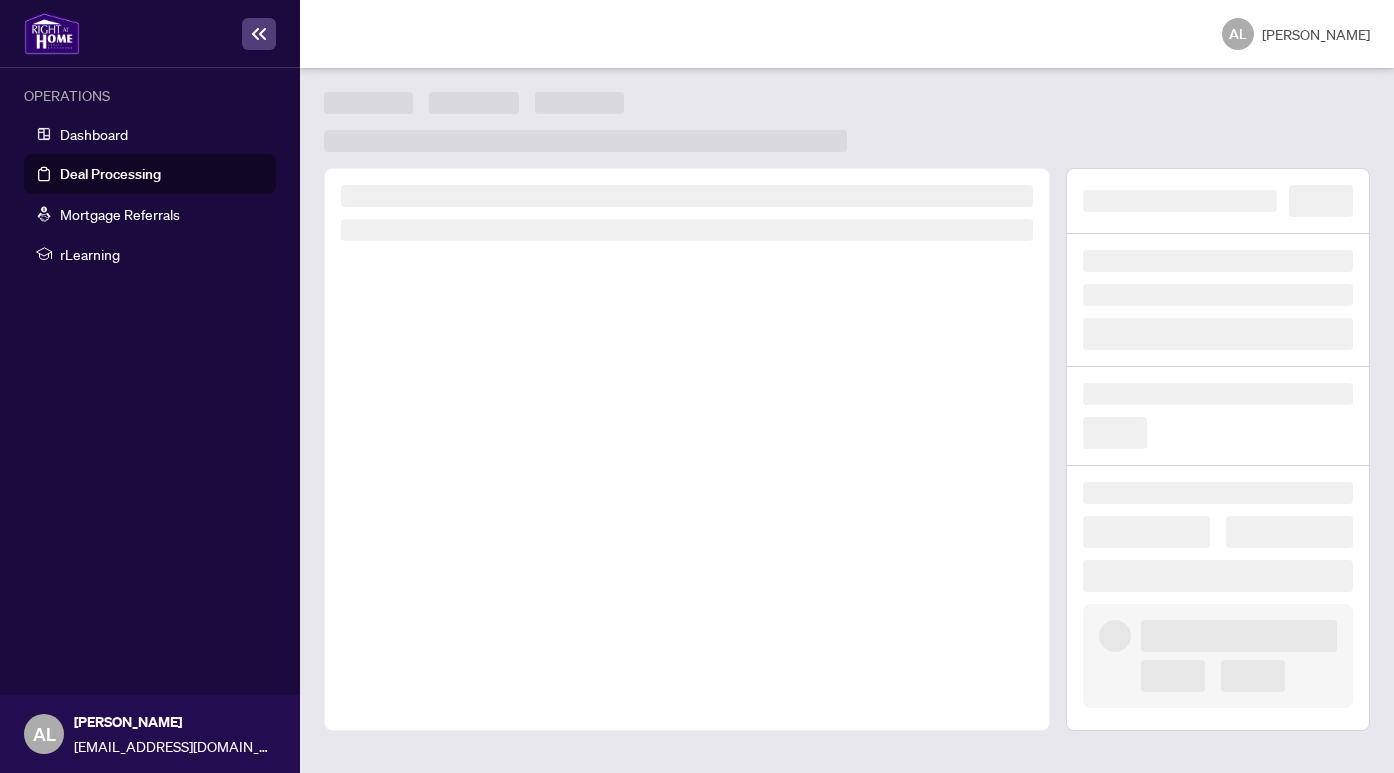 scroll, scrollTop: 0, scrollLeft: 0, axis: both 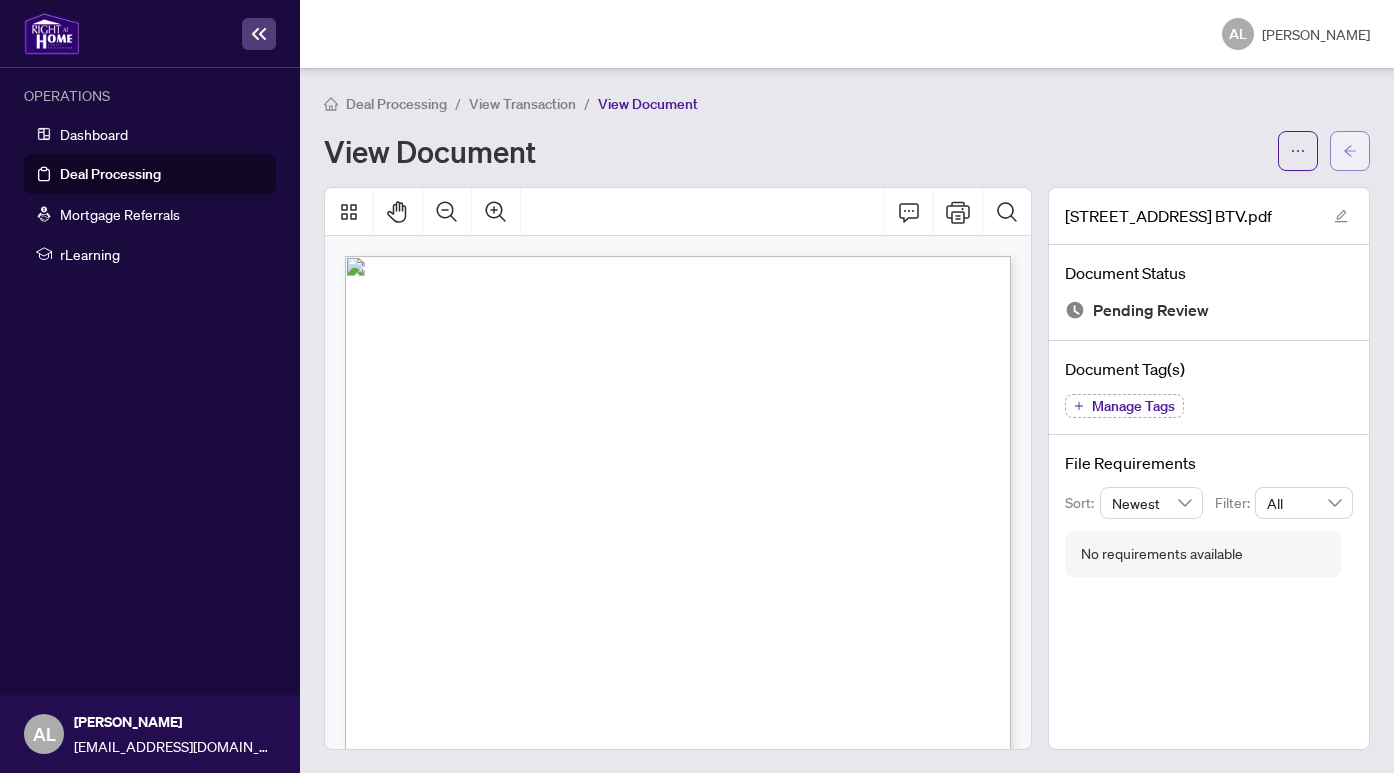 click 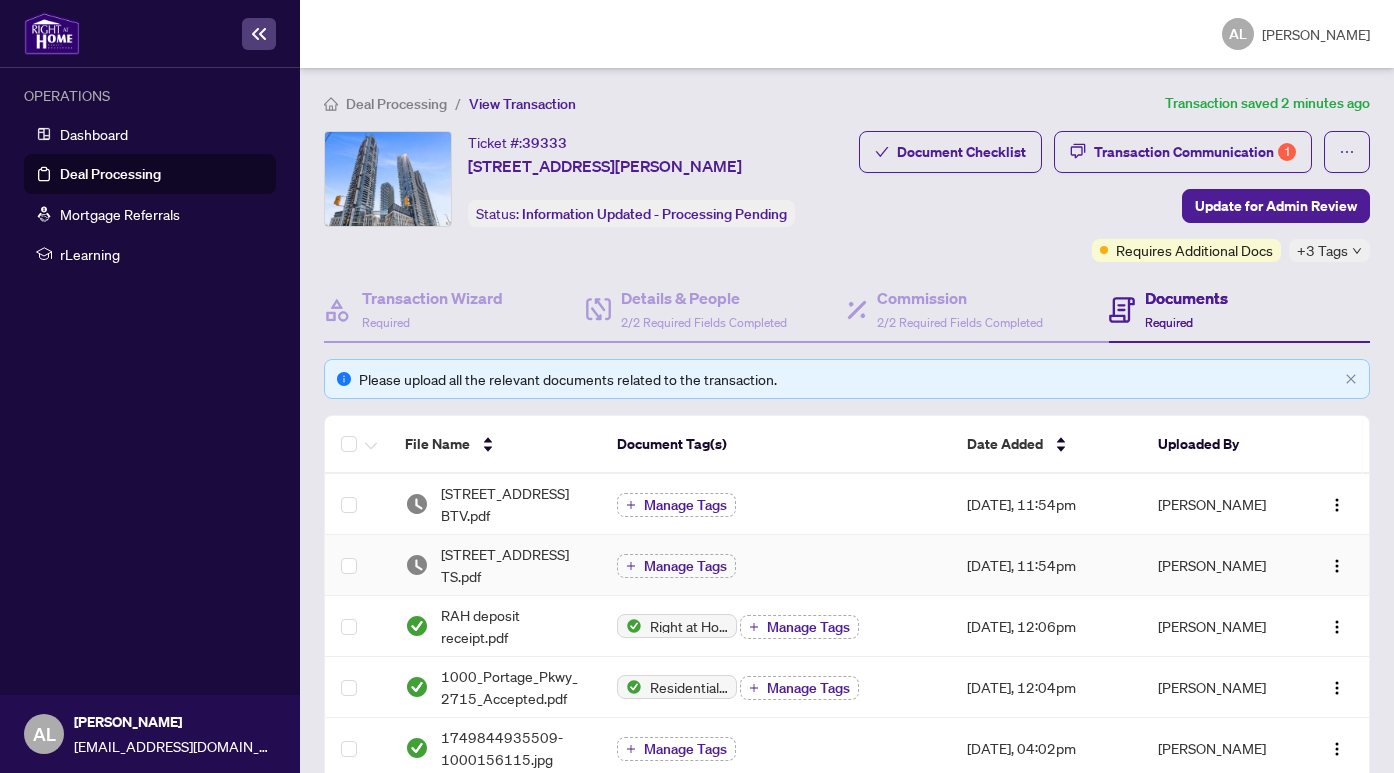 click on "[STREET_ADDRESS] TS.pdf" at bounding box center (513, 565) 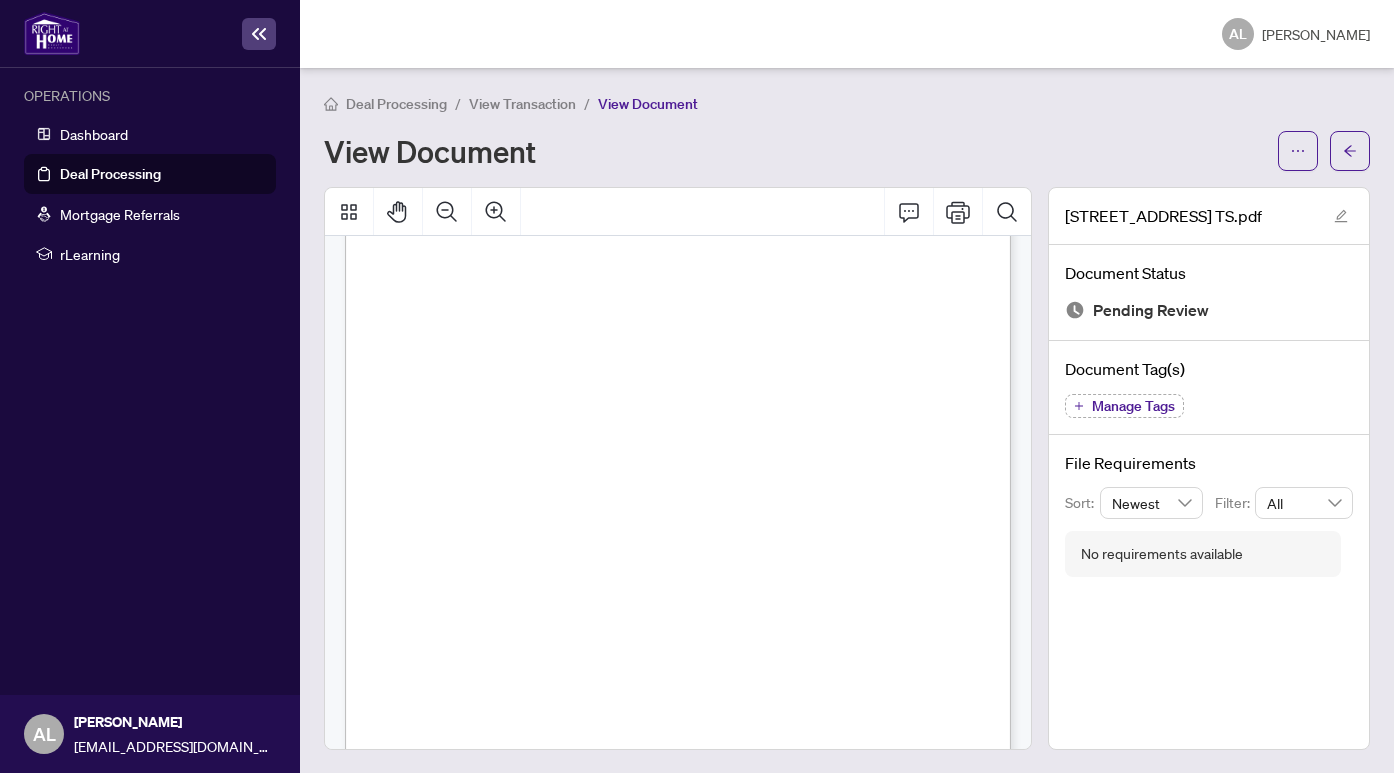 scroll, scrollTop: 213, scrollLeft: 0, axis: vertical 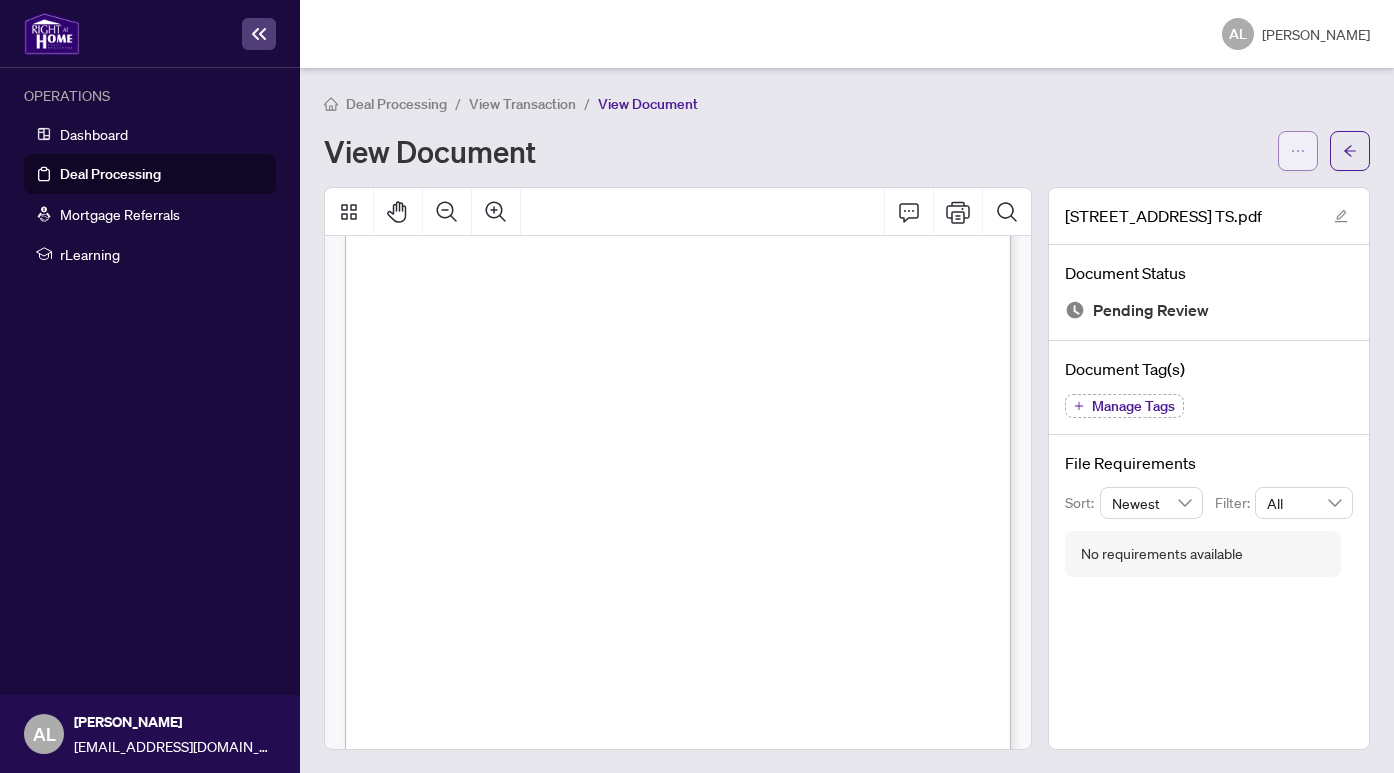 click 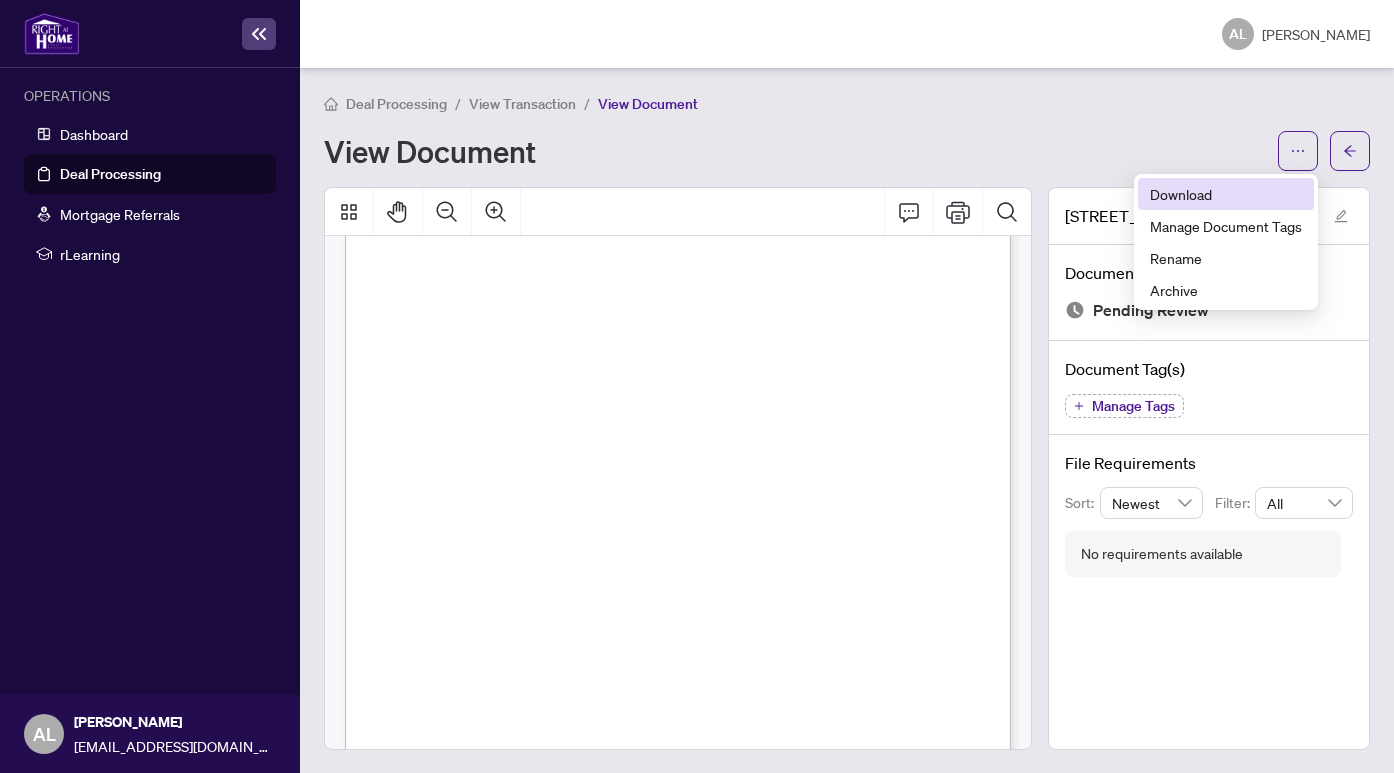 click on "Download" at bounding box center (1226, 194) 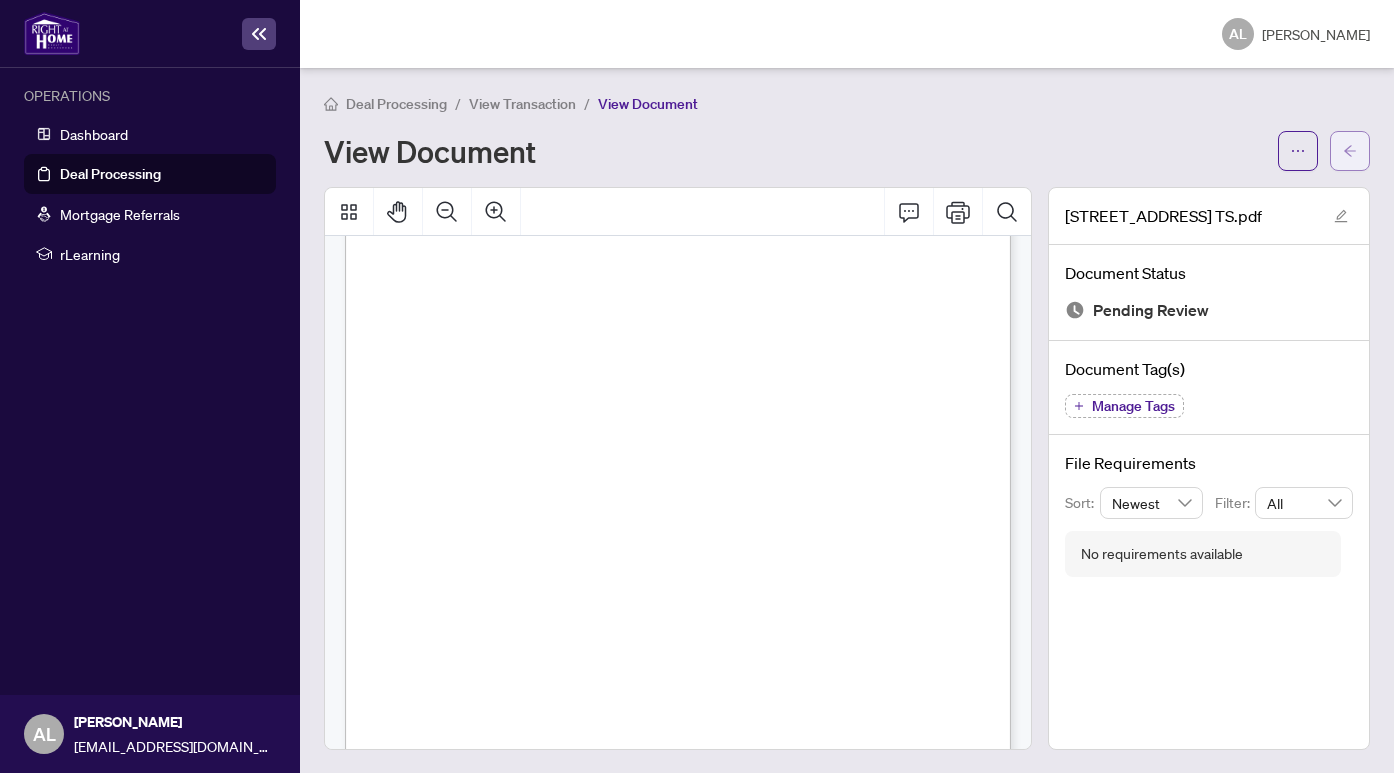 click 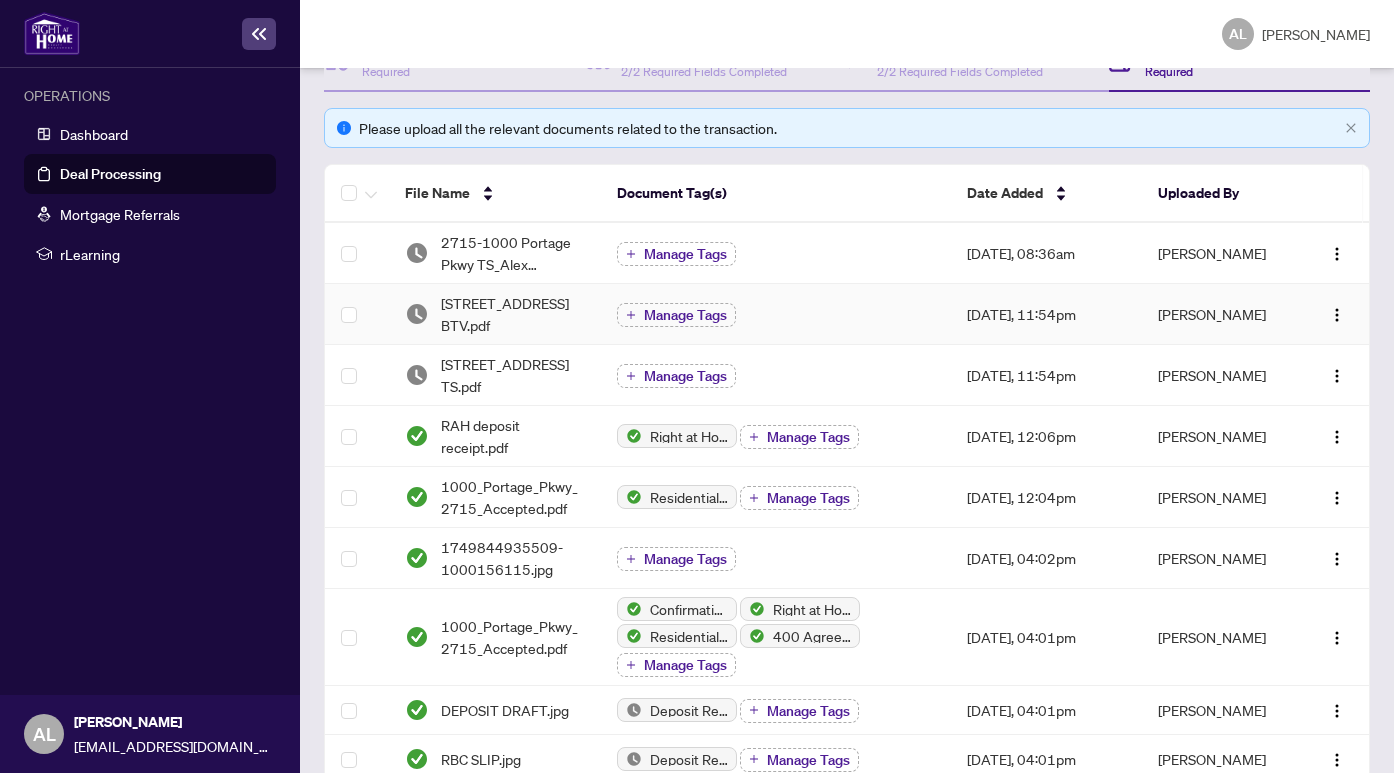 scroll, scrollTop: 252, scrollLeft: 0, axis: vertical 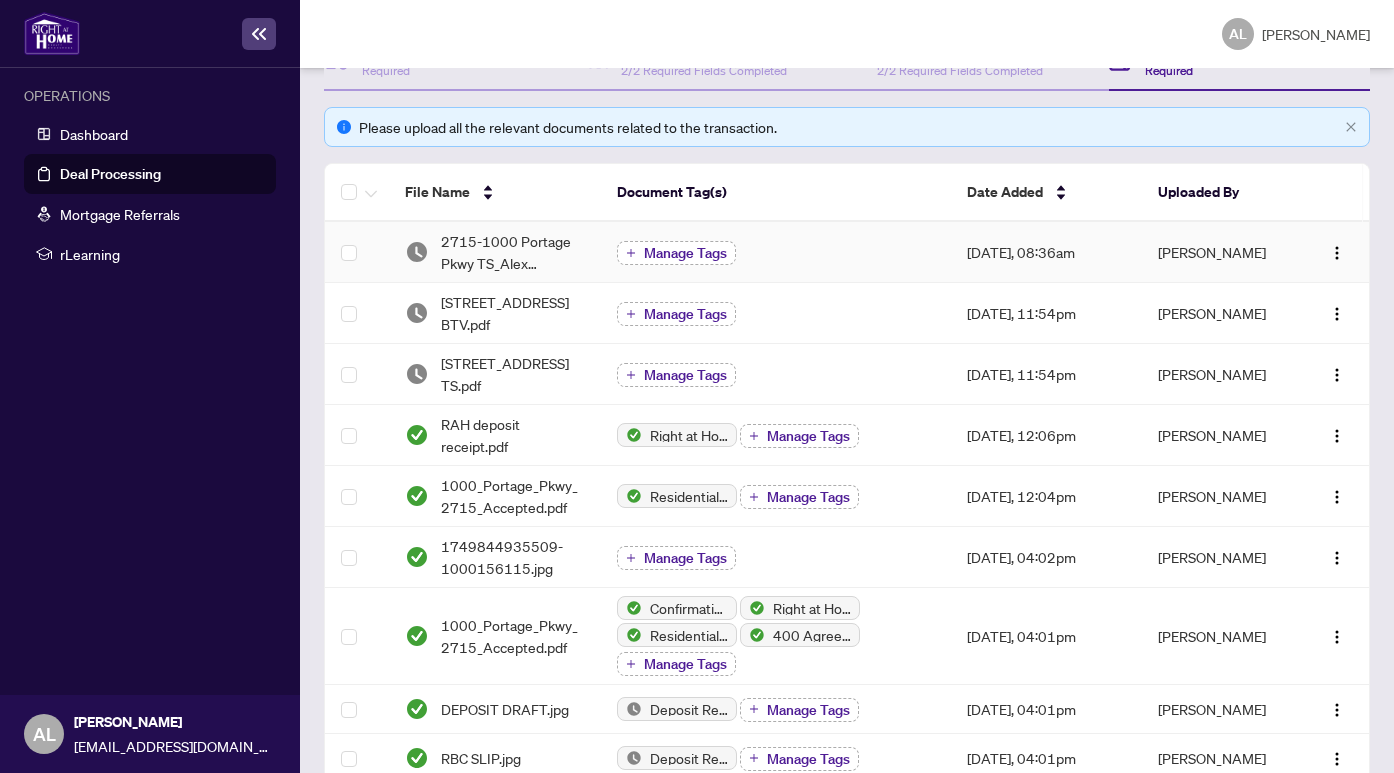 click on "Manage Tags" at bounding box center [685, 253] 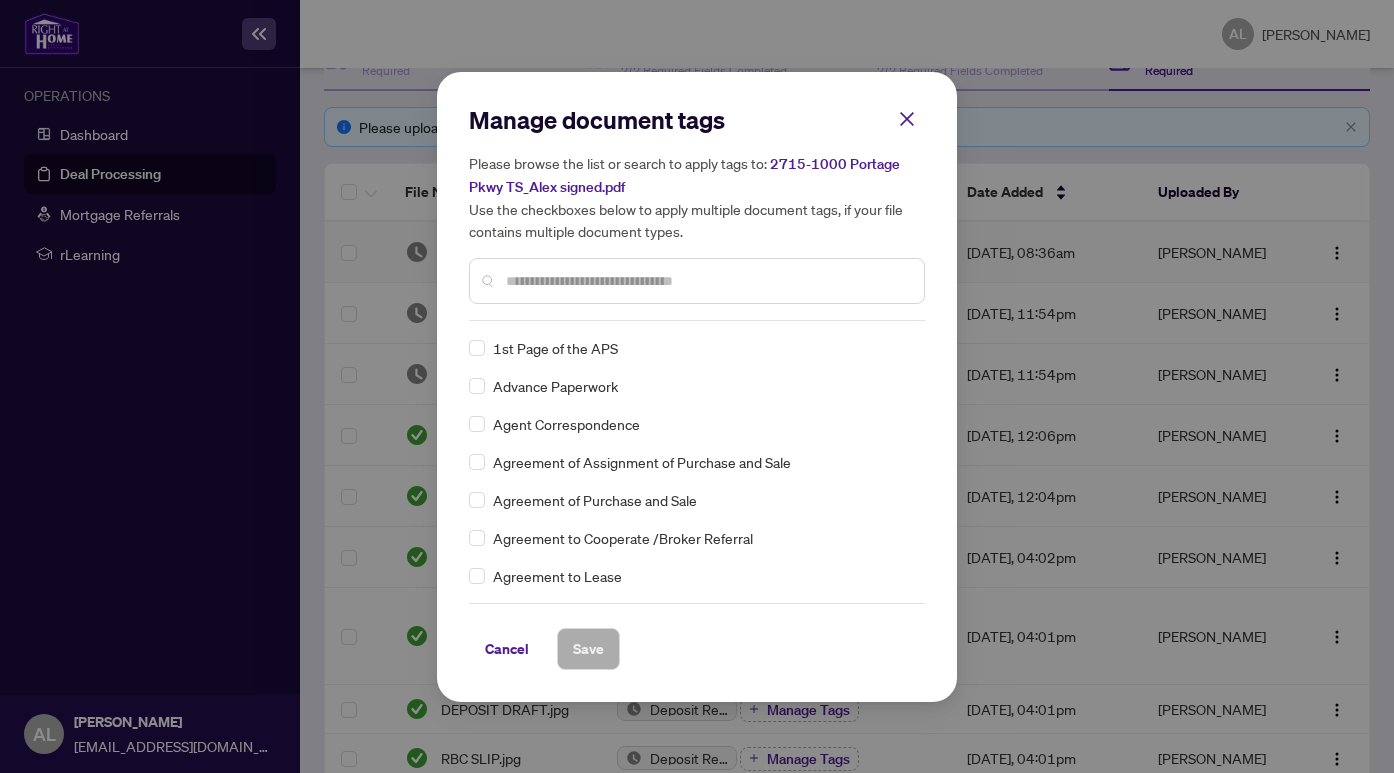 click at bounding box center [707, 281] 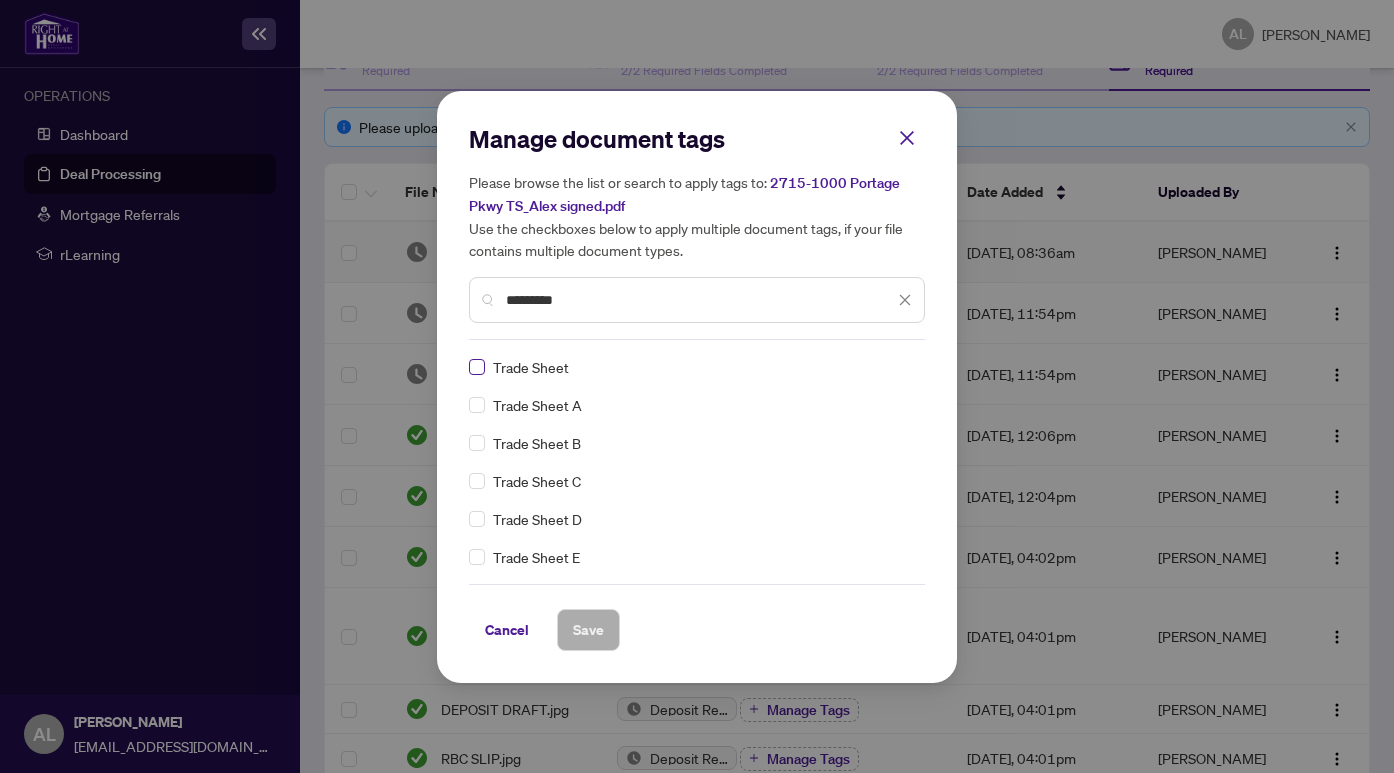 type on "*********" 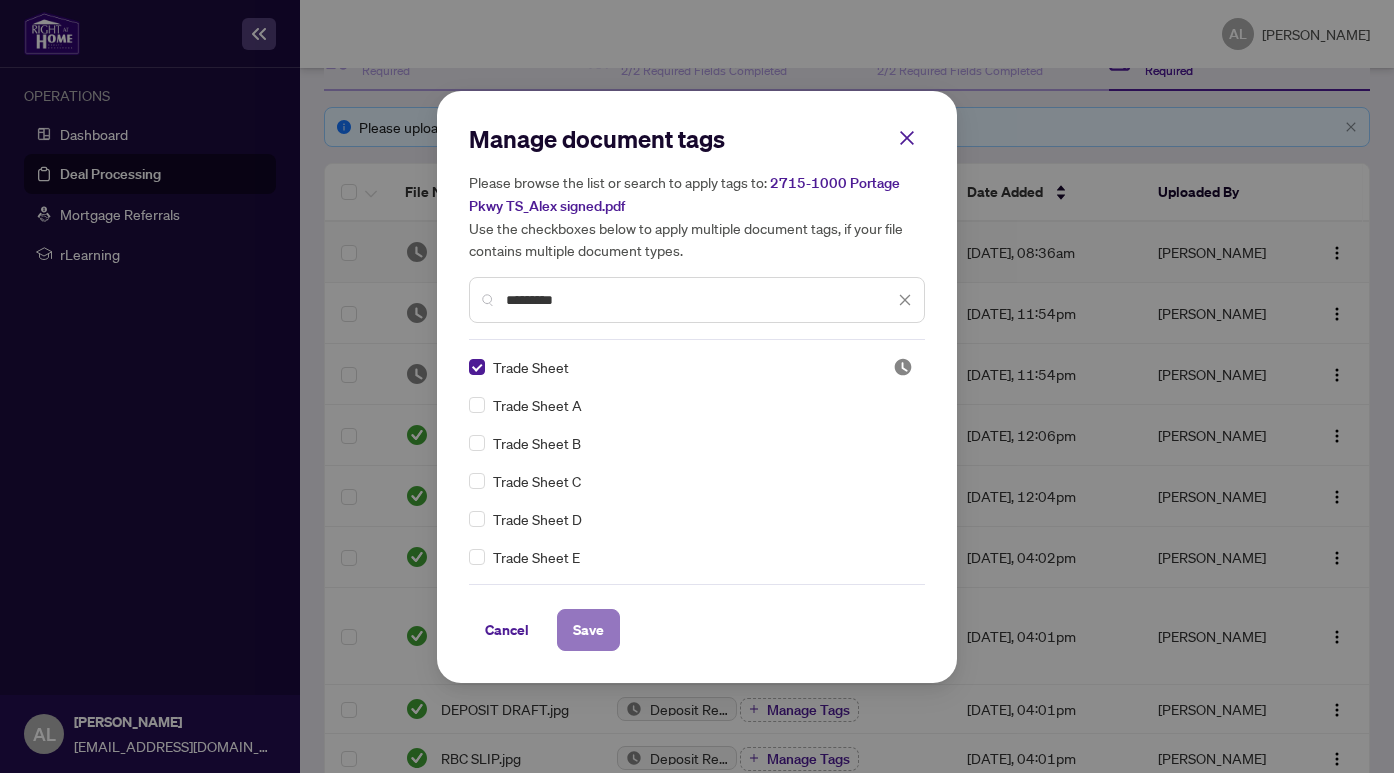 click on "Save" at bounding box center (588, 630) 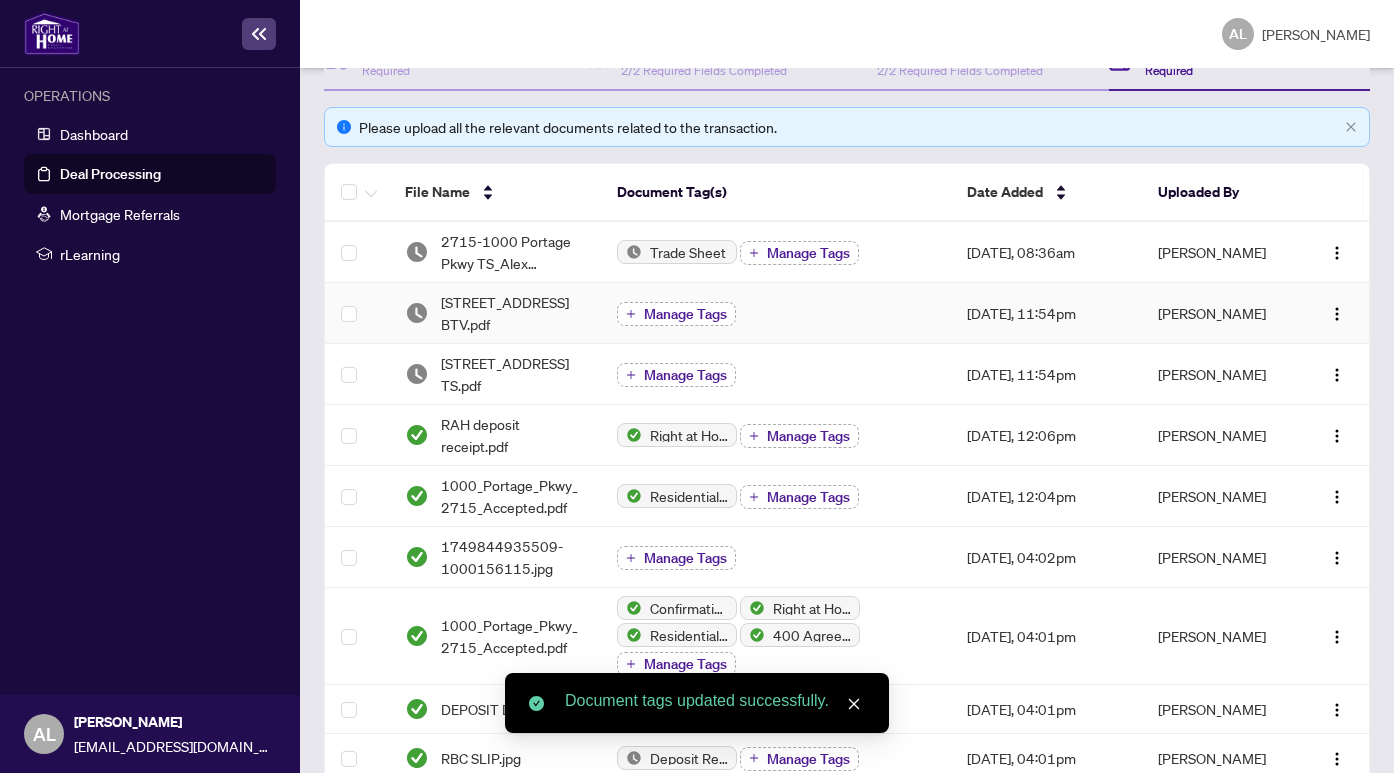 click on "Manage Tags" at bounding box center [685, 314] 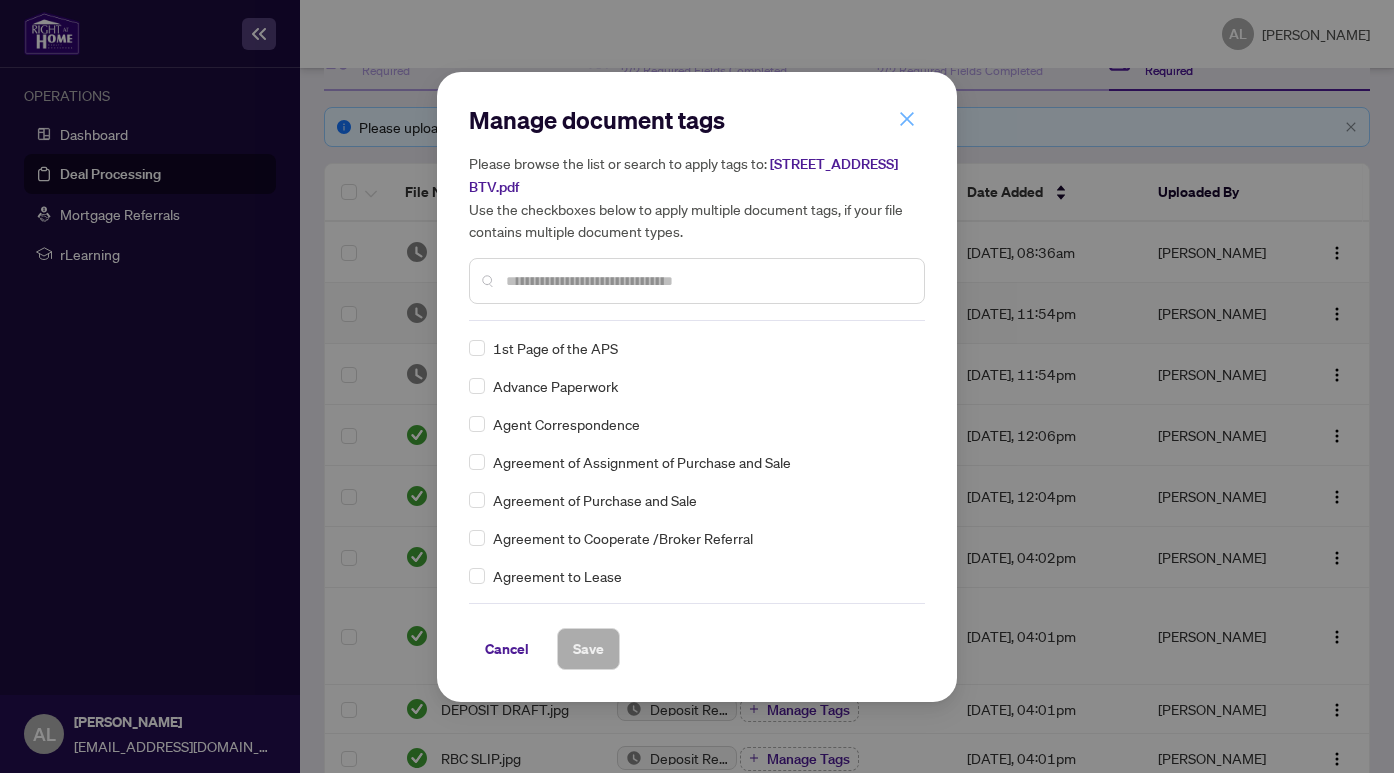 click 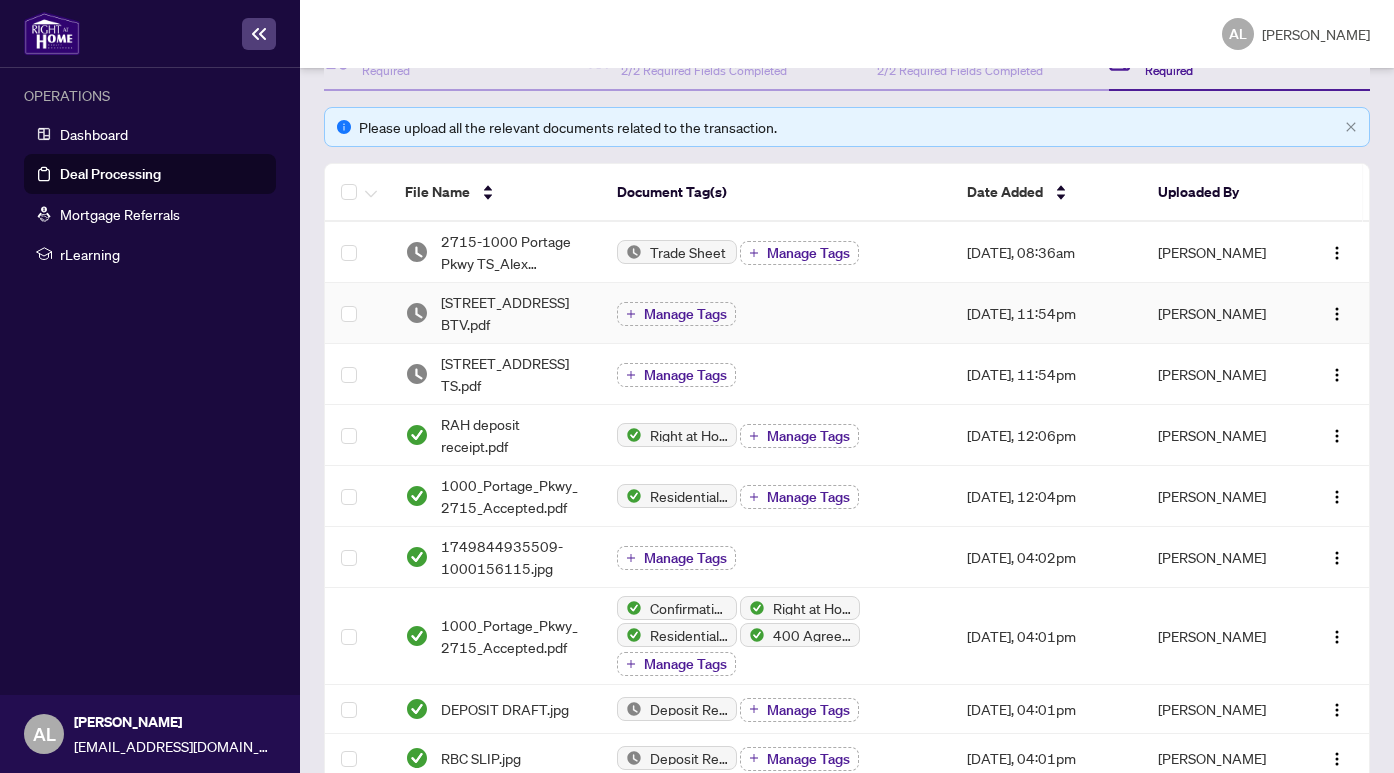 click on "[STREET_ADDRESS] BTV.pdf" at bounding box center (513, 313) 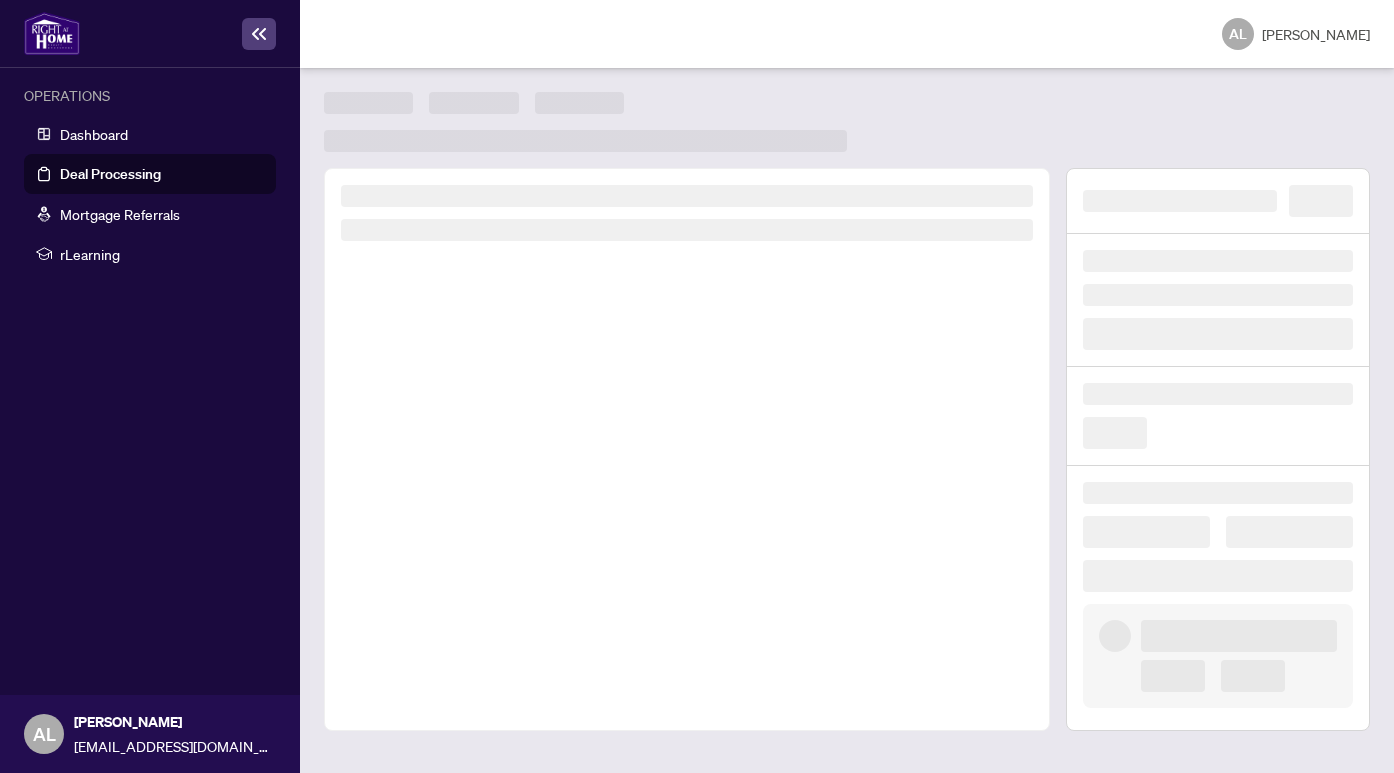 scroll, scrollTop: 0, scrollLeft: 0, axis: both 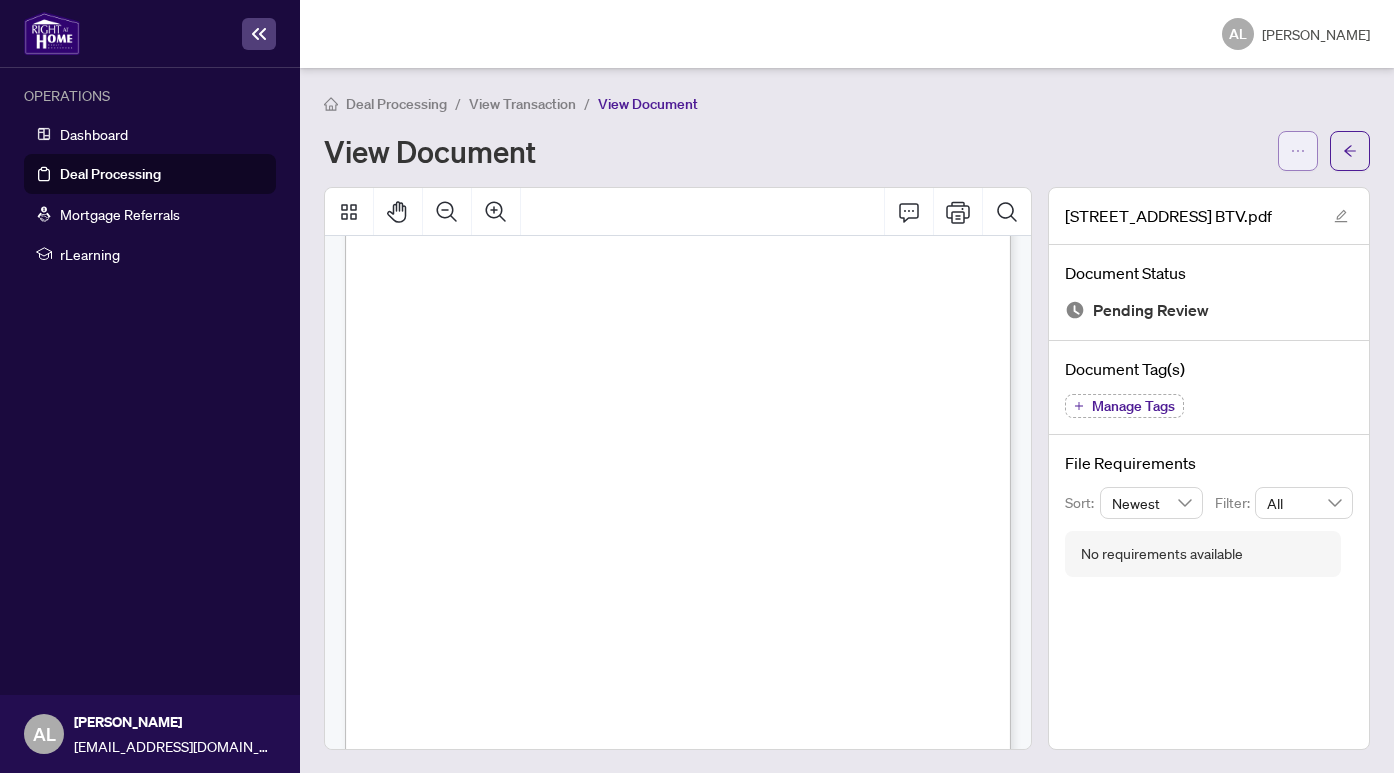 click 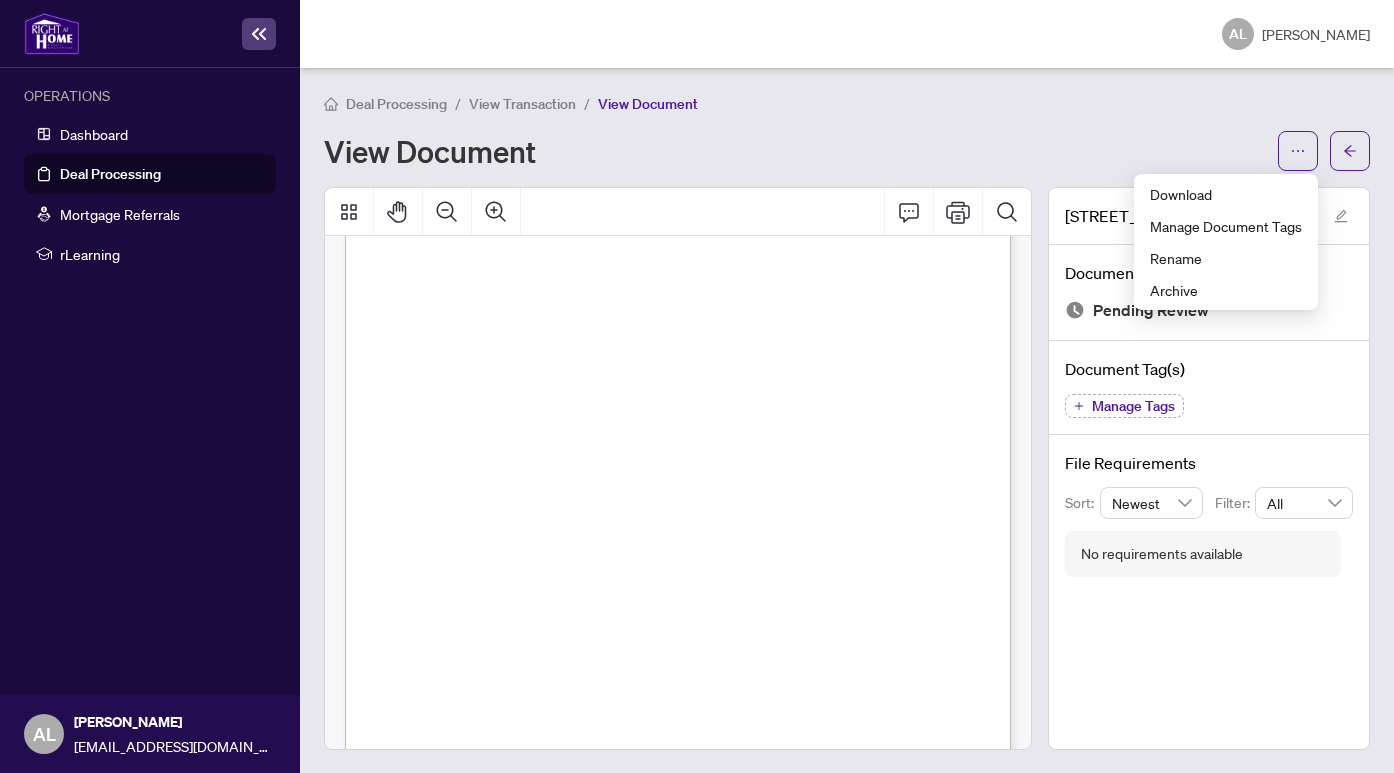 click on "Deal Processing / View Transaction / View Document View Document" at bounding box center [847, 131] 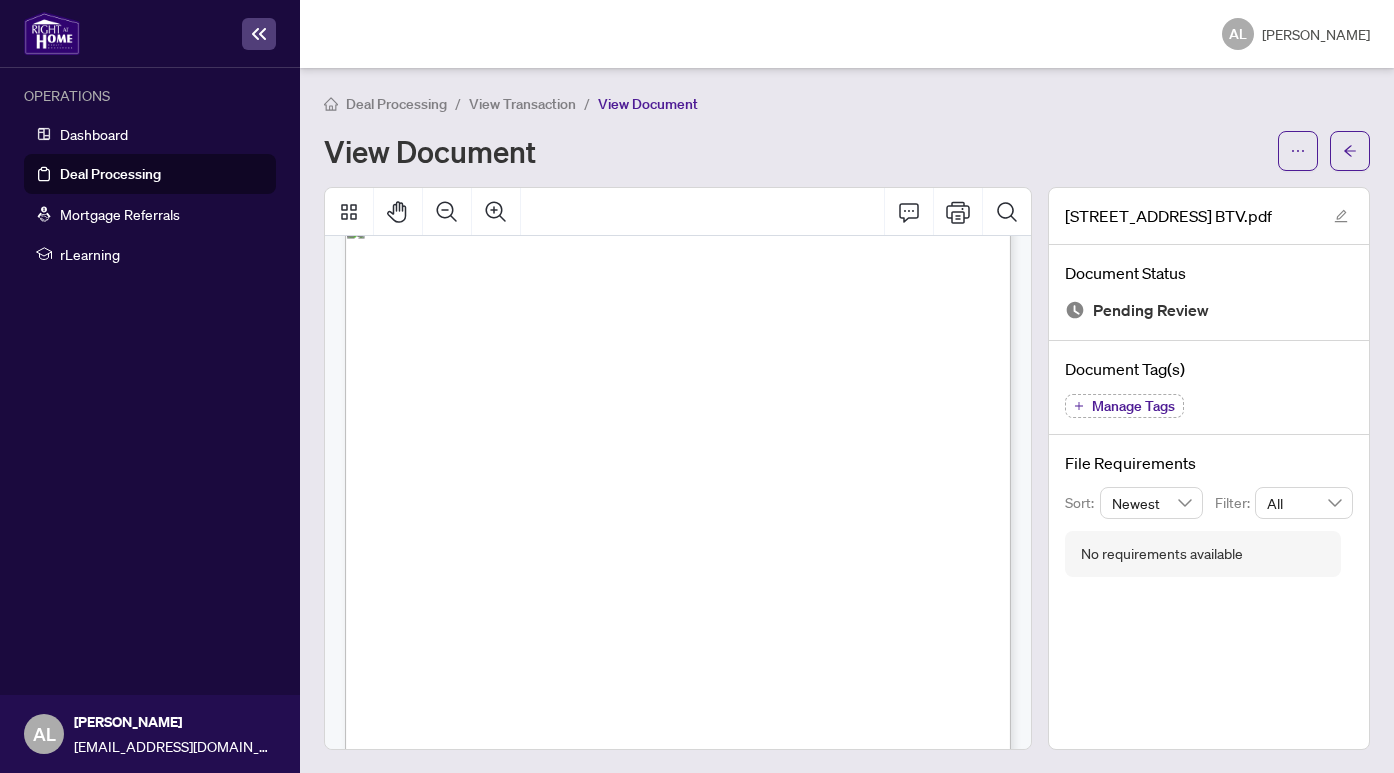 scroll, scrollTop: 0, scrollLeft: 0, axis: both 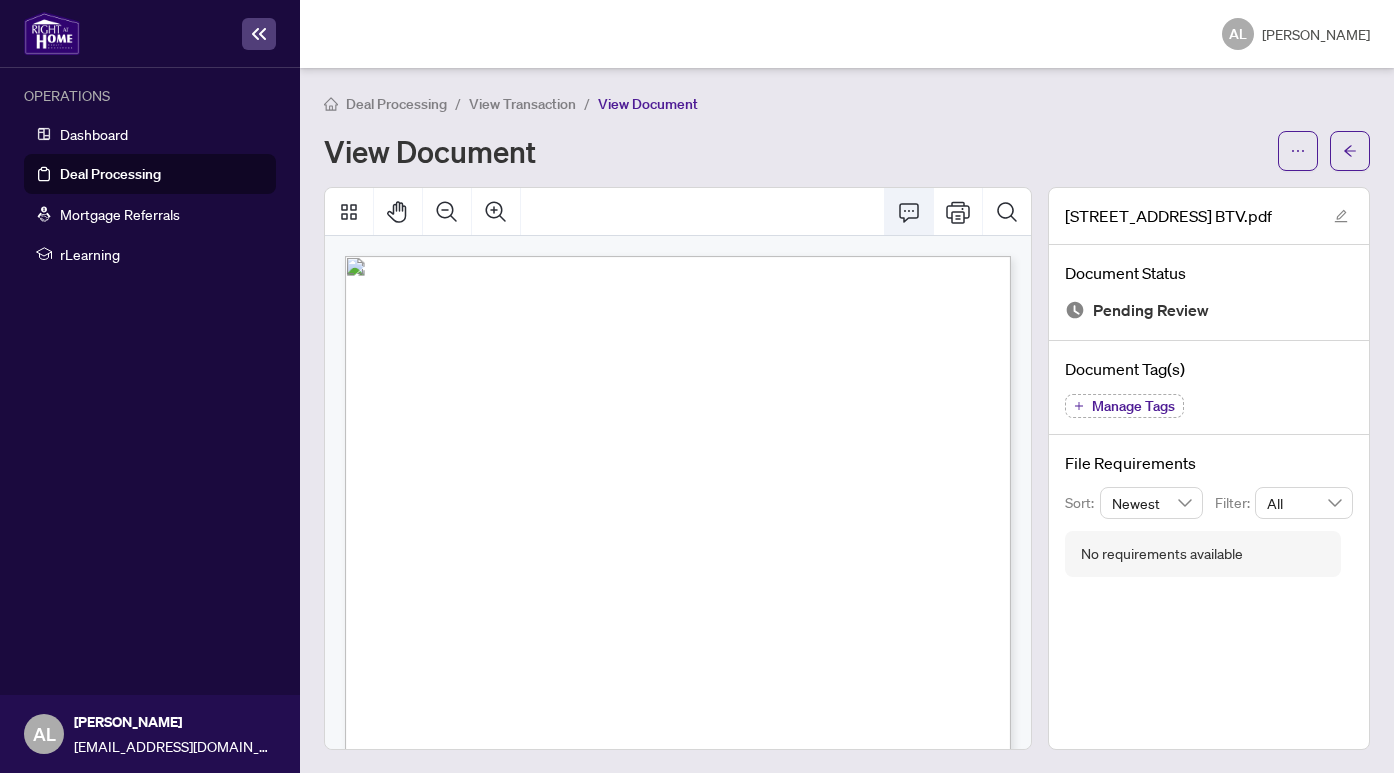 click 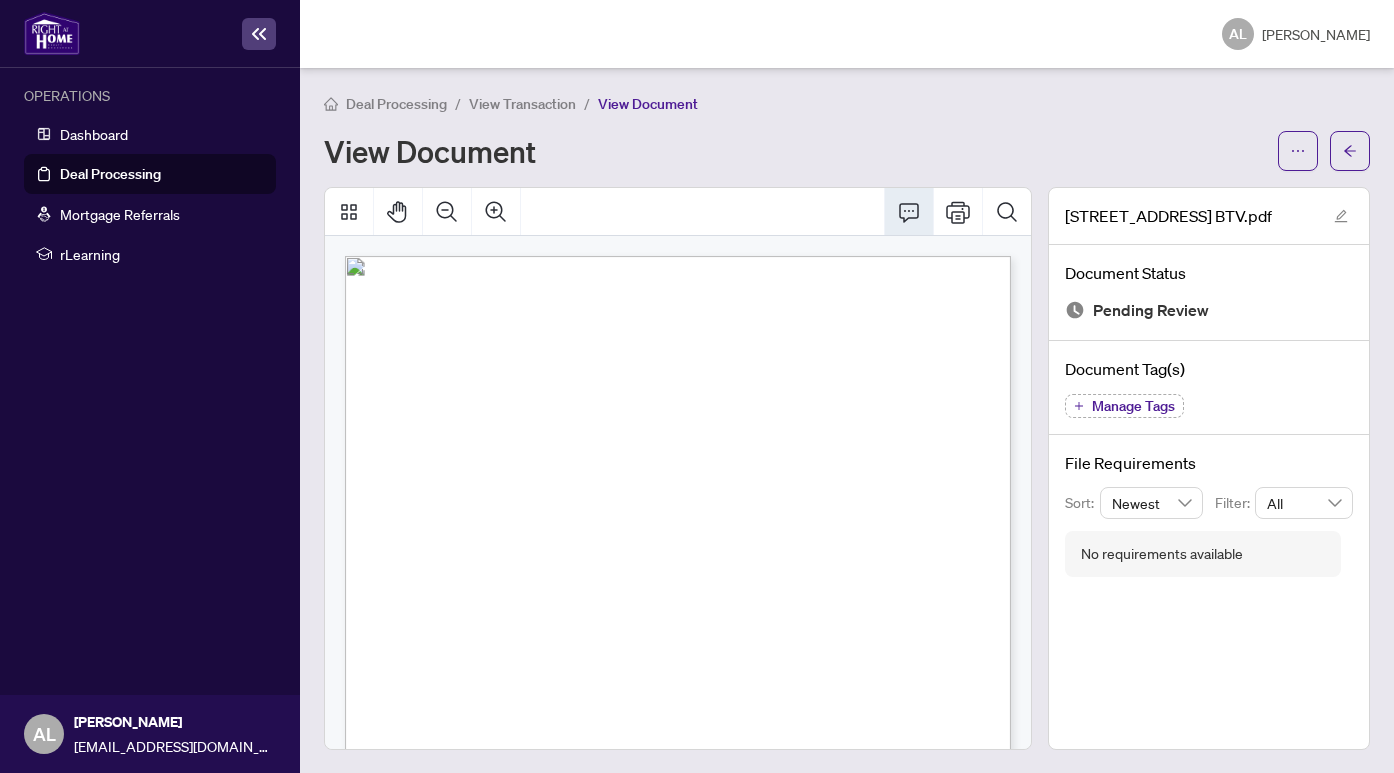 click 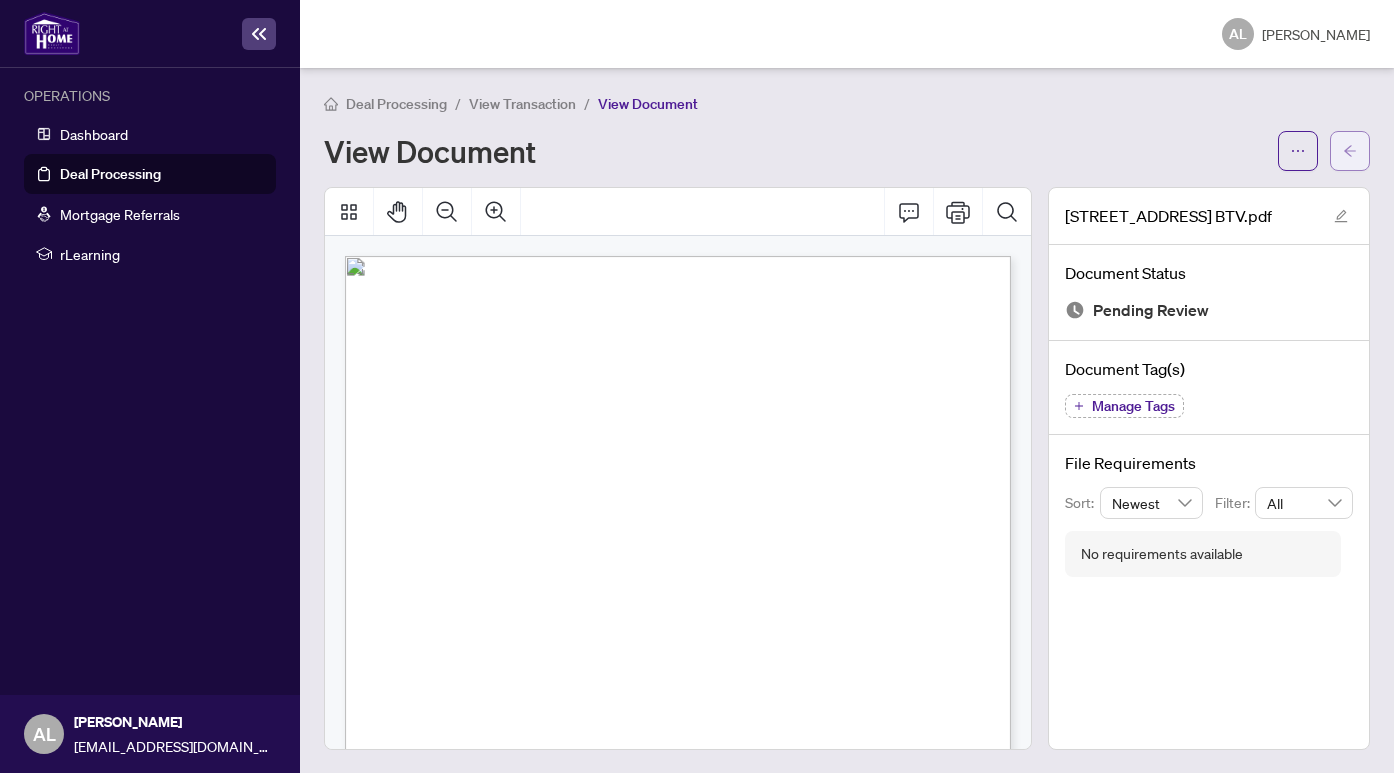 click 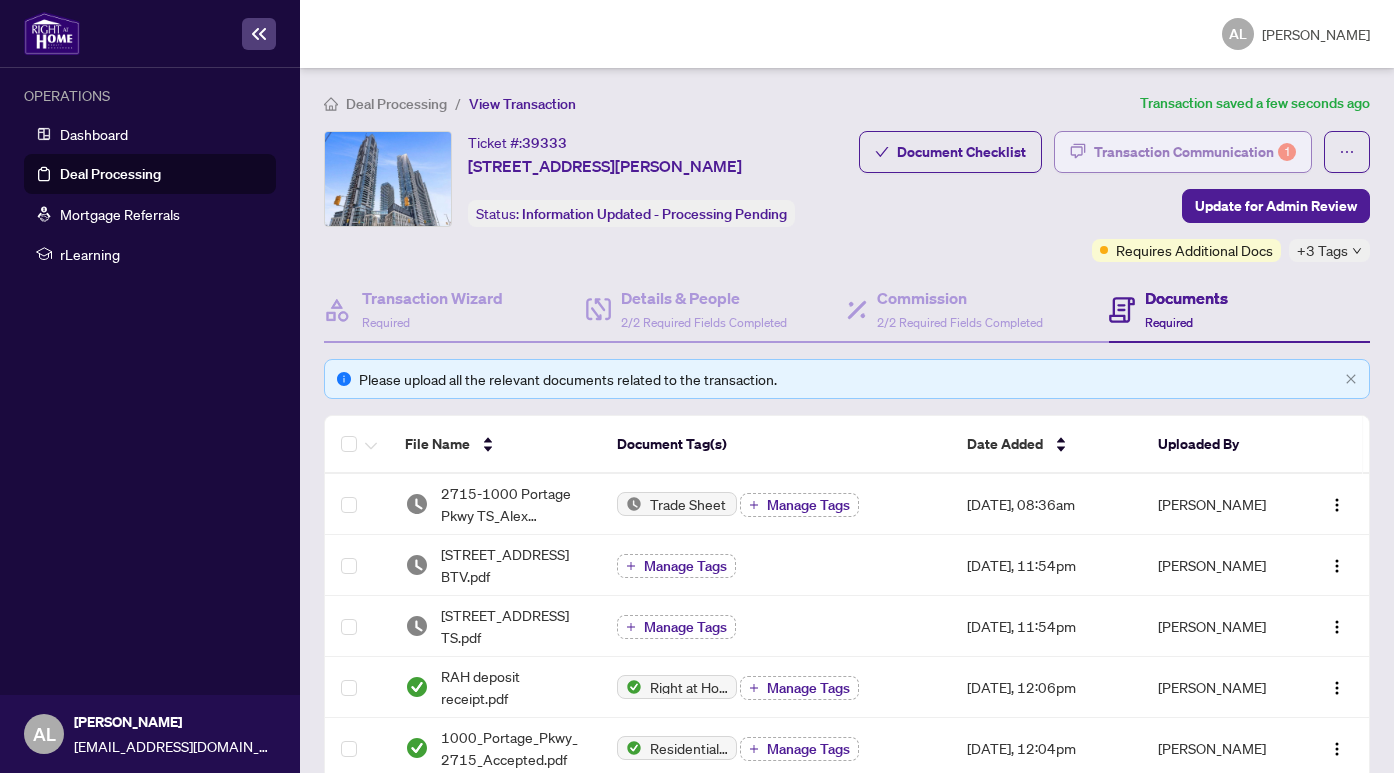 click on "Transaction Communication 1" at bounding box center (1195, 152) 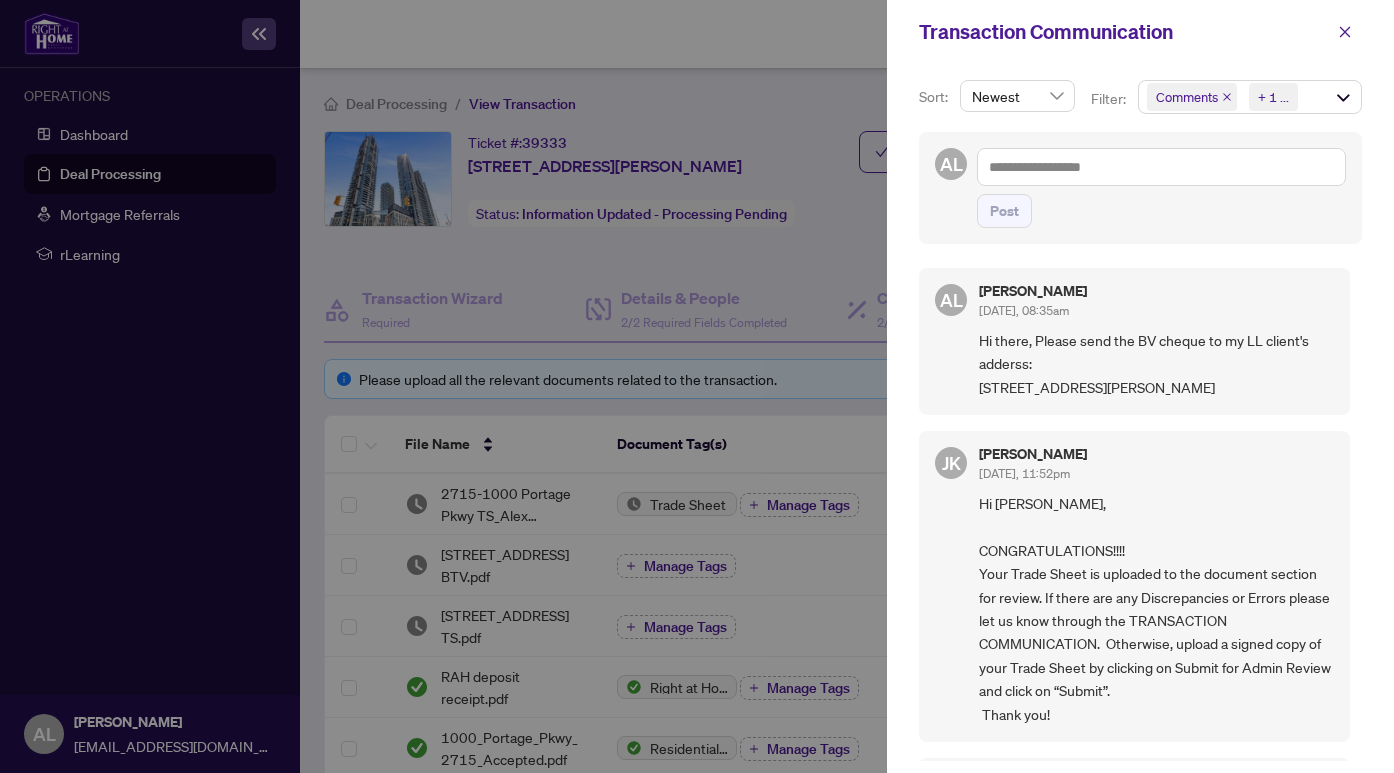 click at bounding box center (697, 386) 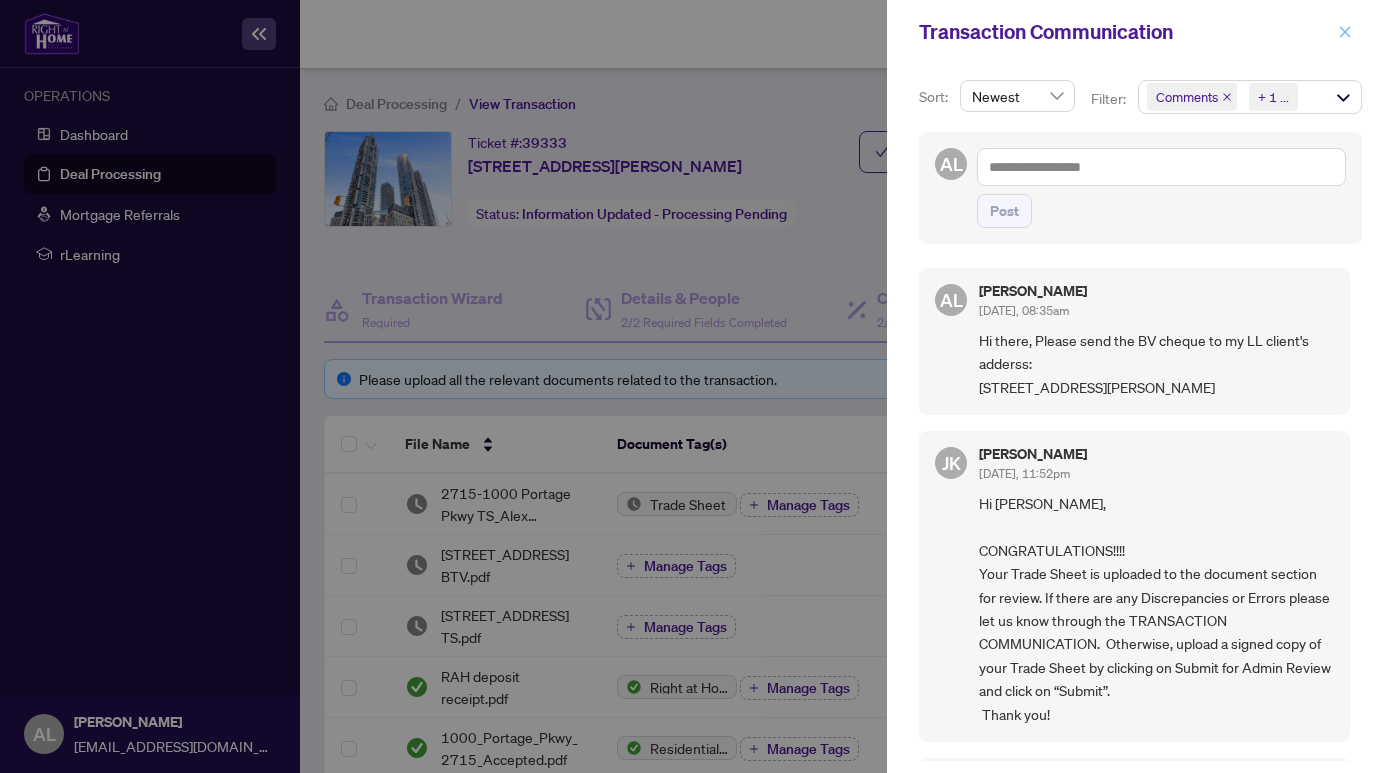 click at bounding box center (1345, 32) 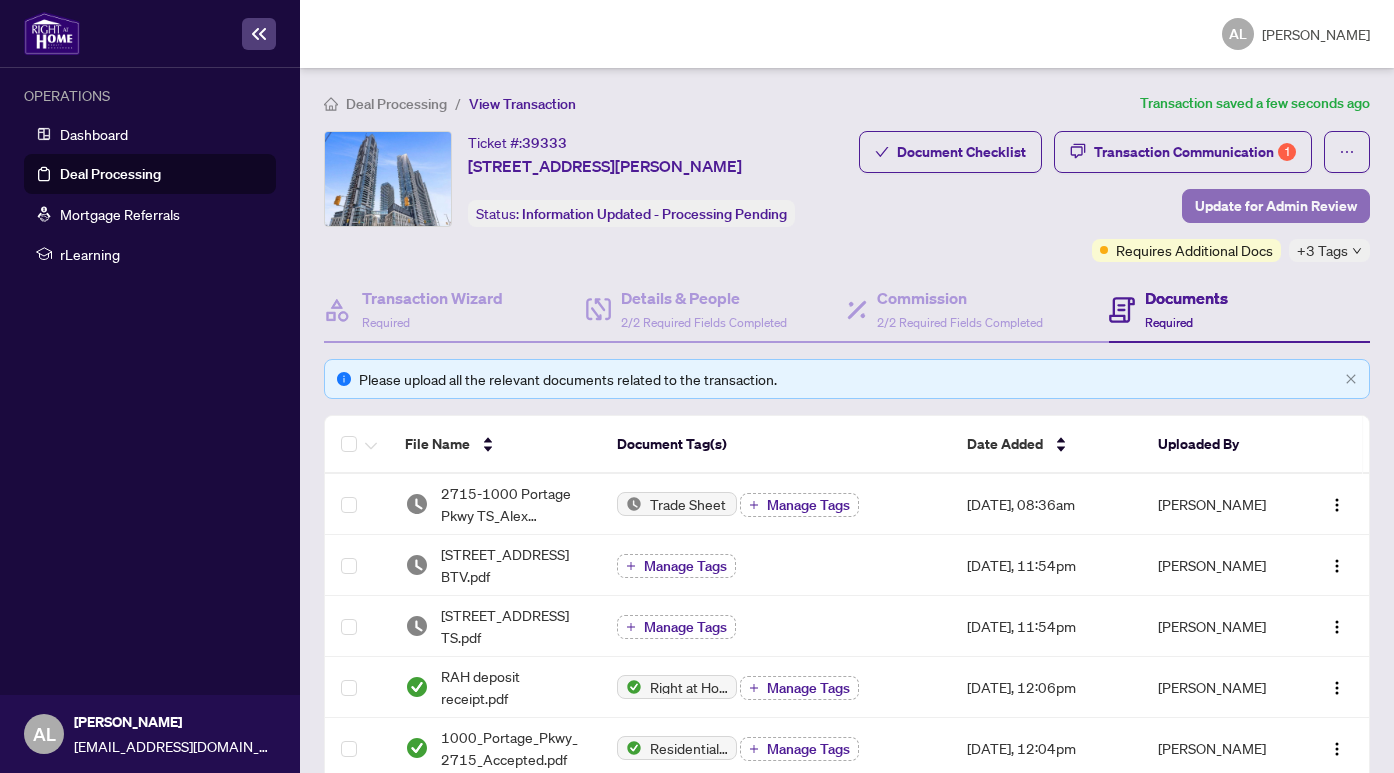 click on "Update for Admin Review" at bounding box center [1276, 206] 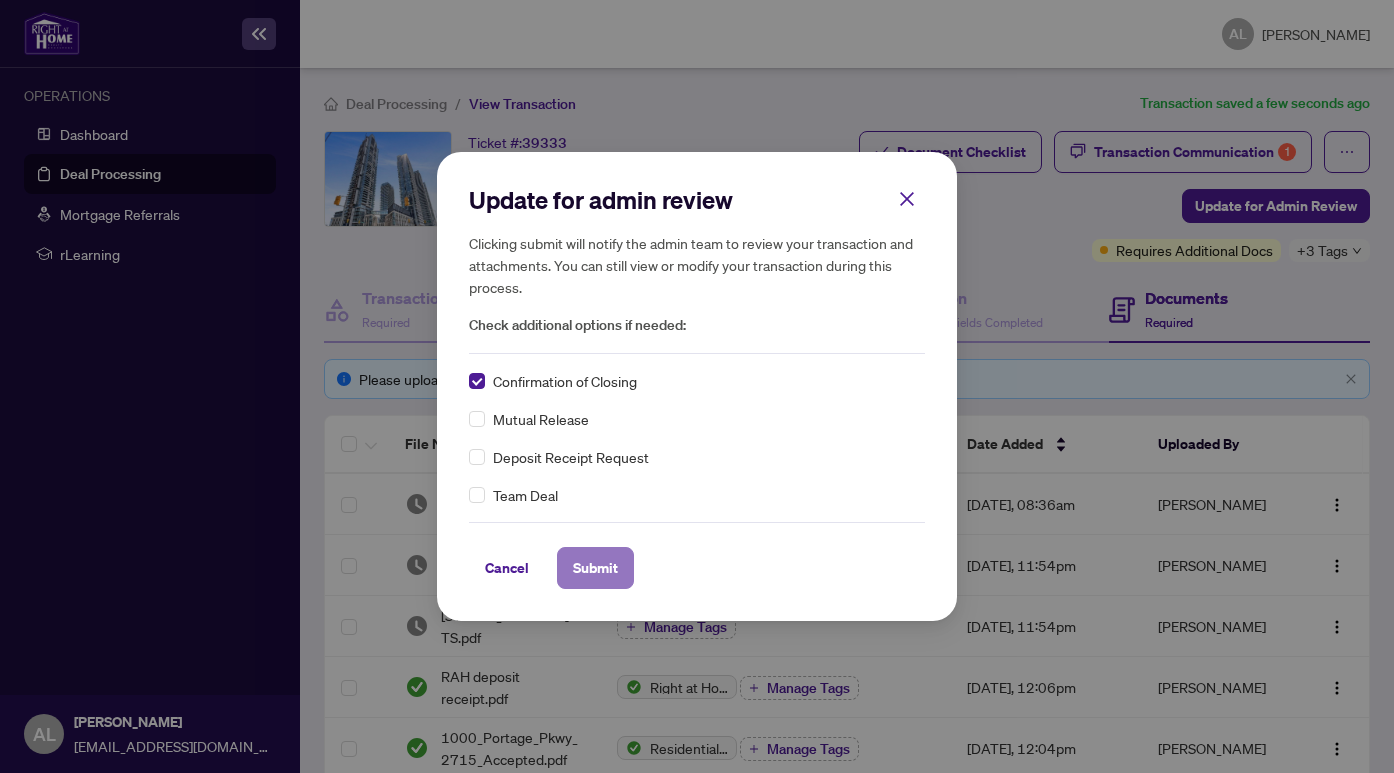 click on "Submit" at bounding box center (595, 568) 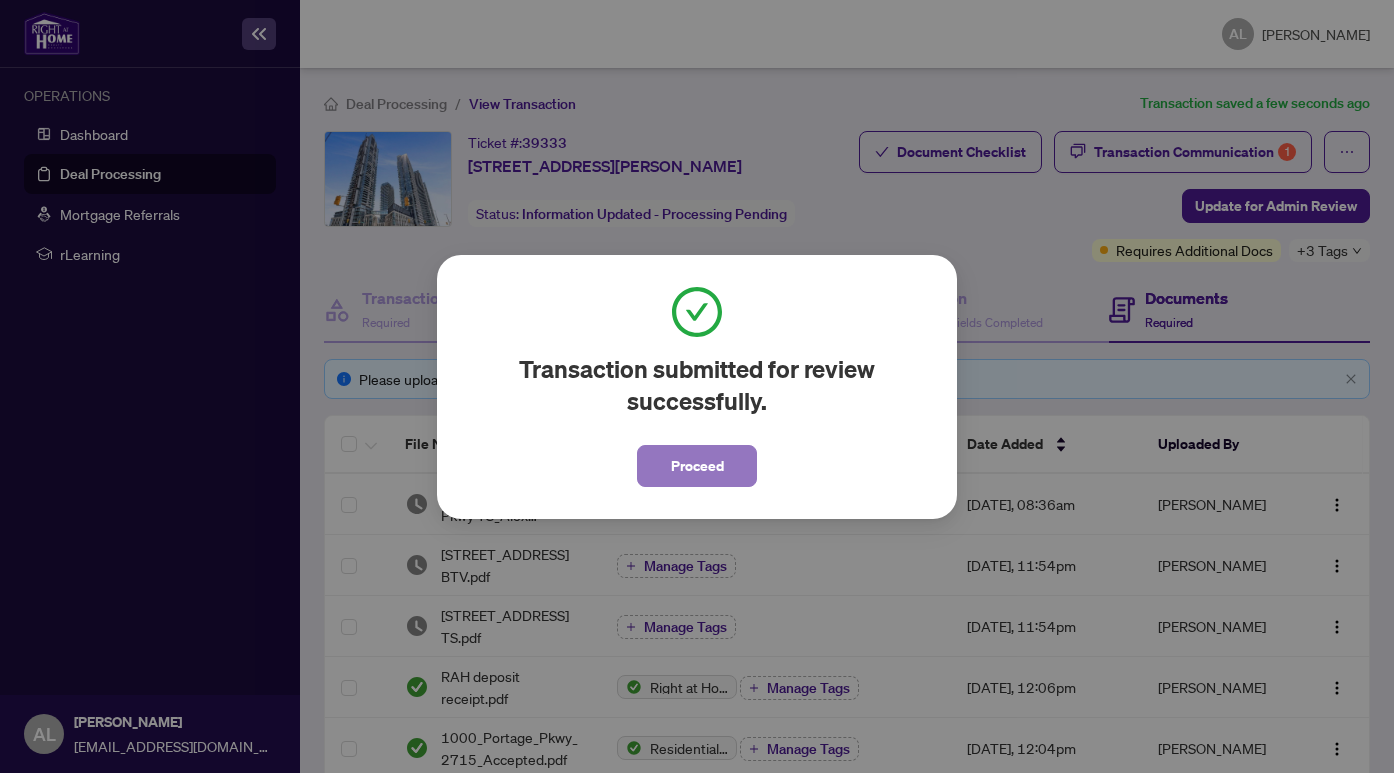 click on "Proceed" at bounding box center [697, 466] 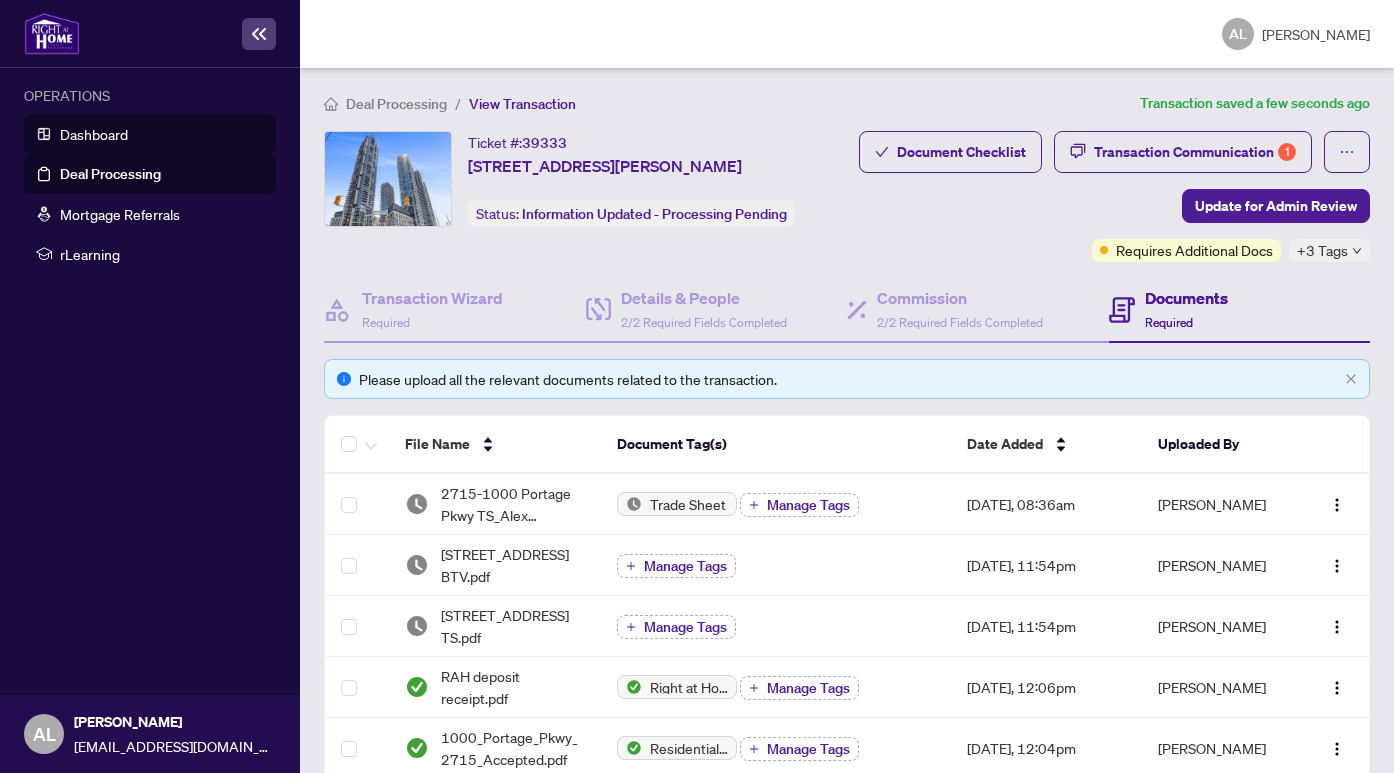 click on "Dashboard" at bounding box center (94, 134) 